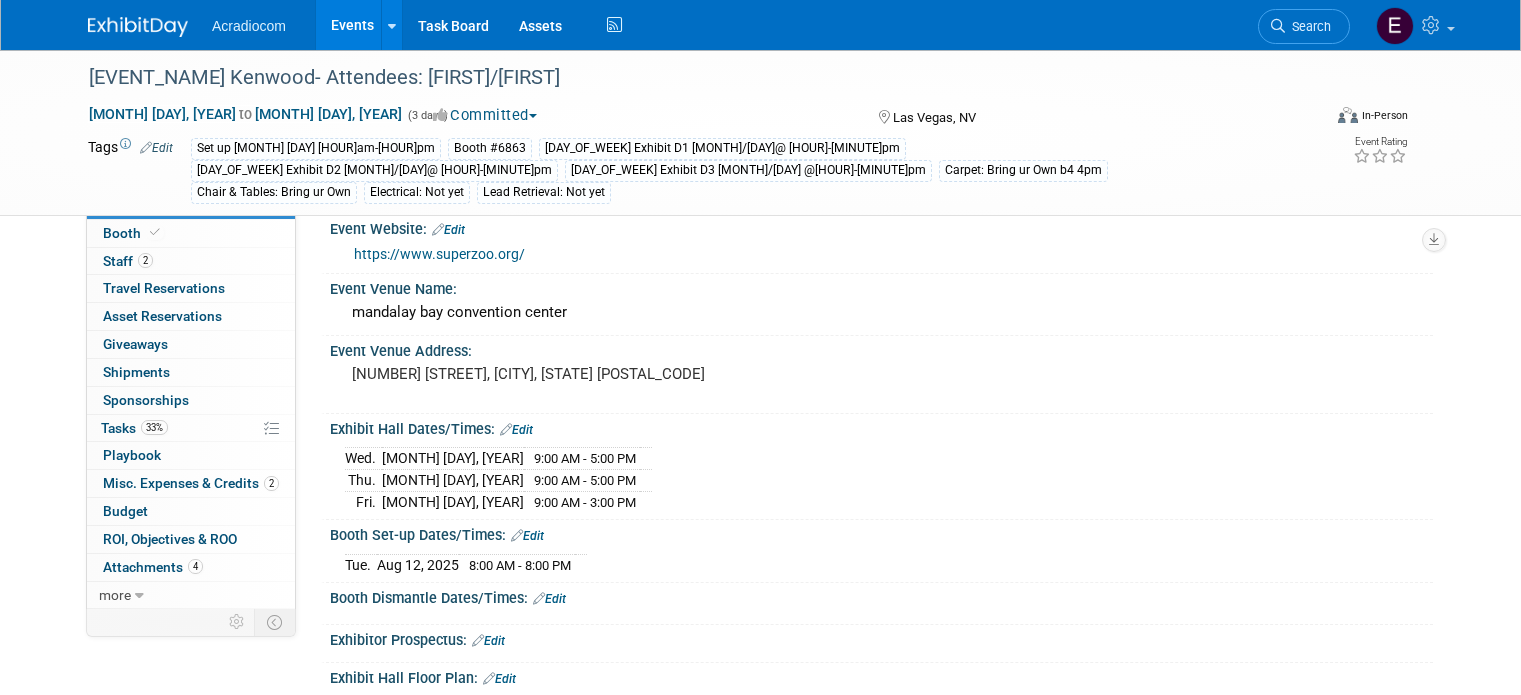 scroll, scrollTop: 0, scrollLeft: 0, axis: both 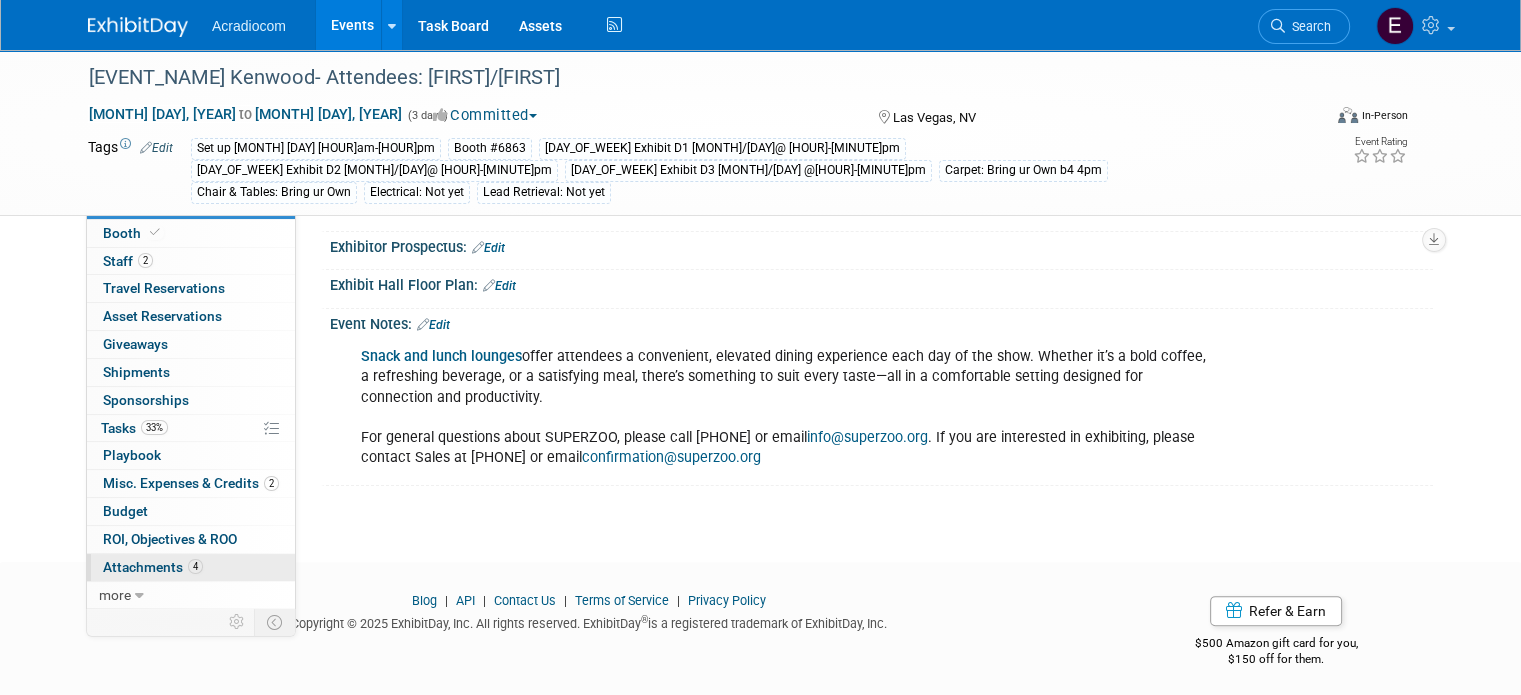 click on "Attachments 4" at bounding box center (153, 567) 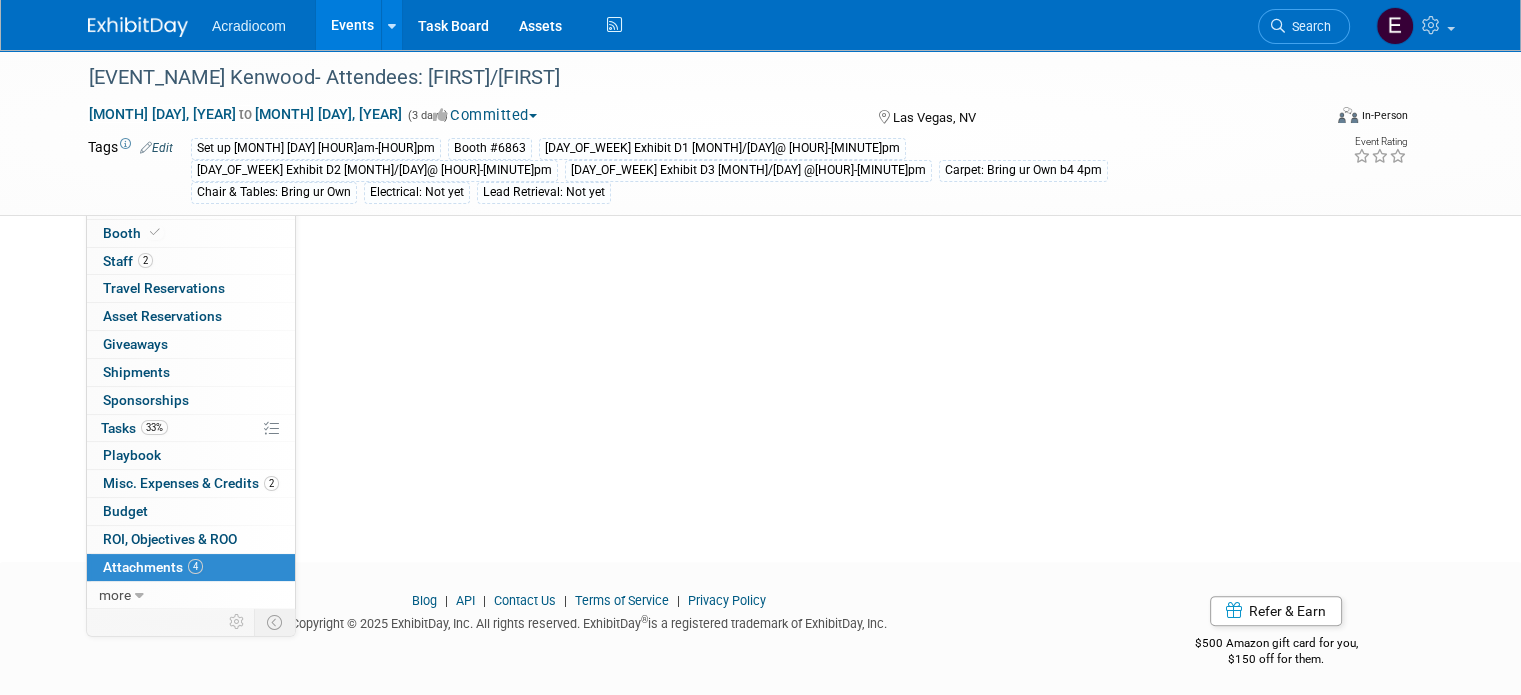 scroll, scrollTop: 0, scrollLeft: 0, axis: both 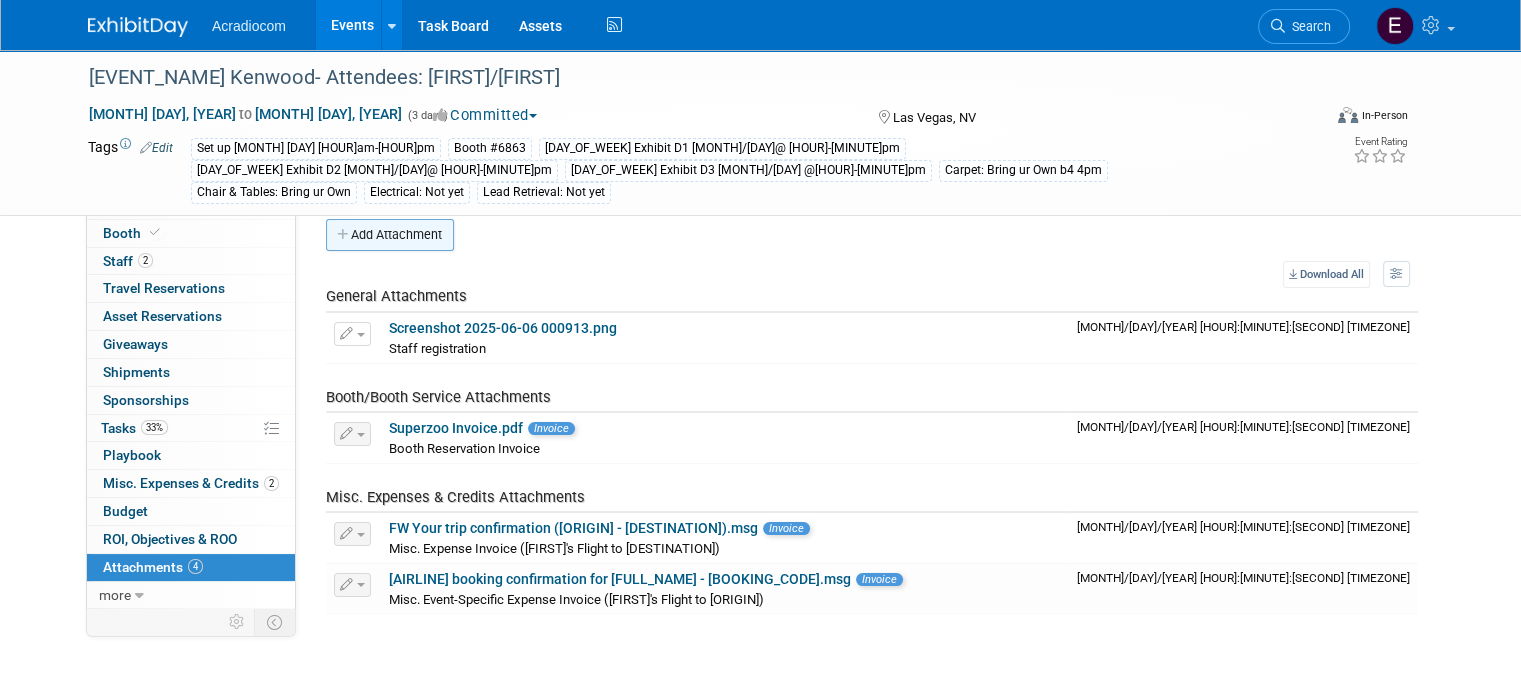 click on "Add Attachment" at bounding box center [390, 235] 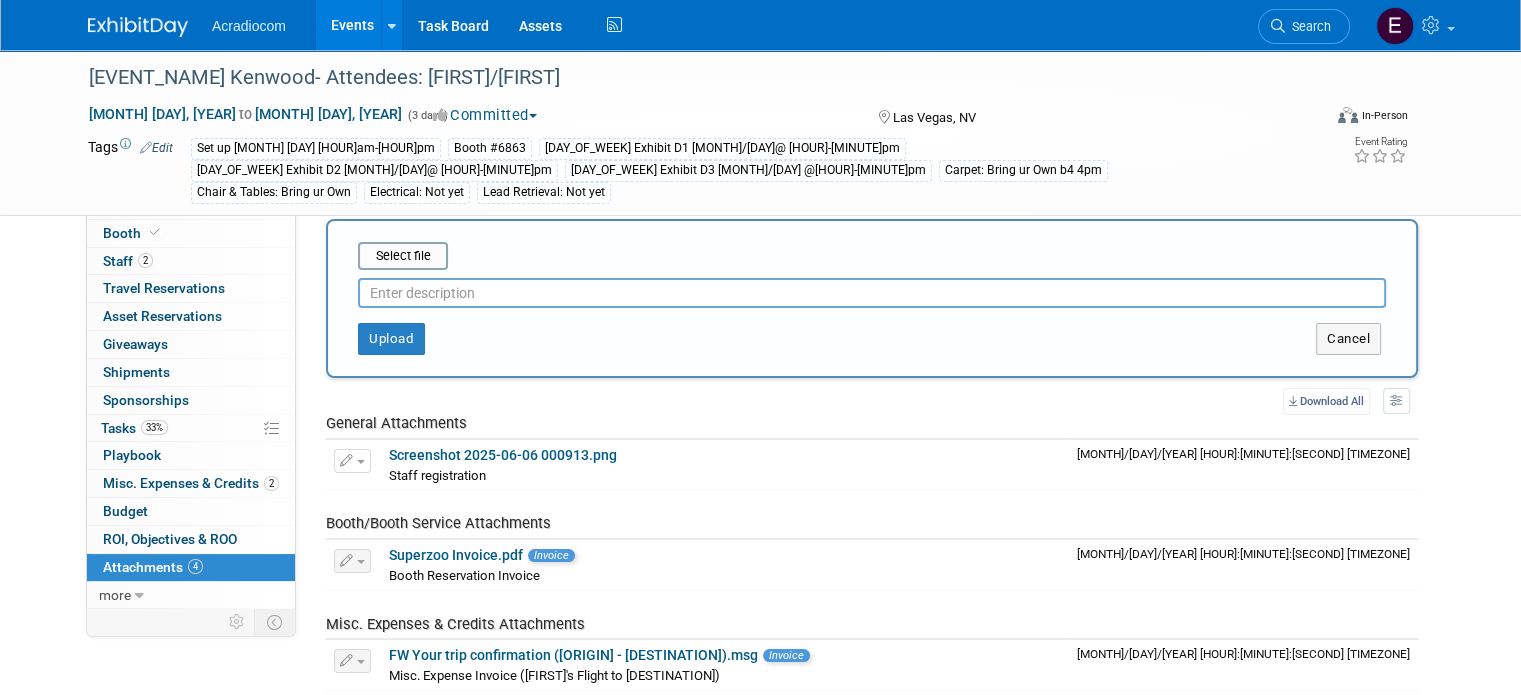 click at bounding box center [872, 293] 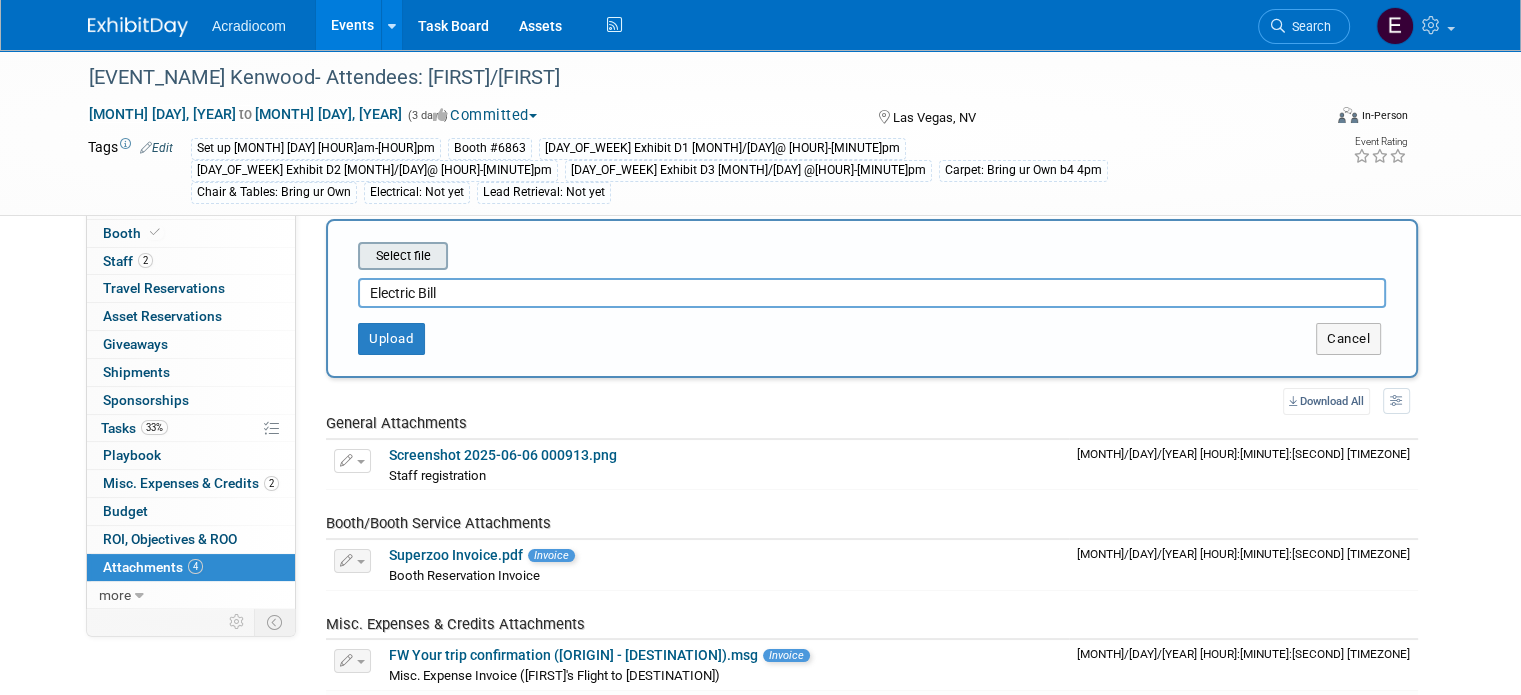 type on "Electric Bill" 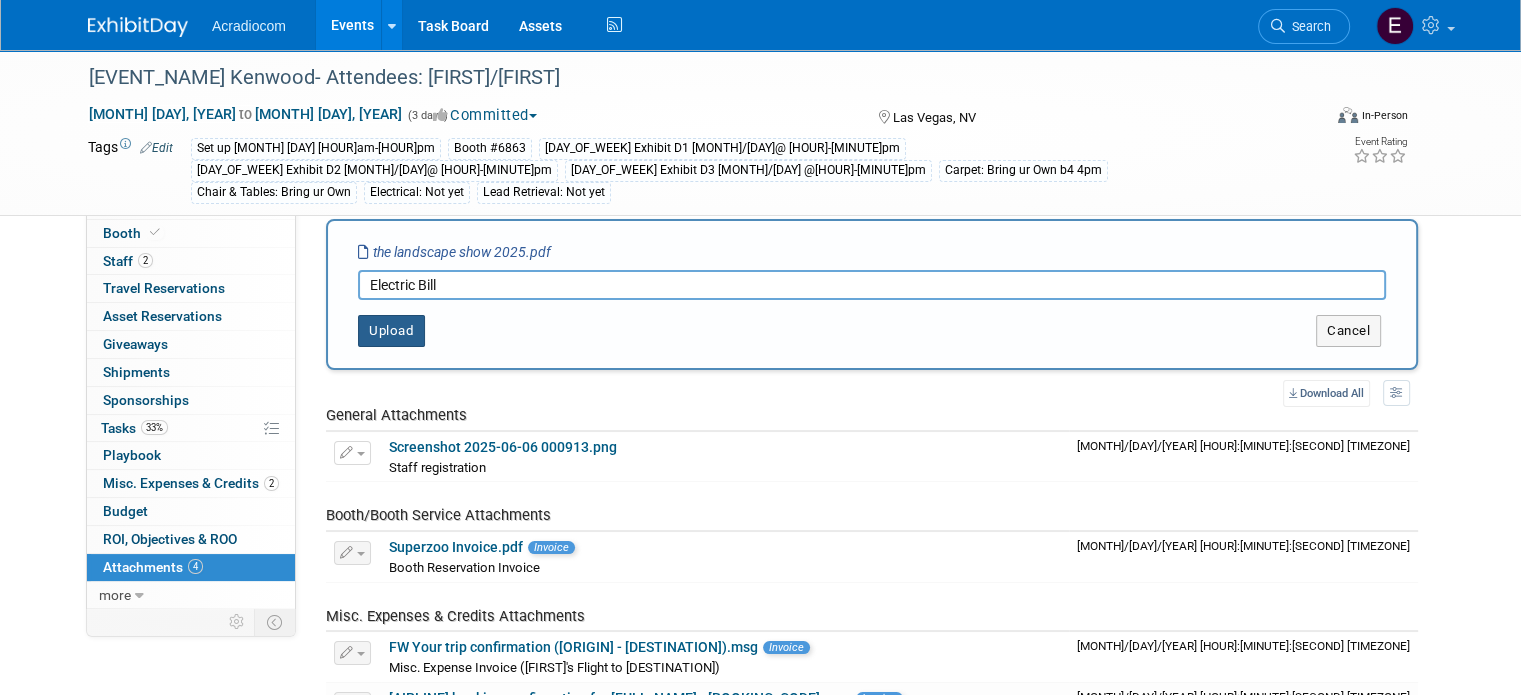 click on "Upload" at bounding box center [391, 331] 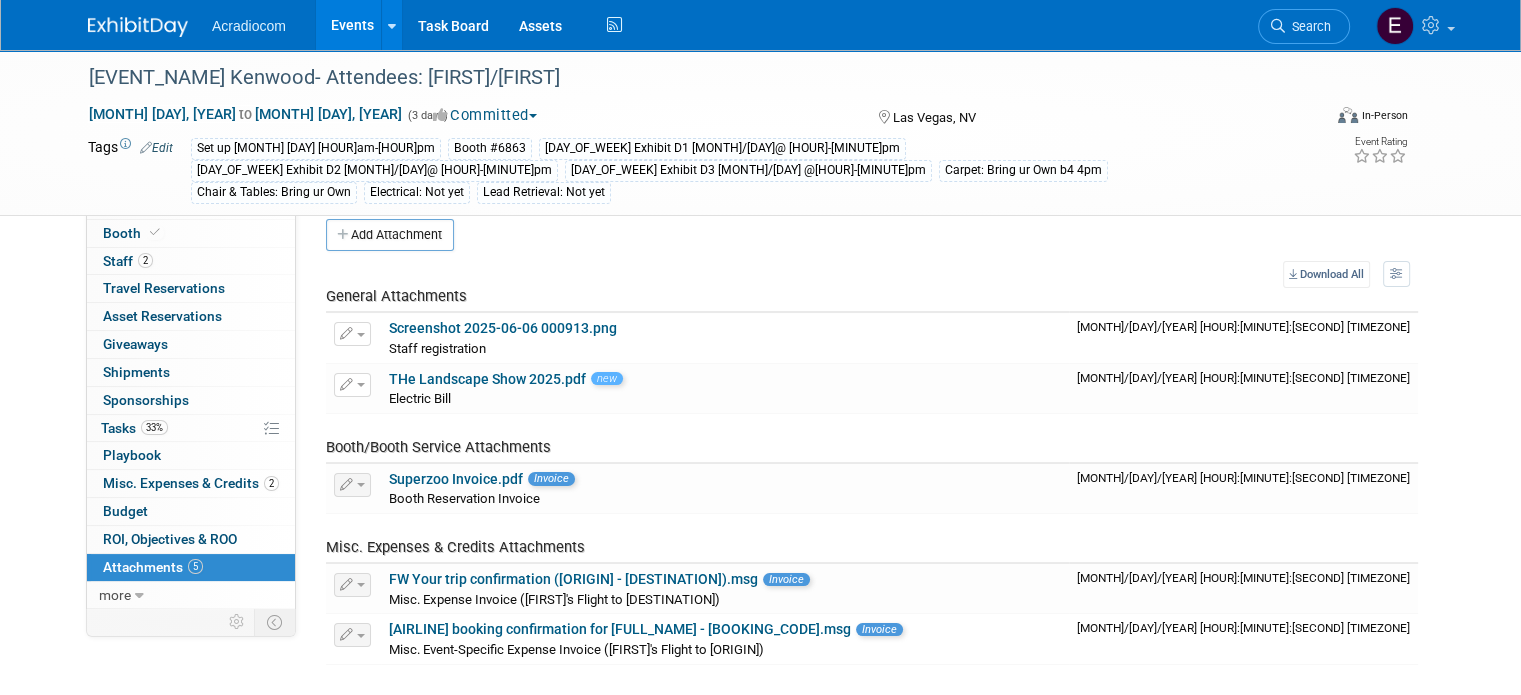 click on "Acradiocom
Events
Add Event
Bulk Upload Events
Shareable Event Boards
Recently Viewed Events:
SuperZoo Kenwood- Attendees: Mike/Ed
Las Vegas, NV
Aug 13, 2025  to  Aug 15, 2025
The Landscape Show FNGLA (Hytera)
Orlando, FL
Aug 20, 2025  to  Aug 22, 2025
BPAA, International Bowl Expo(Kenwood) Attendees Anthony/Mike
Oxon Hill, MD
Jul 1, 2025  to  Jul 2, 2025
Task Board
Assets
Activity Feed
My Account
My Profile & Preferences
Sync to External Calendar...
Team Workspace
Users and Permissions
Workspace Settings
Metrics & Analytics
Budgeting, ROI & ROO
Annual Budgets (all events)
Refer & Earn
Contact us
Sign out
Search" at bounding box center (760, 25) 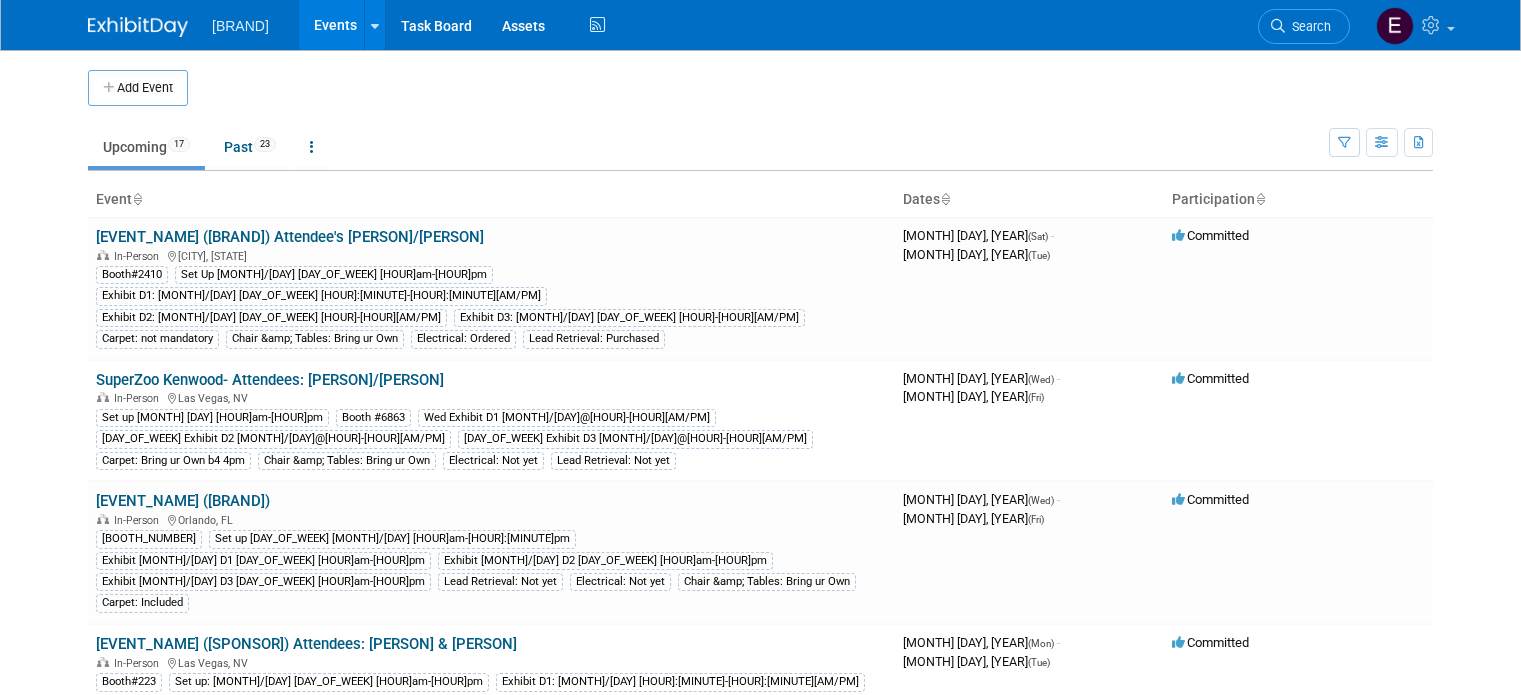 scroll, scrollTop: 0, scrollLeft: 0, axis: both 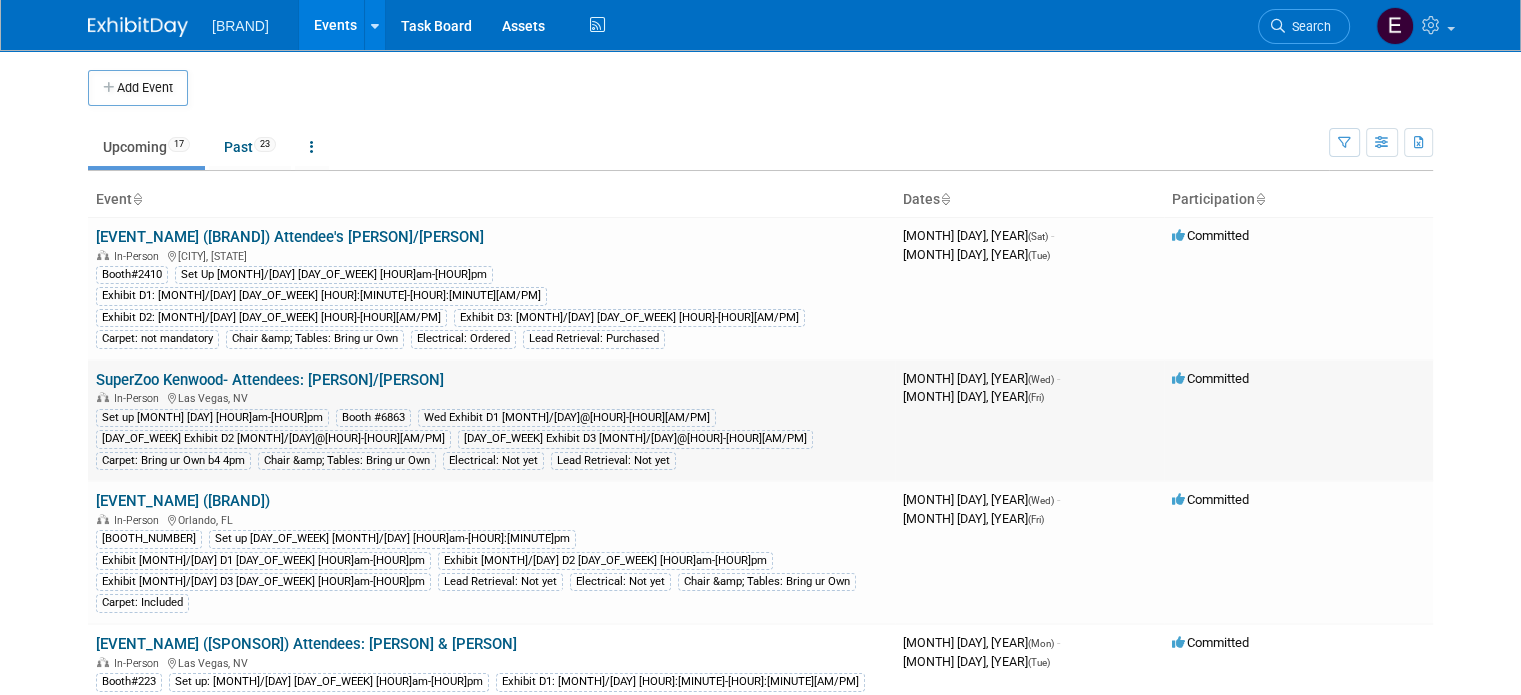 click on "SuperZoo Kenwood- Attendees: [PERSON]/[PERSON]" at bounding box center (270, 380) 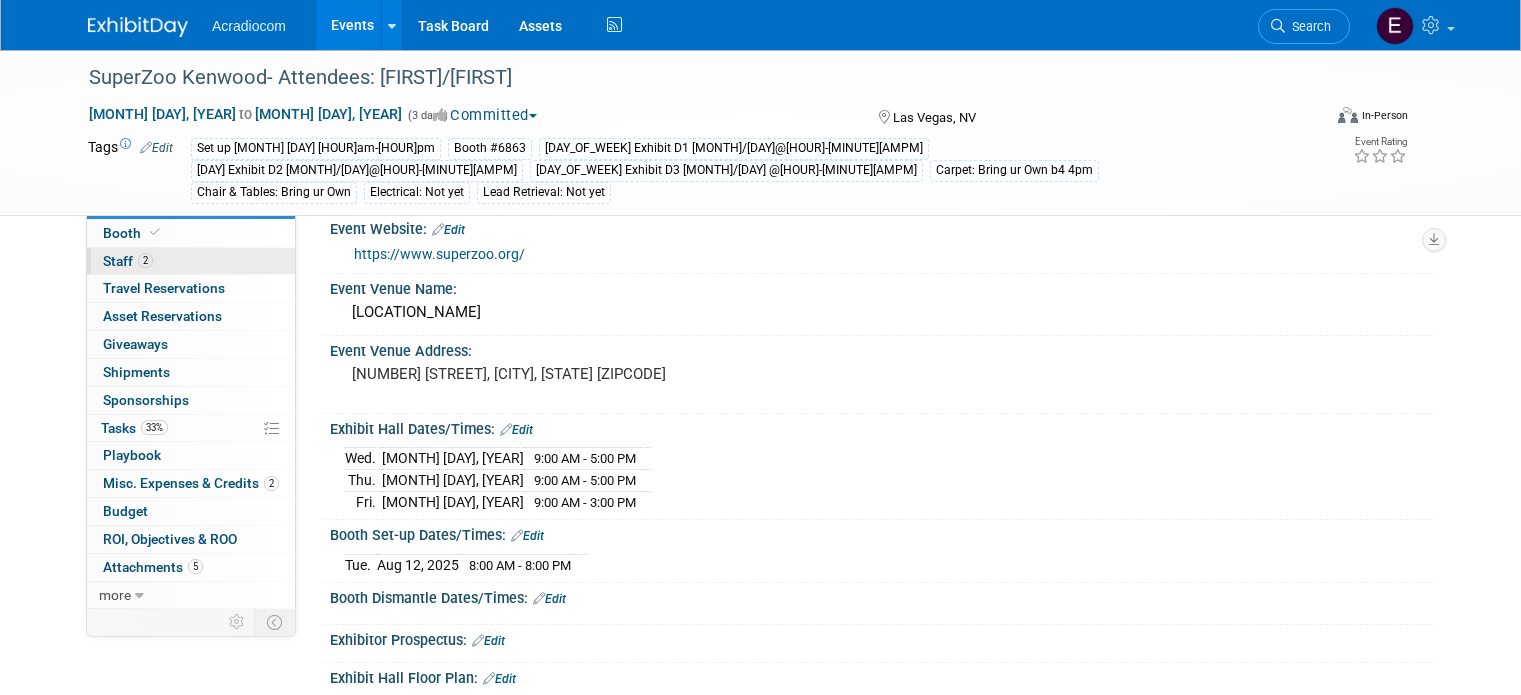 scroll, scrollTop: 0, scrollLeft: 0, axis: both 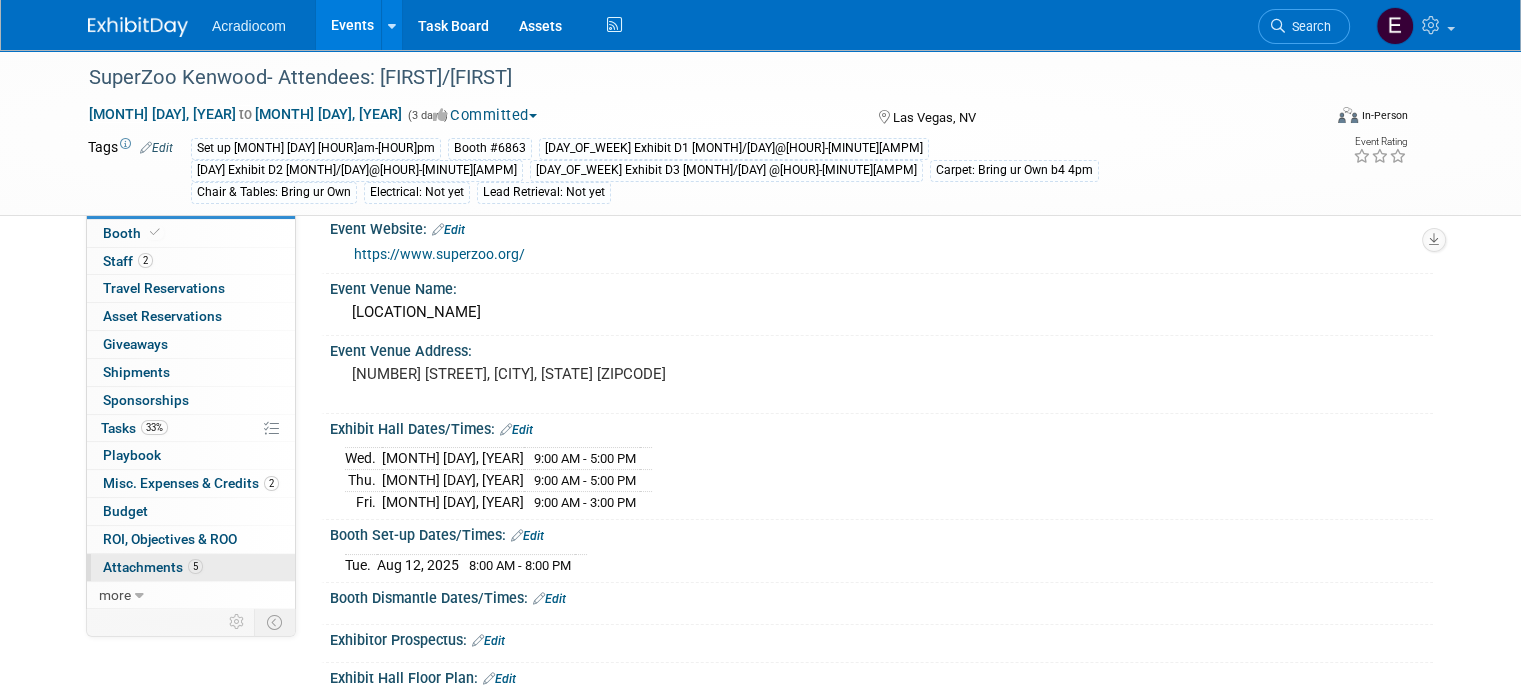 click on "5
Attachments 5" at bounding box center (191, 567) 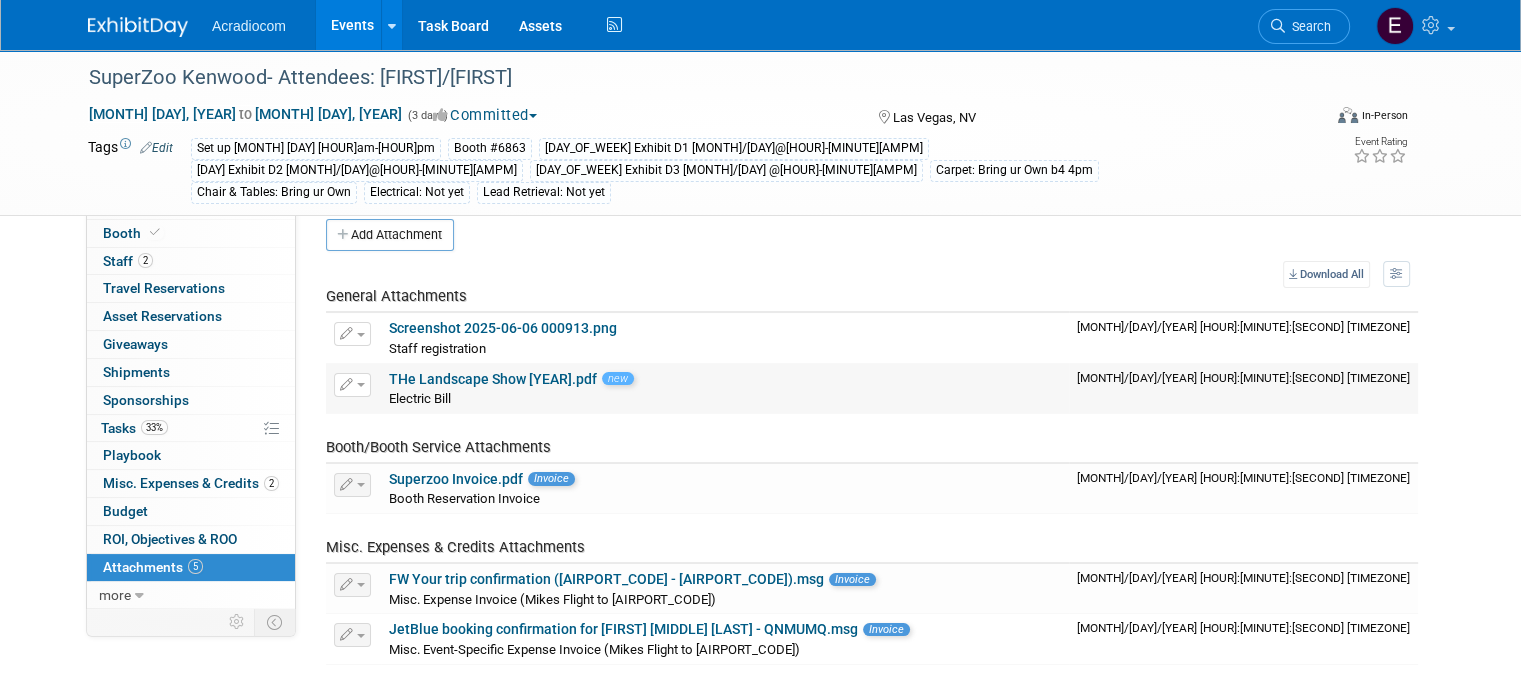 click at bounding box center [361, 335] 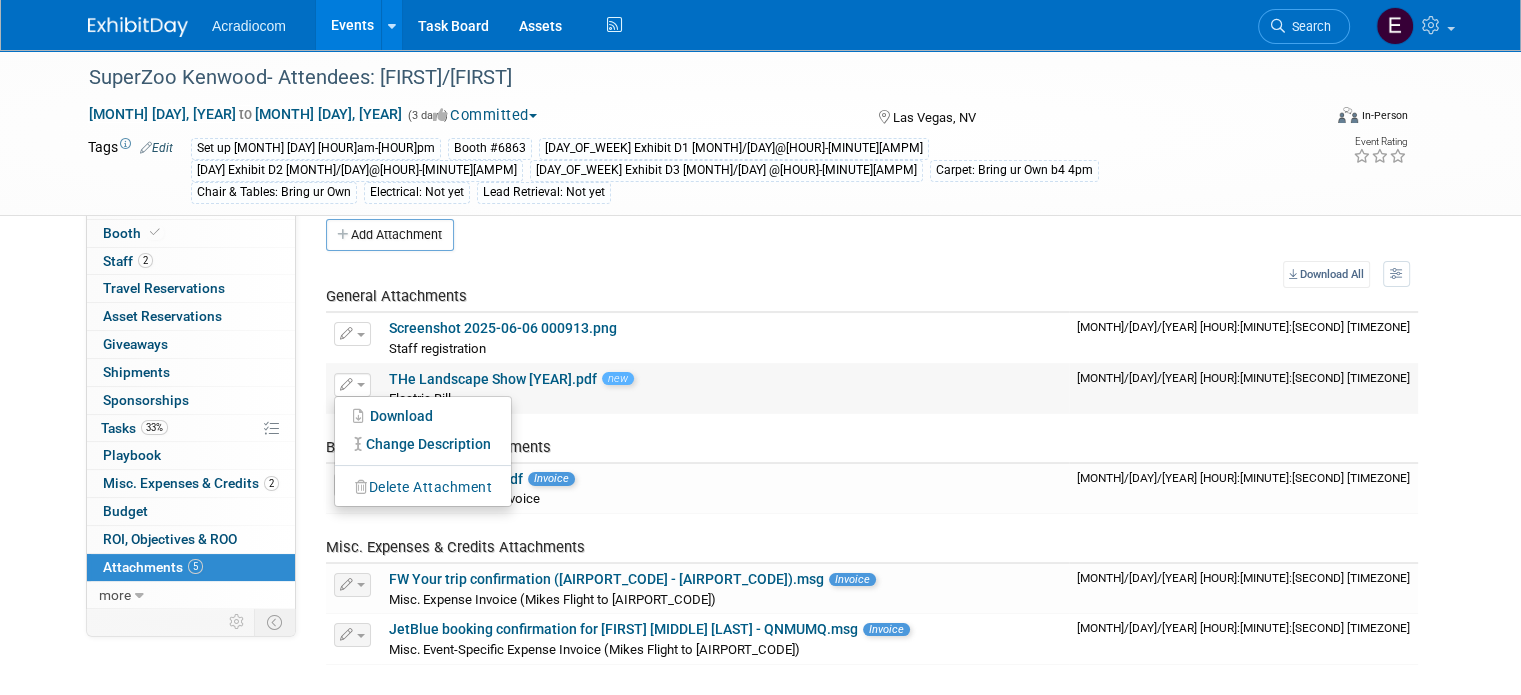 click on "Delete Attachment" at bounding box center [423, 487] 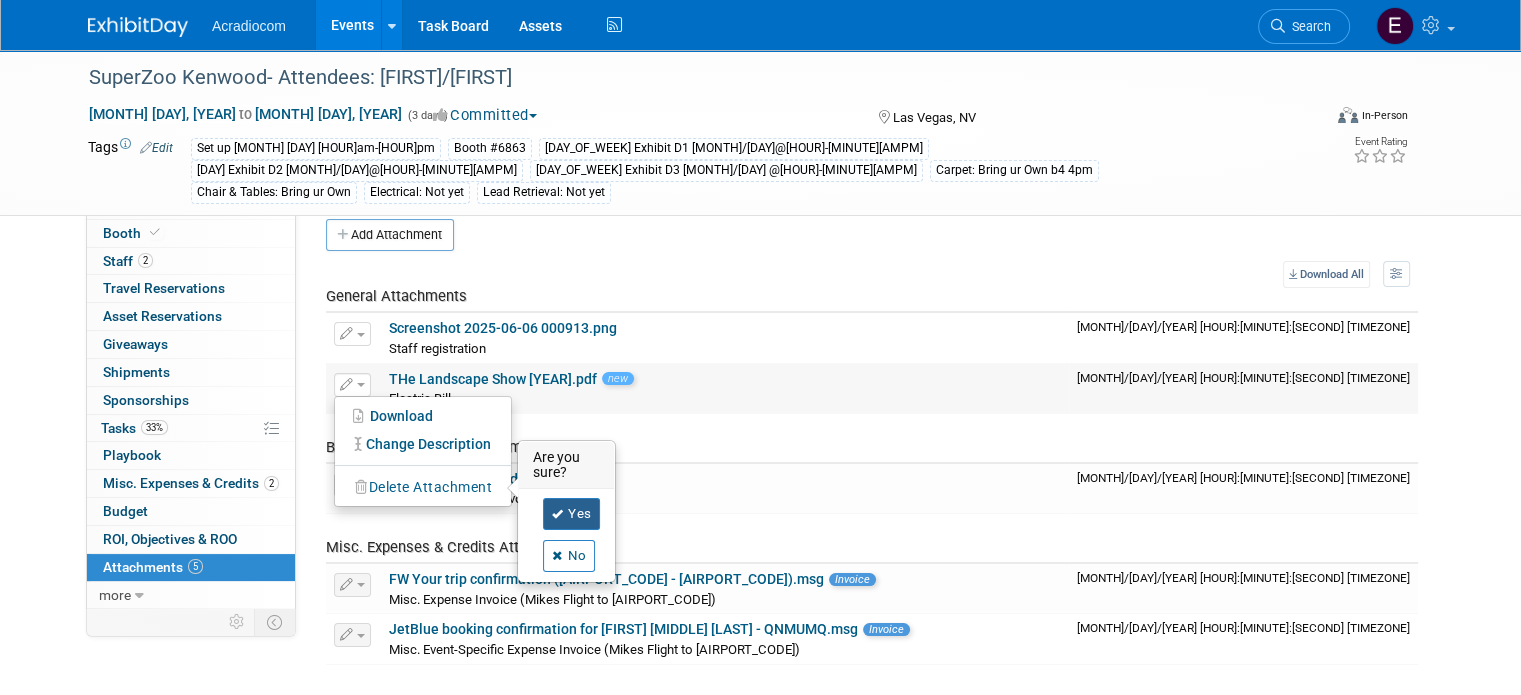click on "Yes" at bounding box center [572, 514] 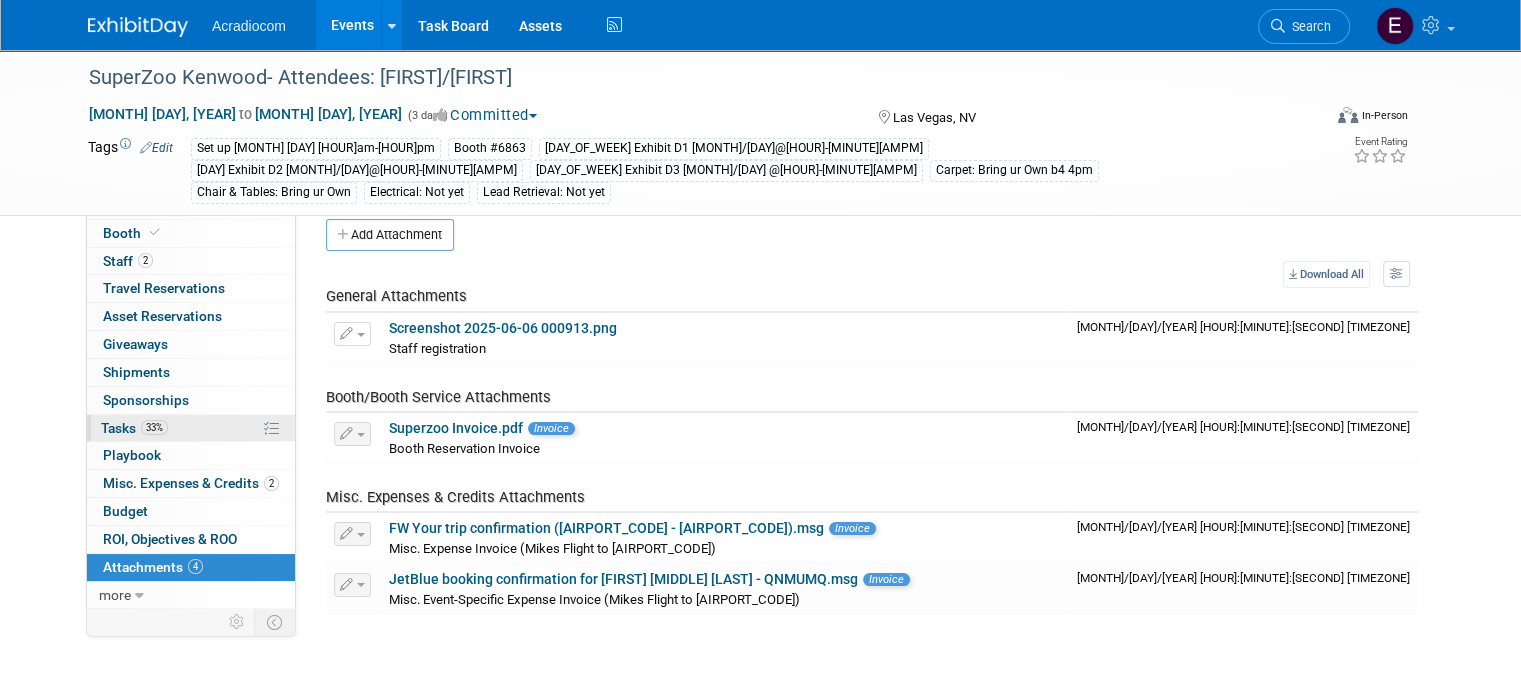 click on "33%
Tasks 33%" at bounding box center (191, 428) 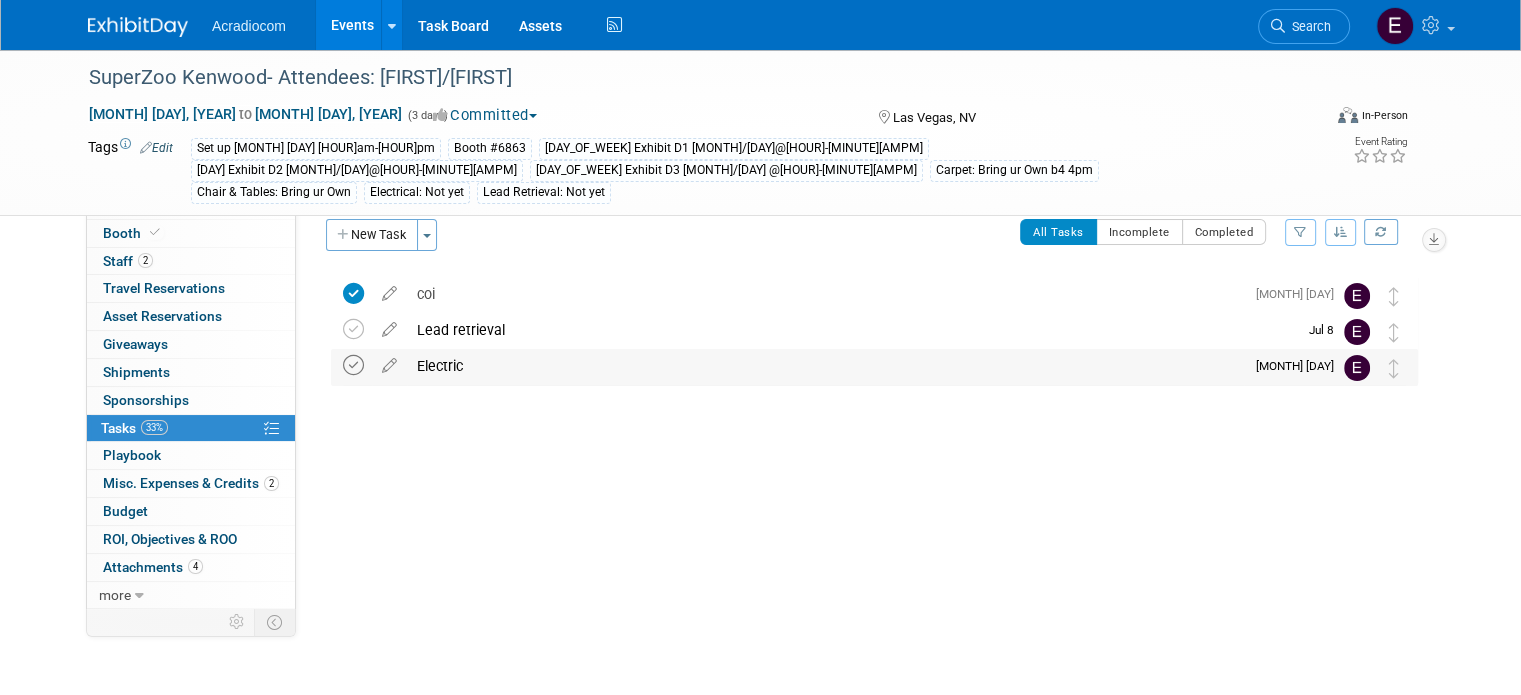 click at bounding box center (353, 365) 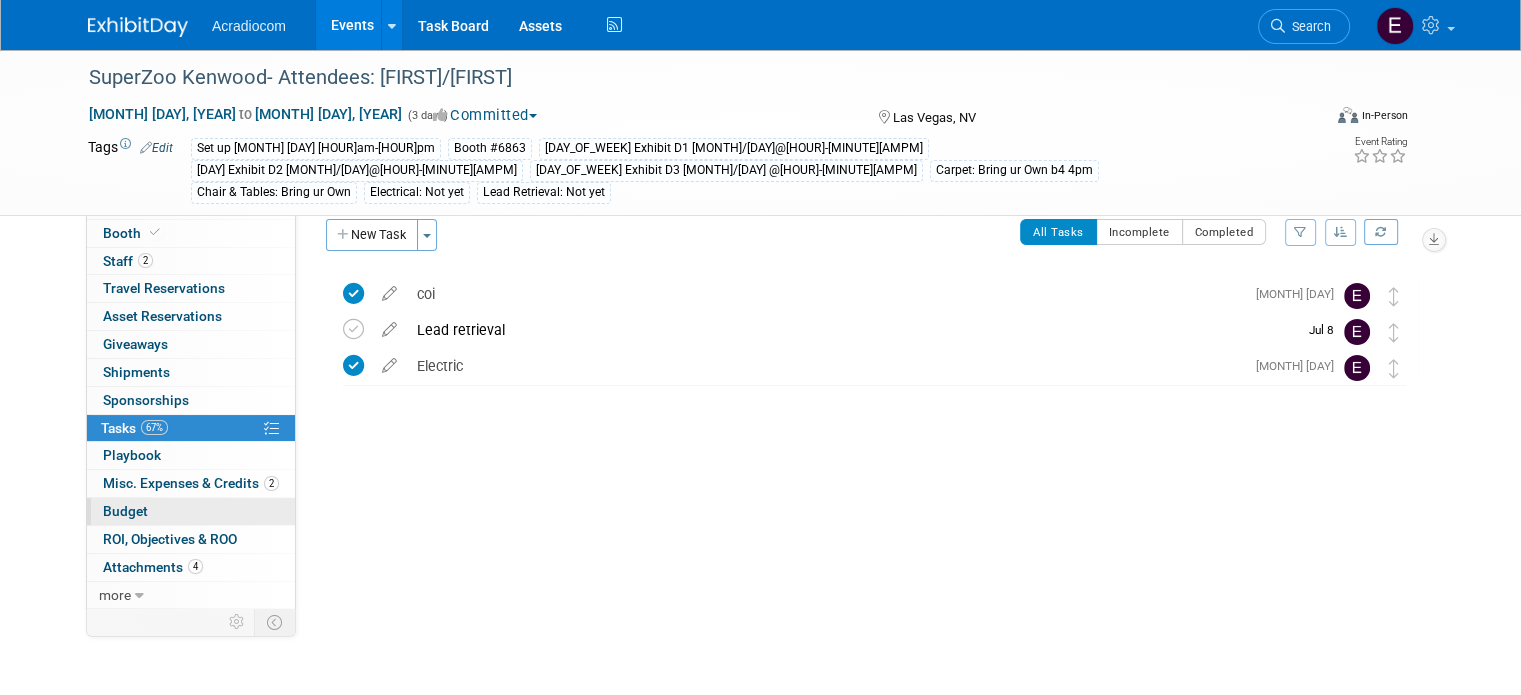 click on "Budget" at bounding box center [191, 511] 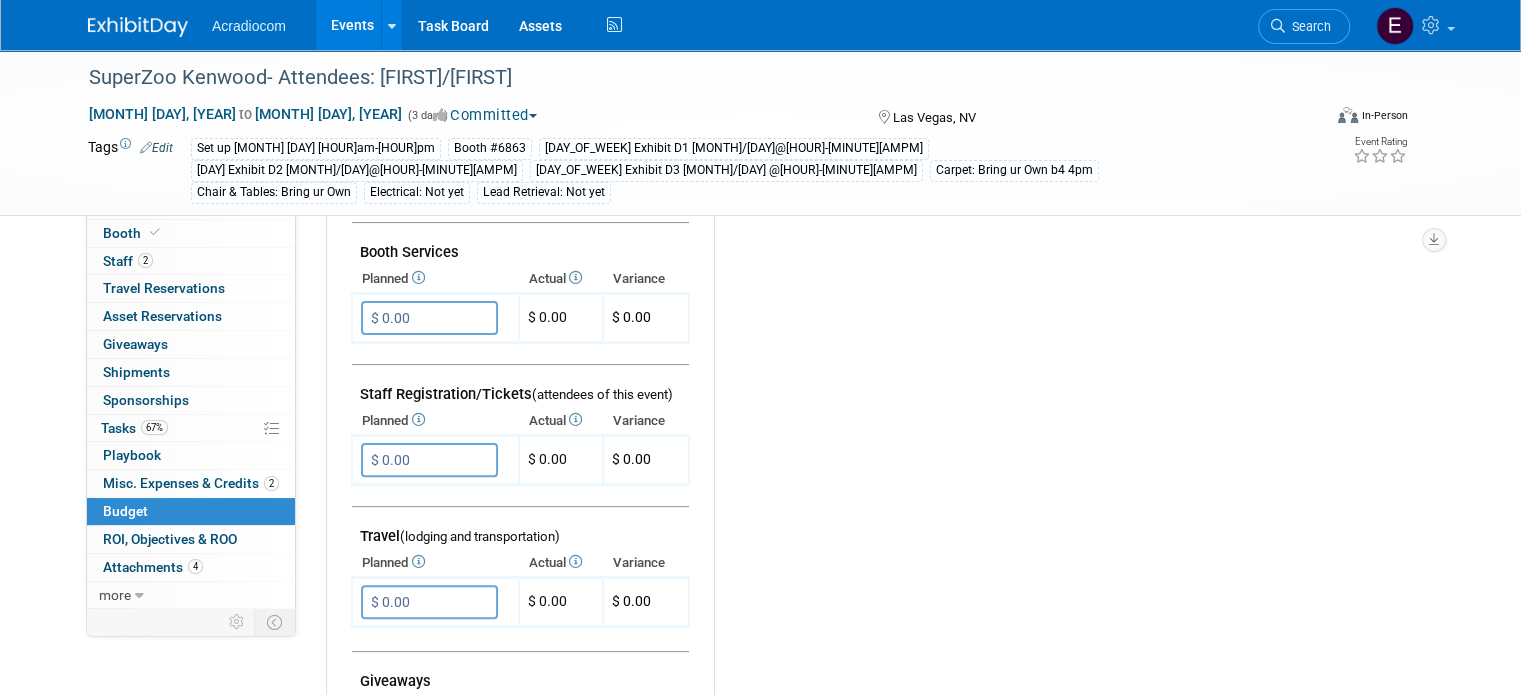 scroll, scrollTop: 200, scrollLeft: 0, axis: vertical 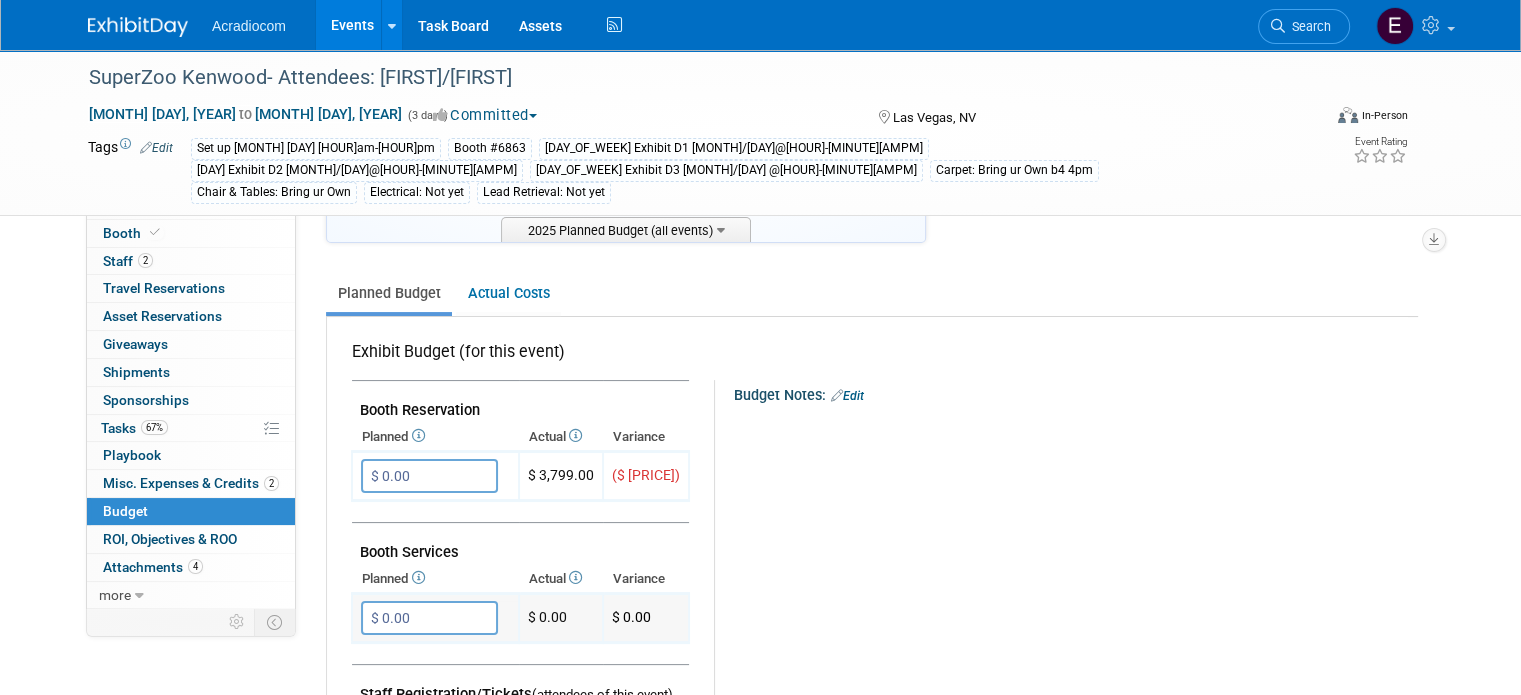 click on "$ 0.00" at bounding box center (429, 618) 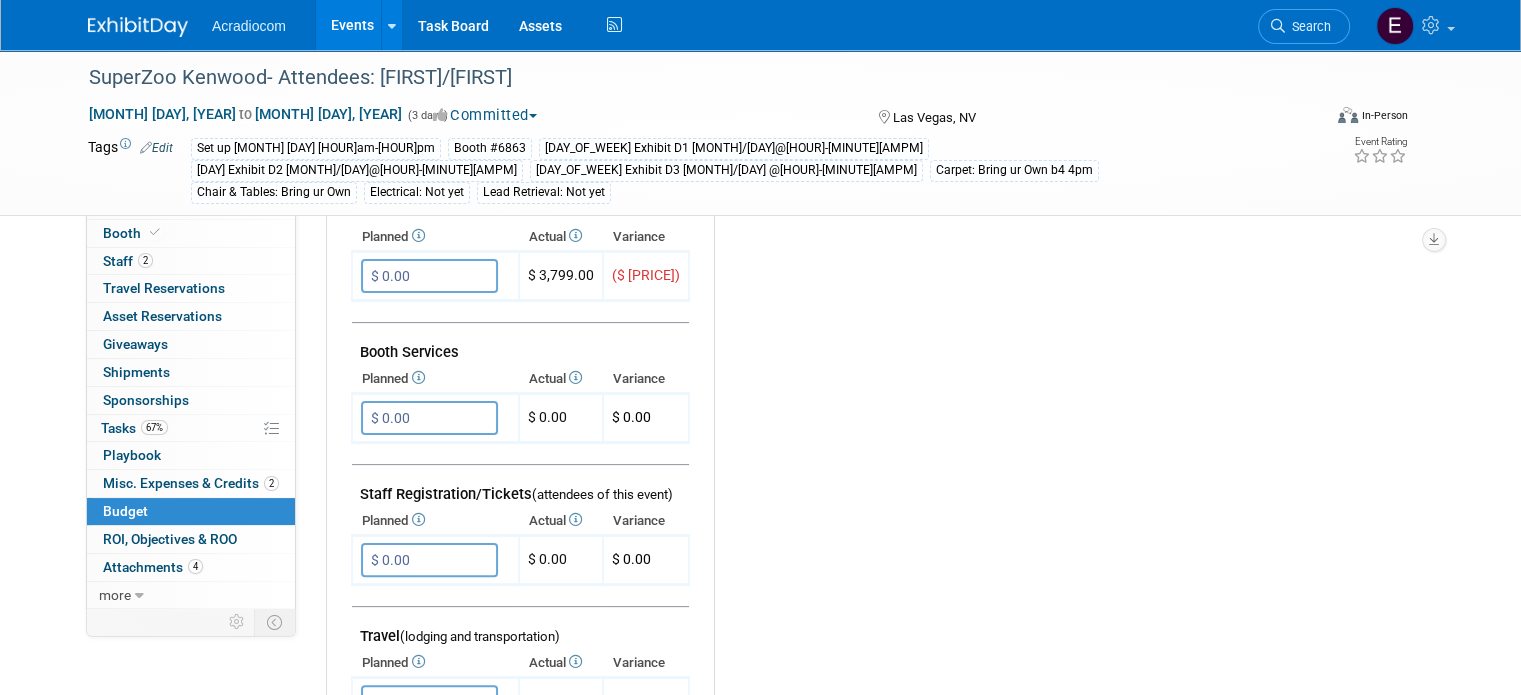 scroll, scrollTop: 200, scrollLeft: 0, axis: vertical 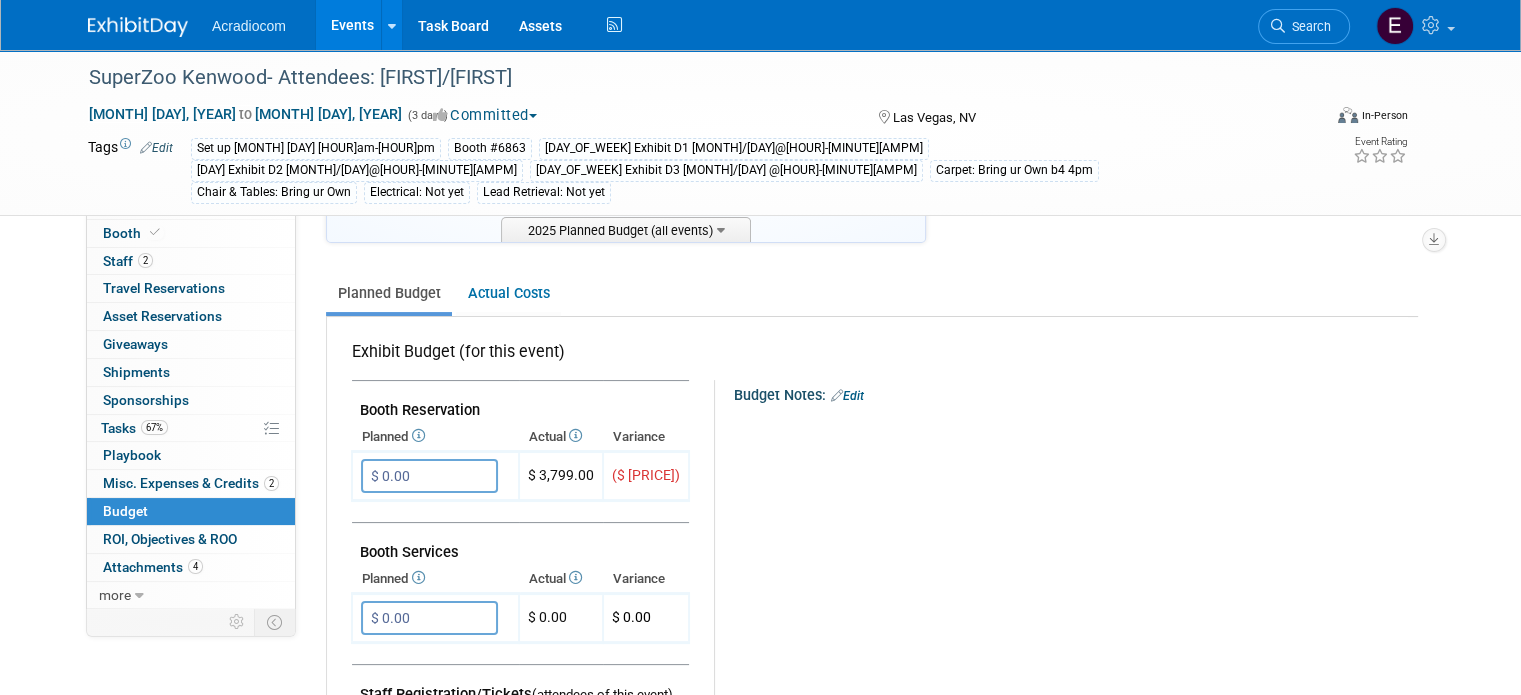 click on "X" at bounding box center (1072, 436) 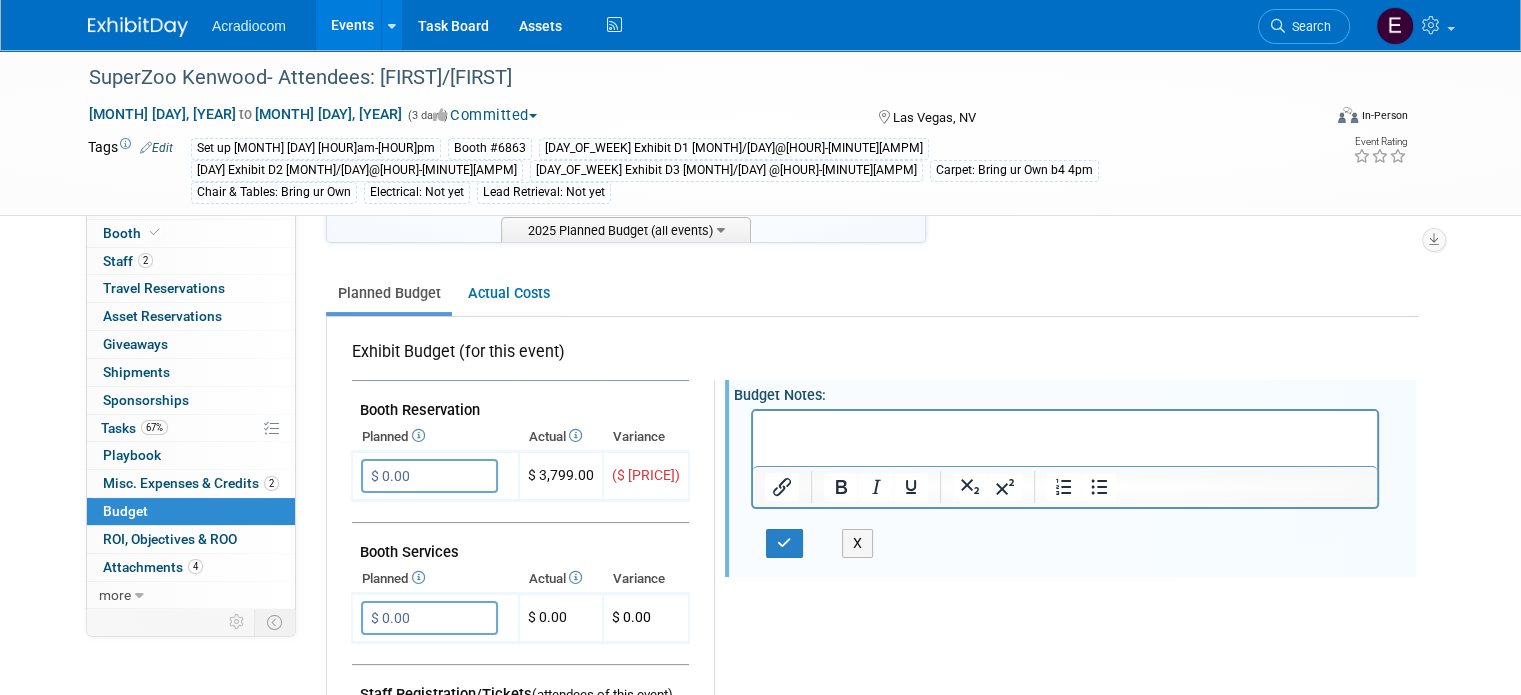 scroll, scrollTop: 0, scrollLeft: 0, axis: both 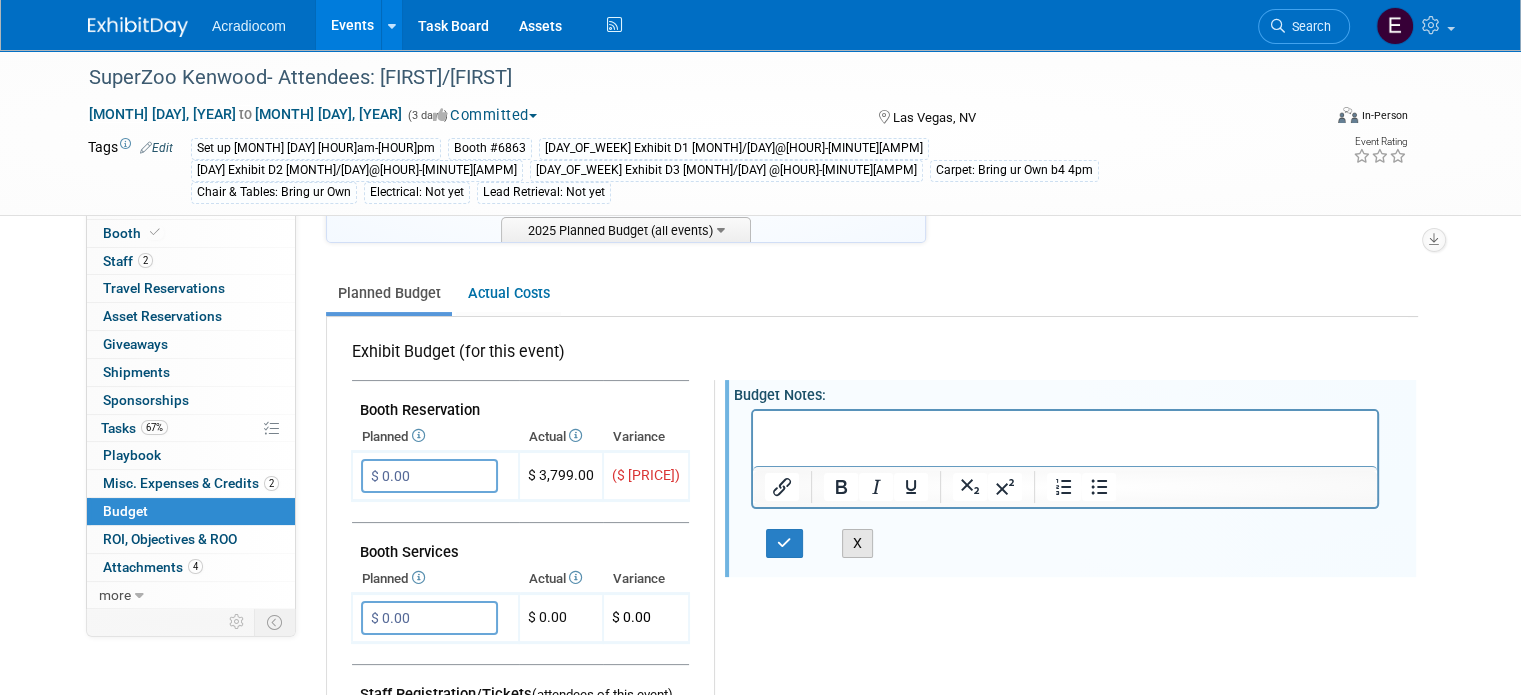 click on "X" at bounding box center (858, 543) 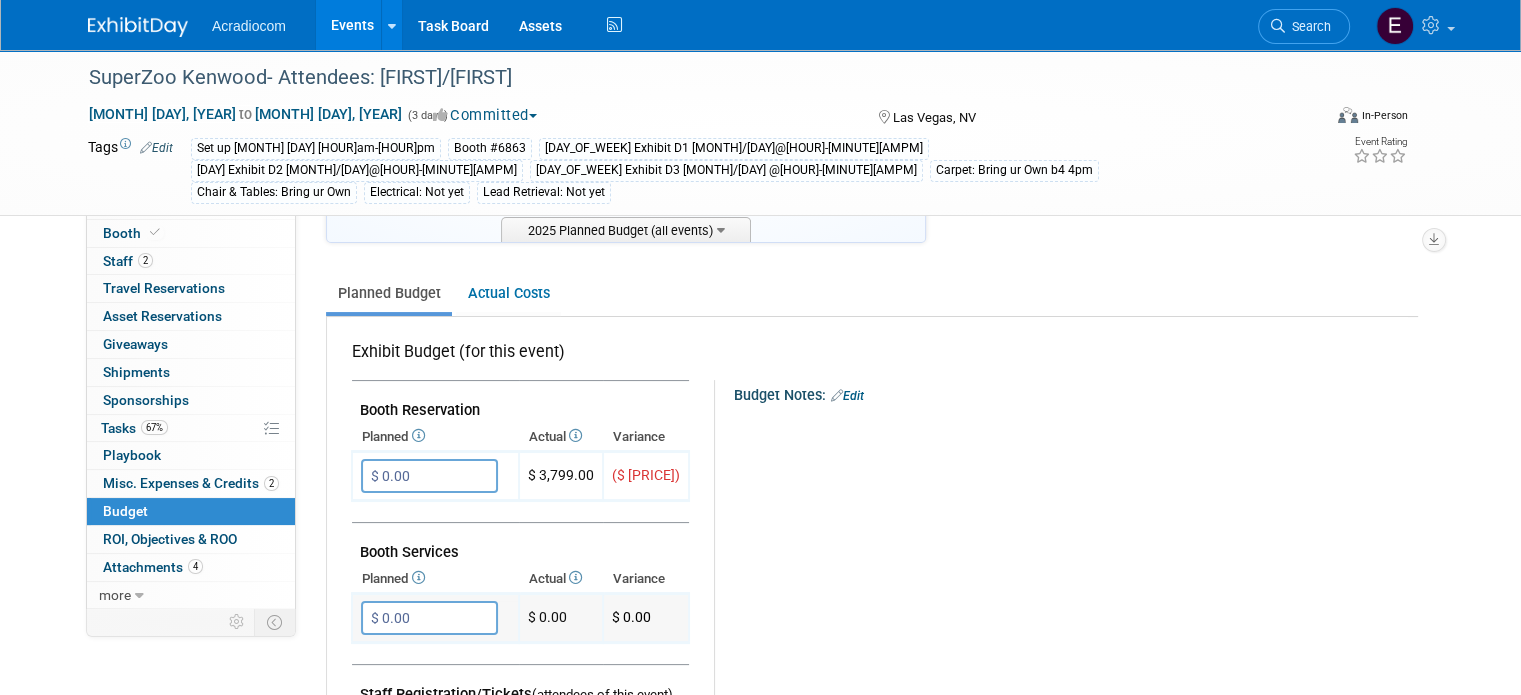 click on "$ 0.00" at bounding box center [429, 618] 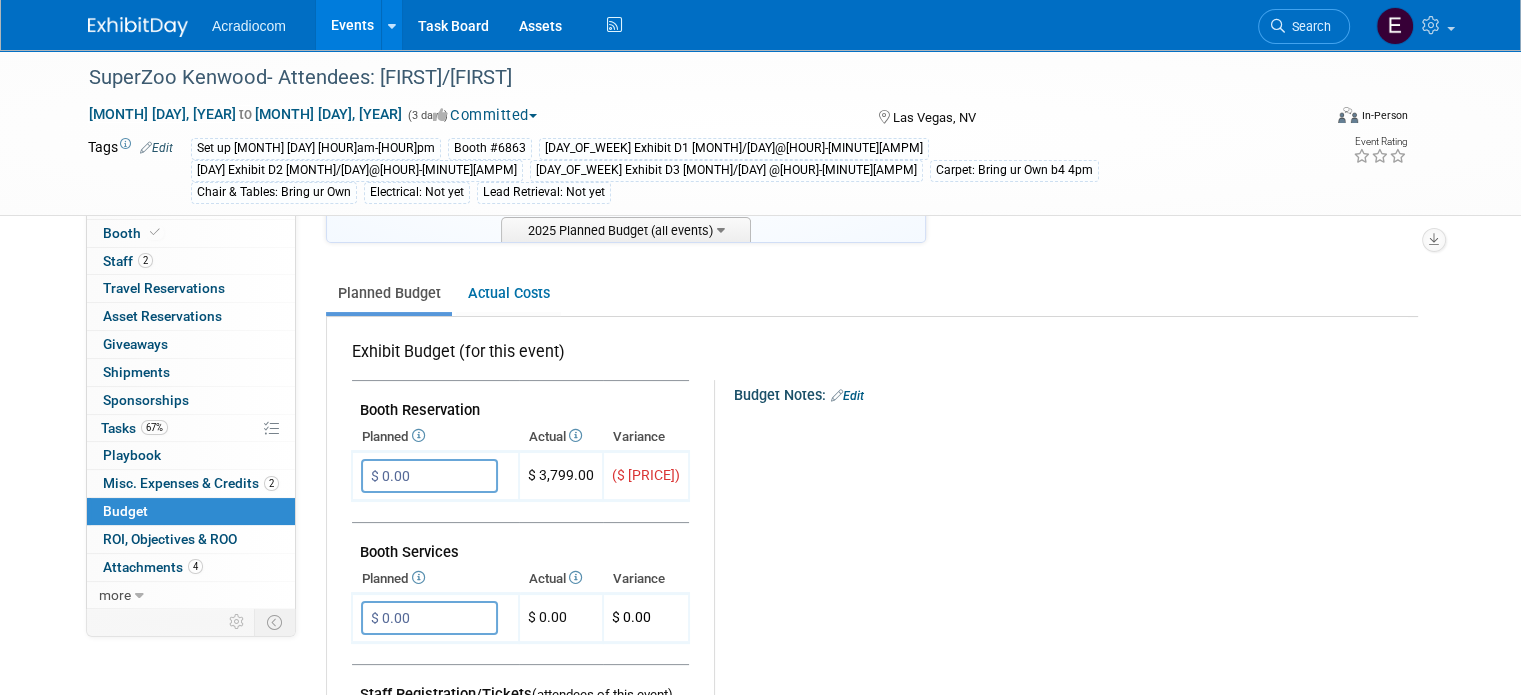 scroll, scrollTop: 500, scrollLeft: 0, axis: vertical 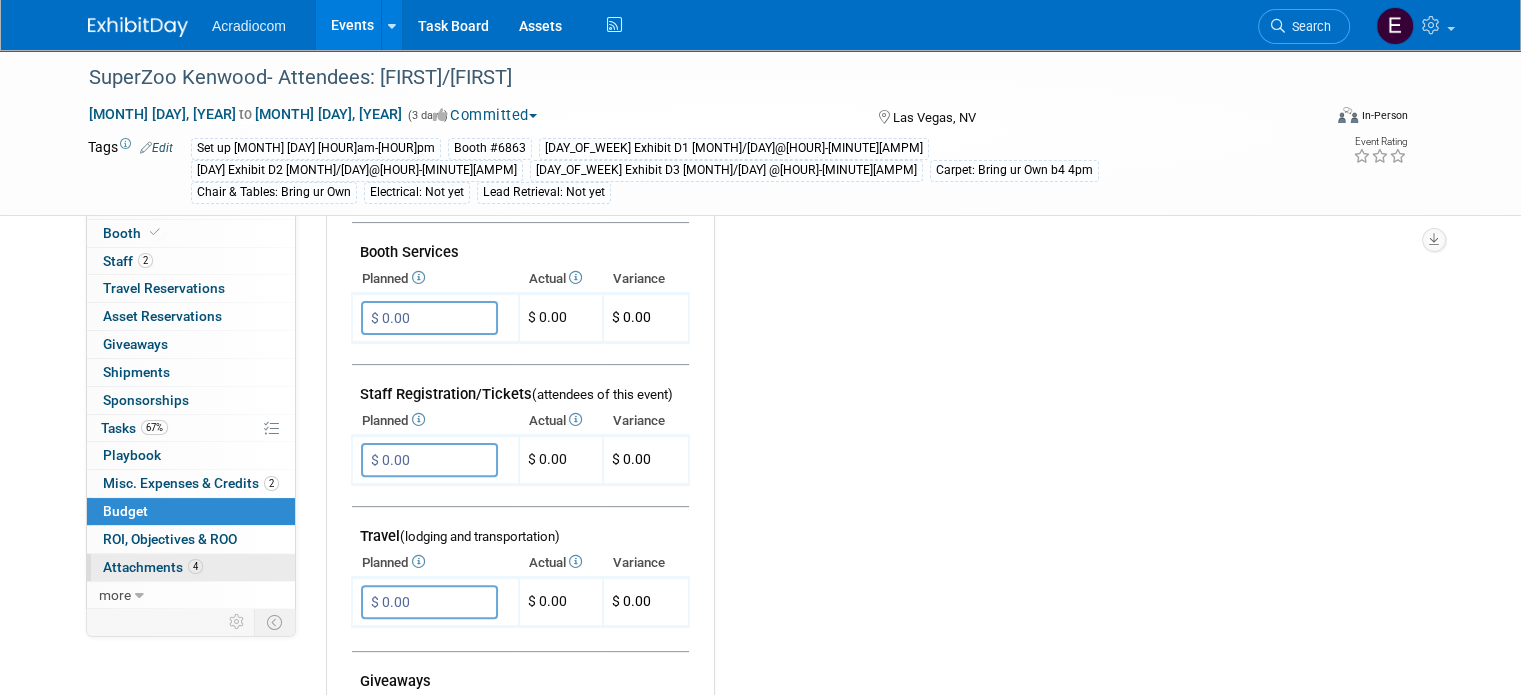 click on "4
Attachments 4" at bounding box center [191, 567] 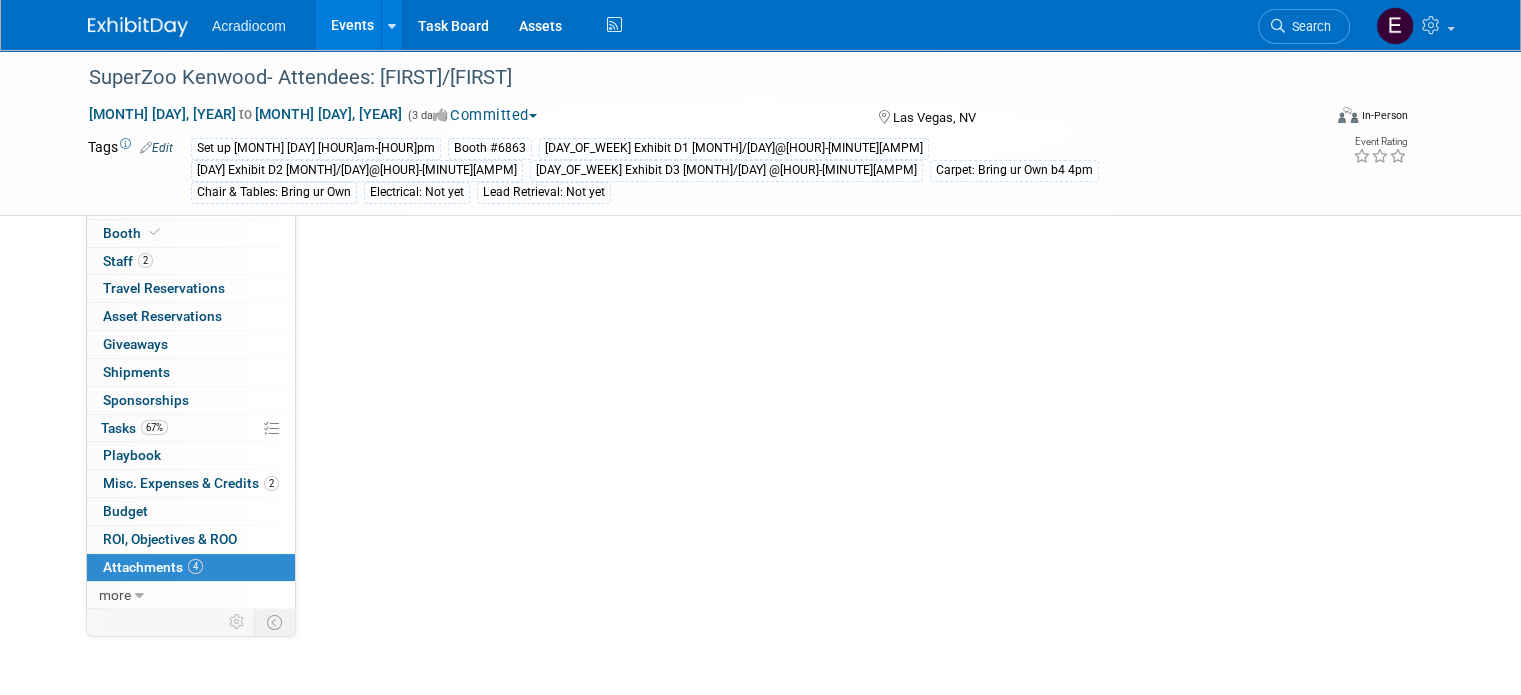 scroll, scrollTop: 0, scrollLeft: 0, axis: both 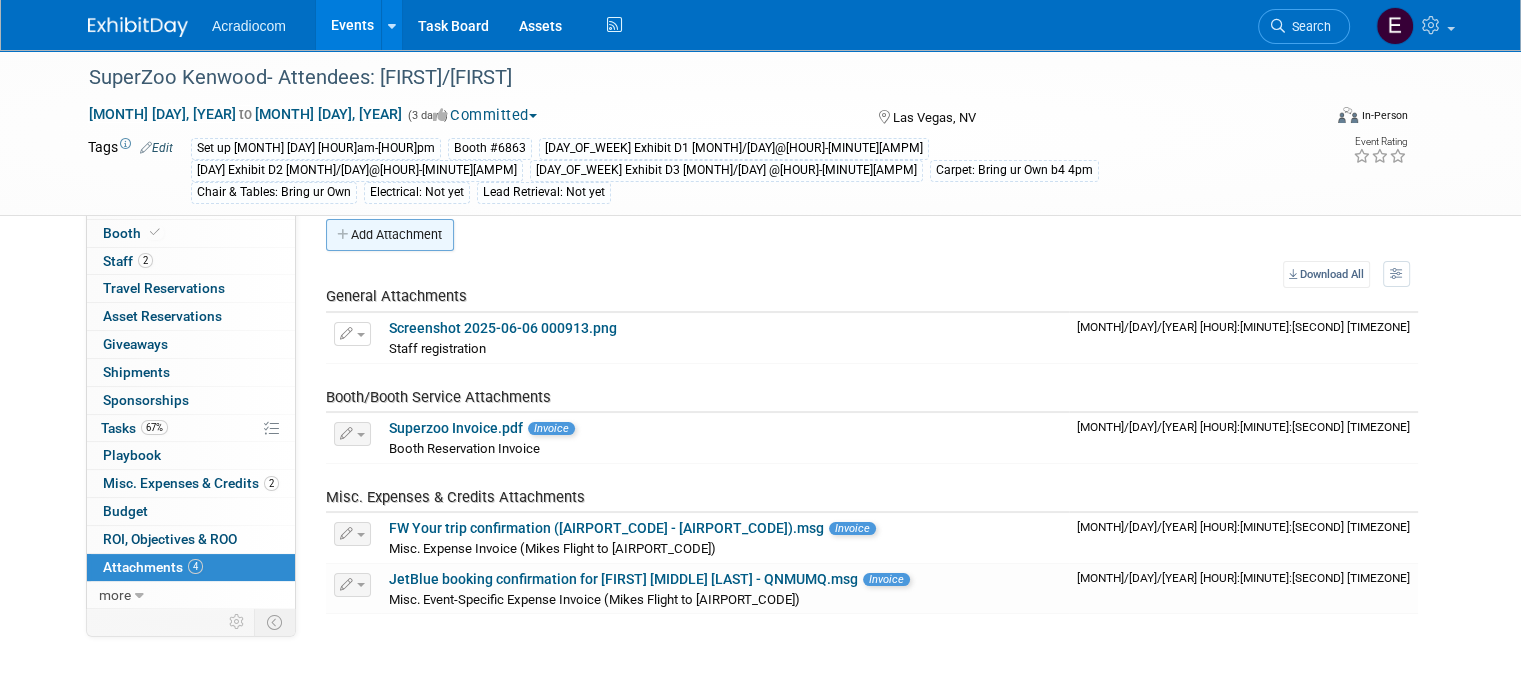 click on "Add Attachment" at bounding box center [390, 235] 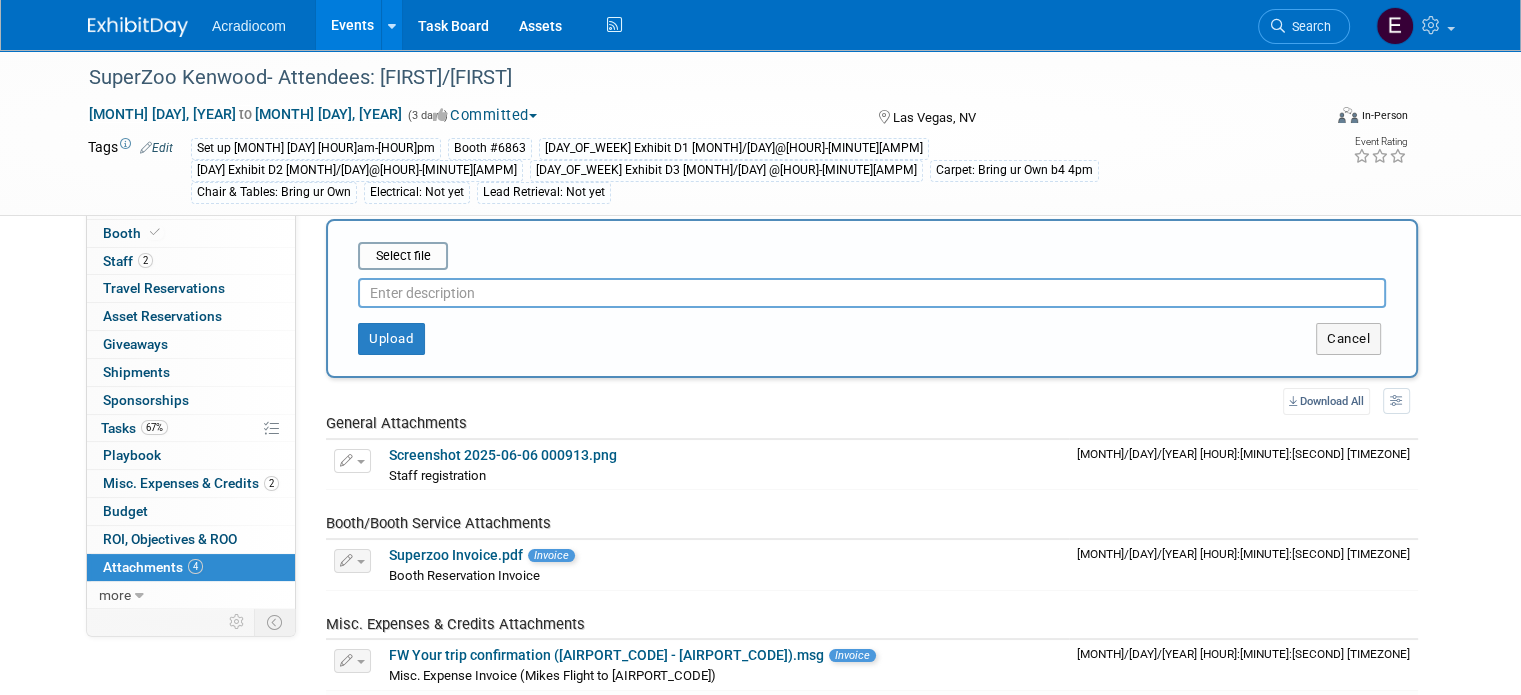 click at bounding box center (872, 293) 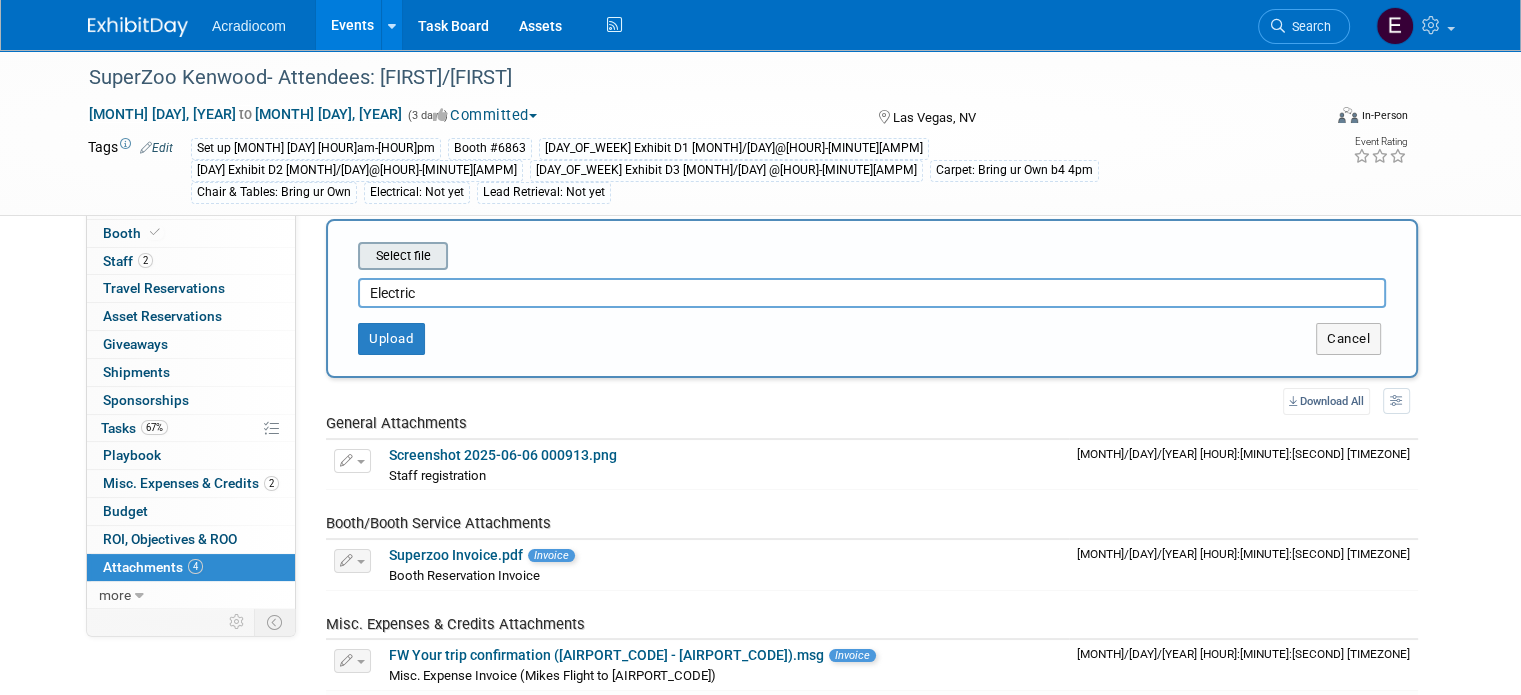 type on "Electric" 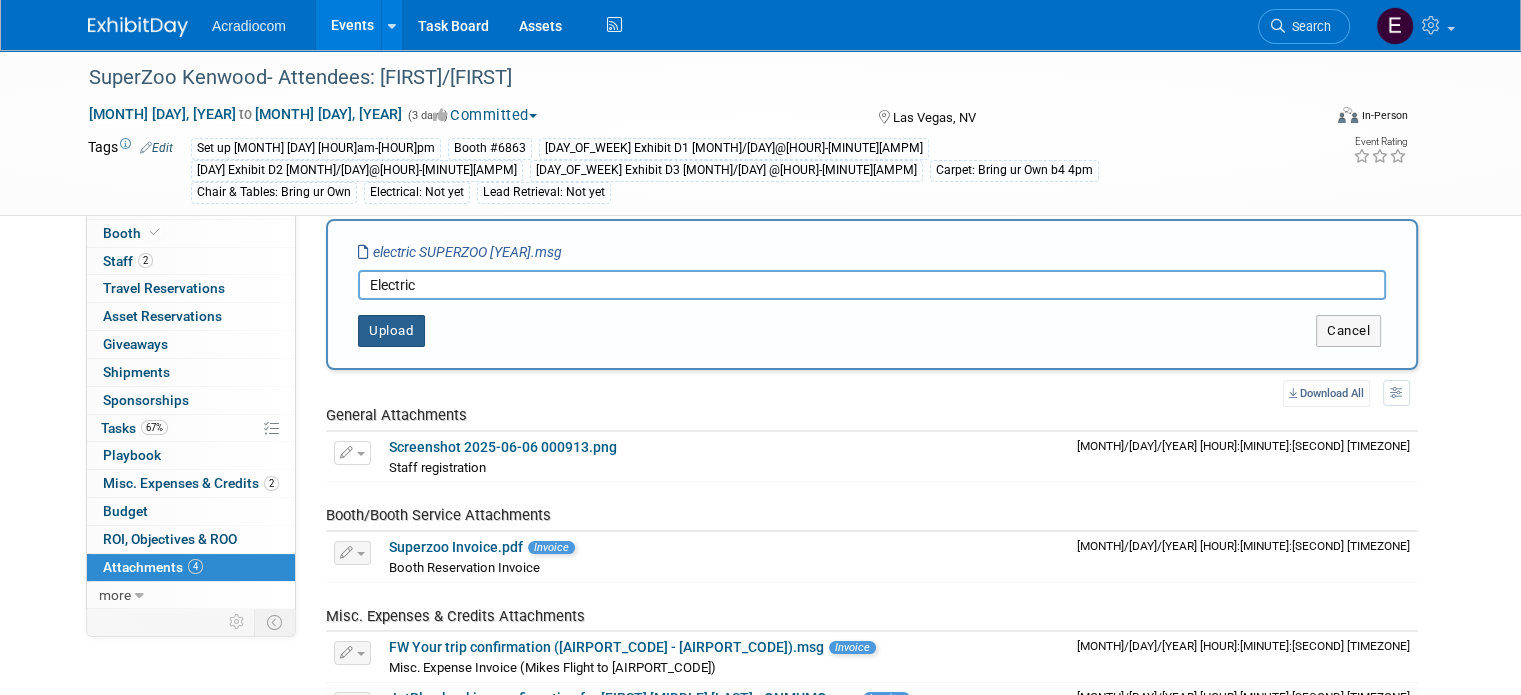 click on "Upload" at bounding box center [391, 331] 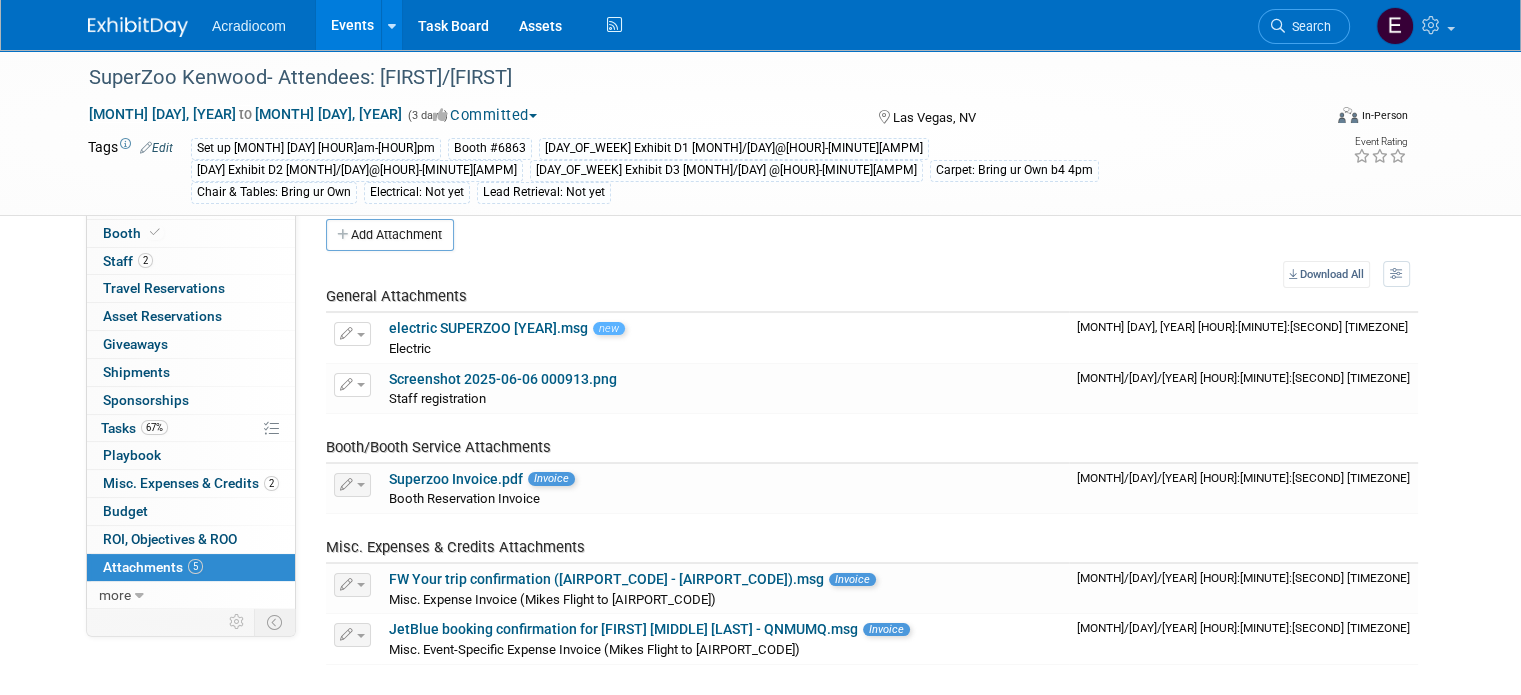 click at bounding box center [138, 27] 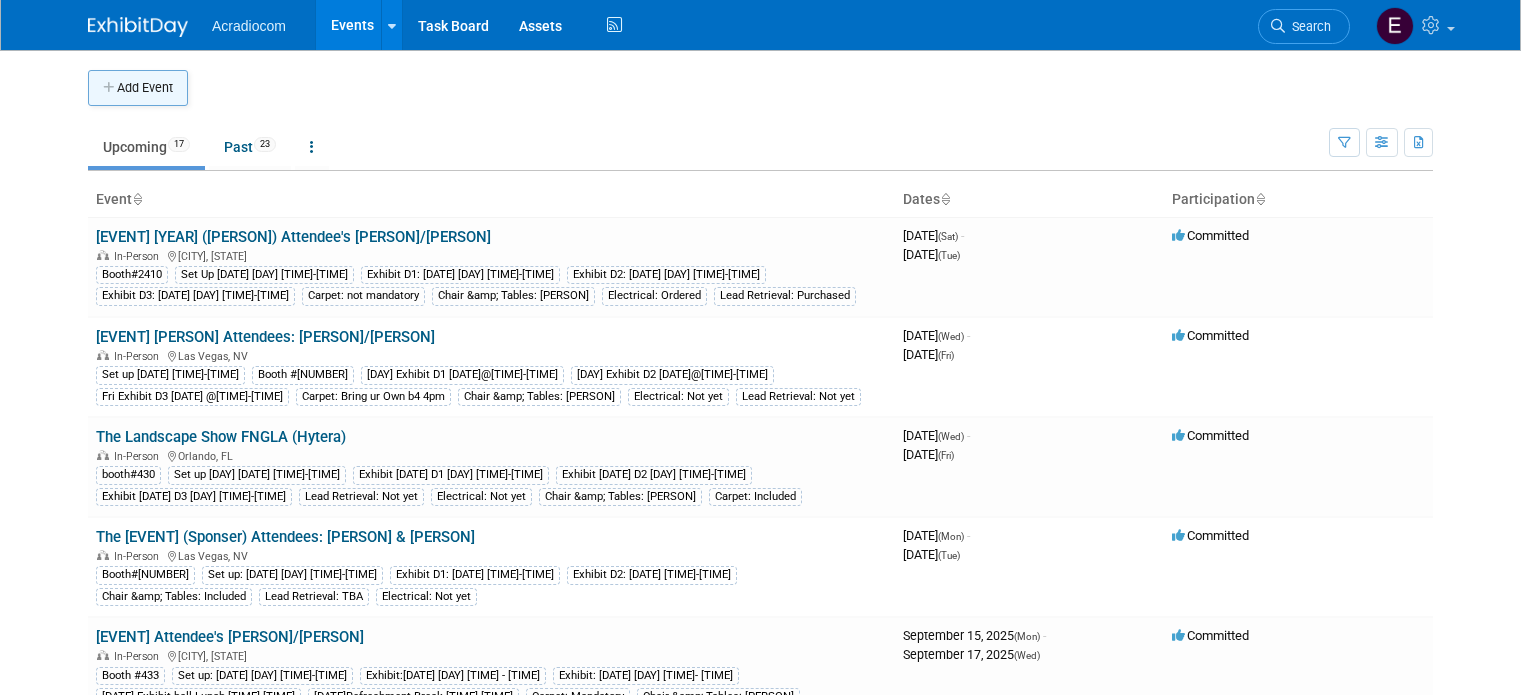 scroll, scrollTop: 0, scrollLeft: 0, axis: both 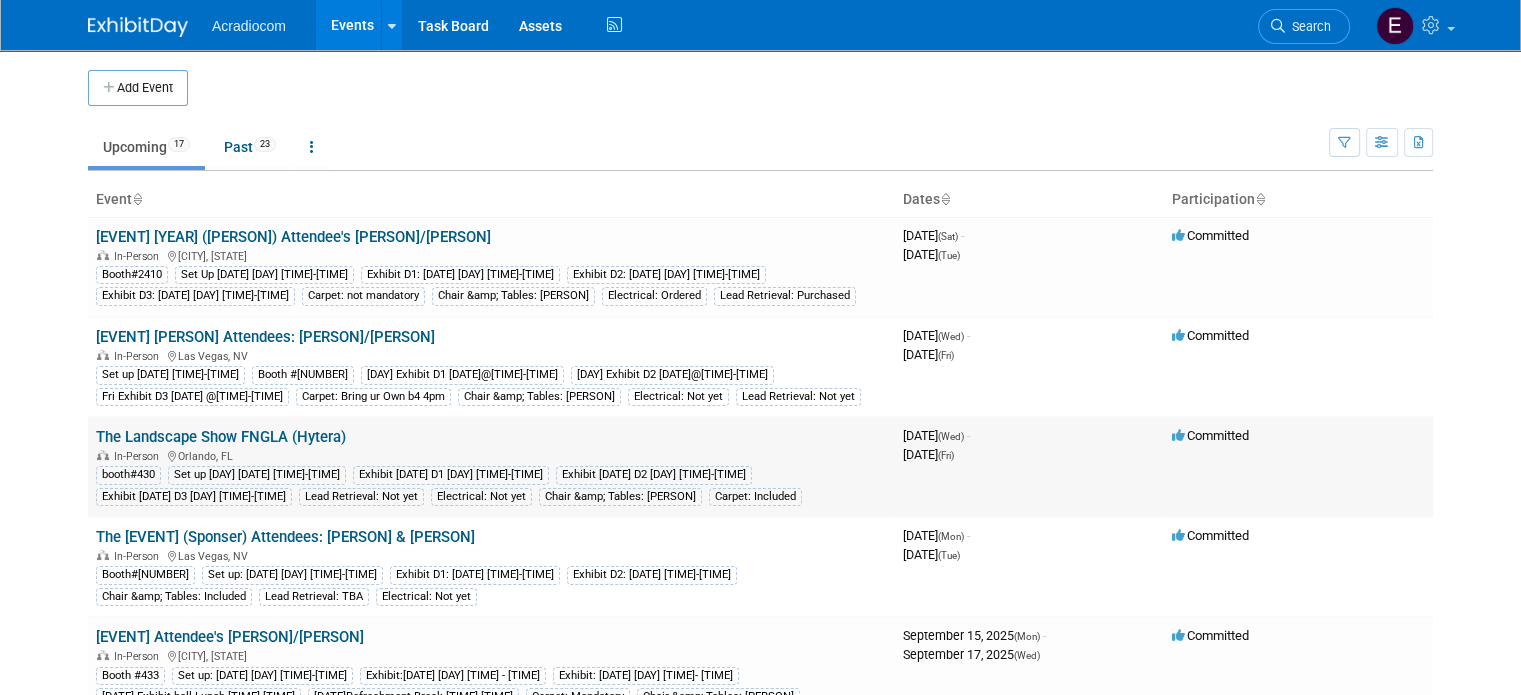 click on "The Landscape Show FNGLA (Hytera)" at bounding box center [221, 437] 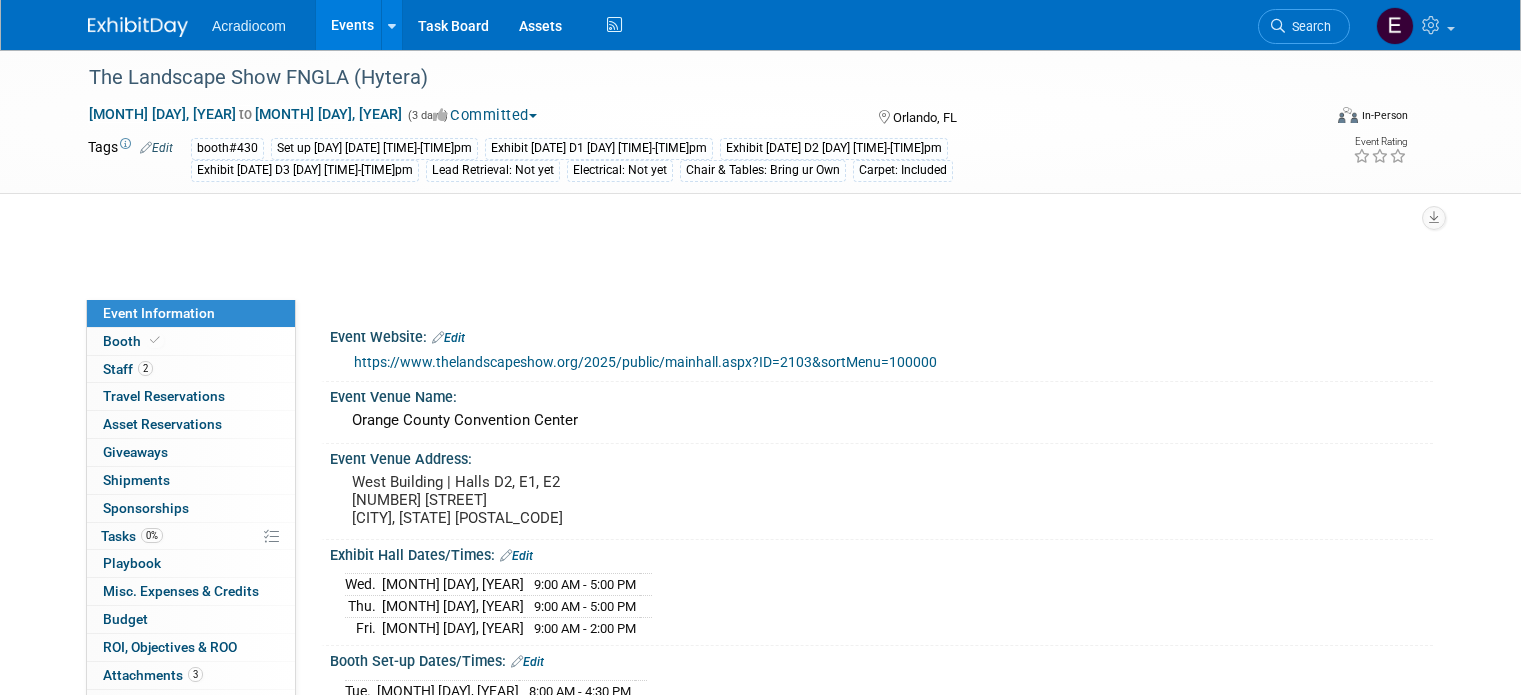 scroll, scrollTop: 0, scrollLeft: 0, axis: both 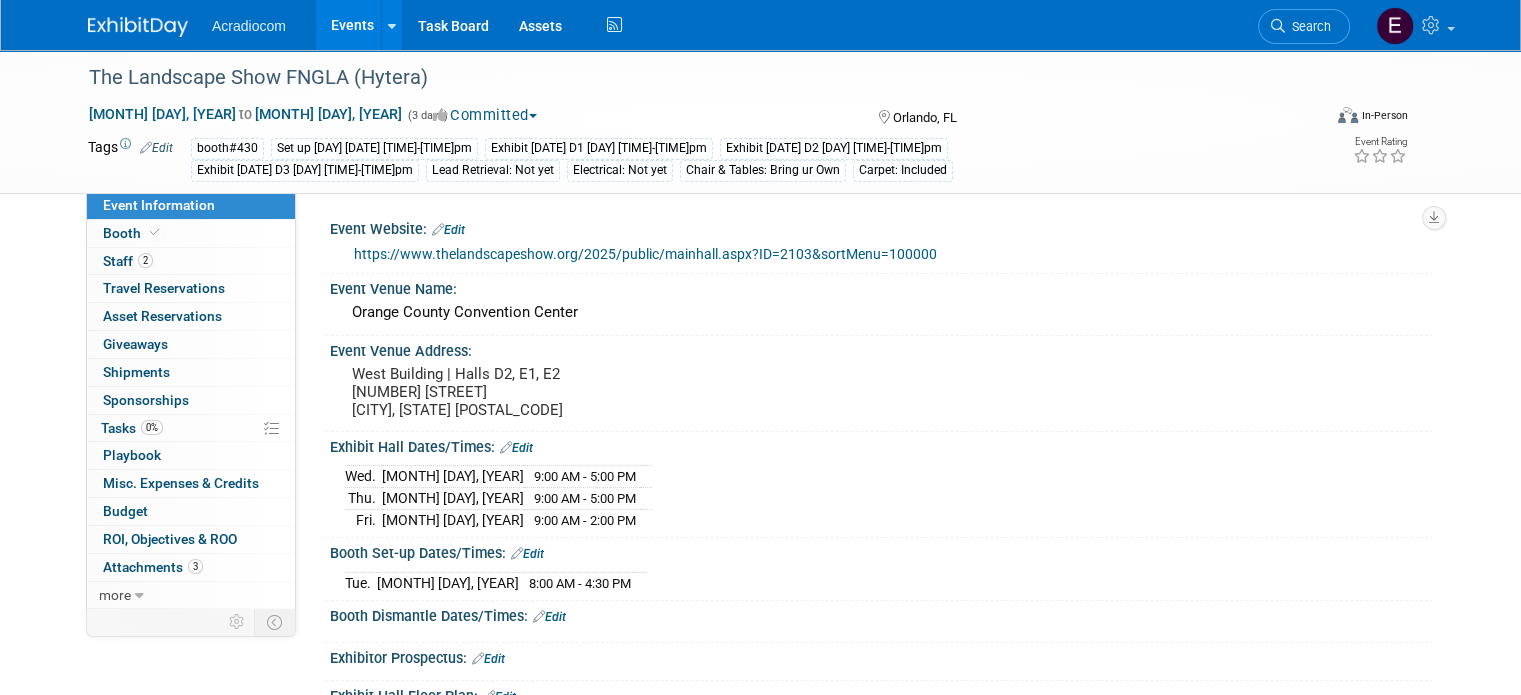 click on "Chair & Tables: Bring ur Own" at bounding box center [763, 170] 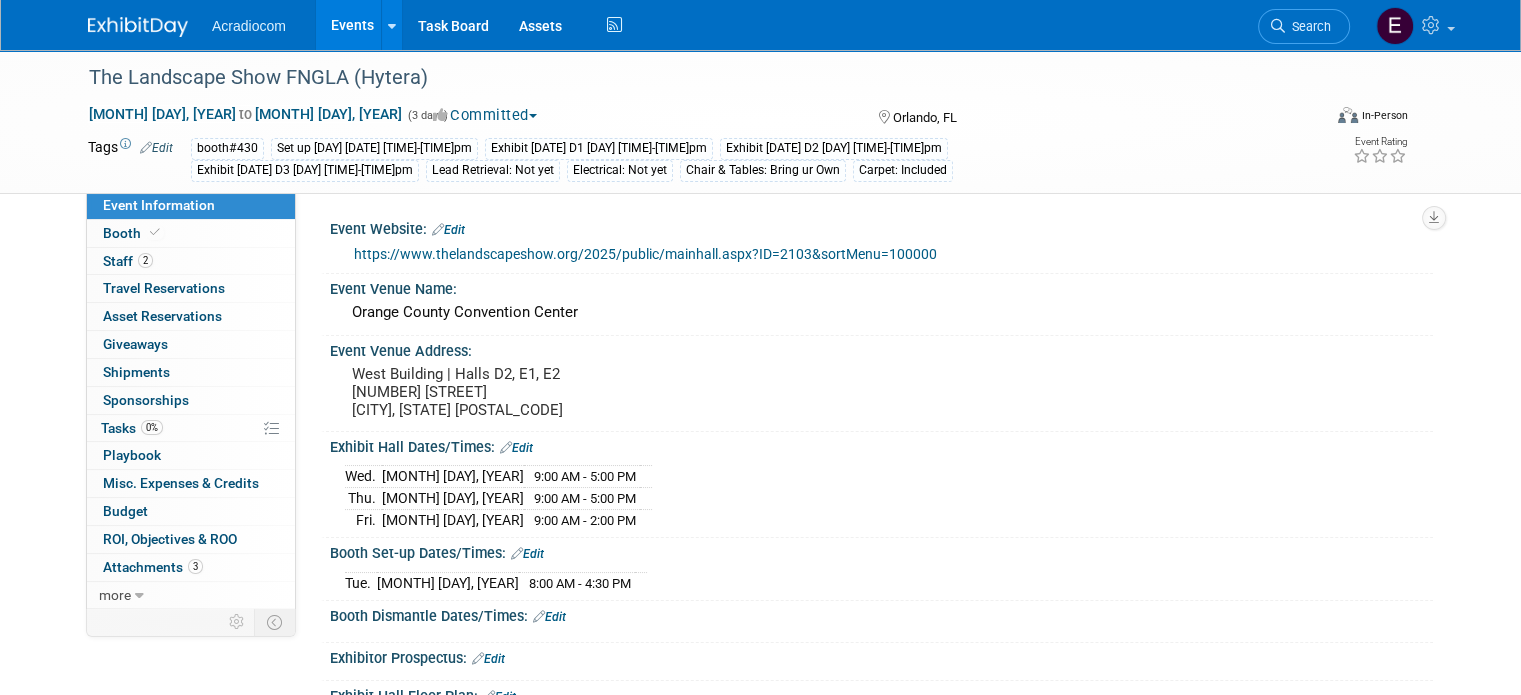 click on "Electrical: Not yet" at bounding box center (620, 170) 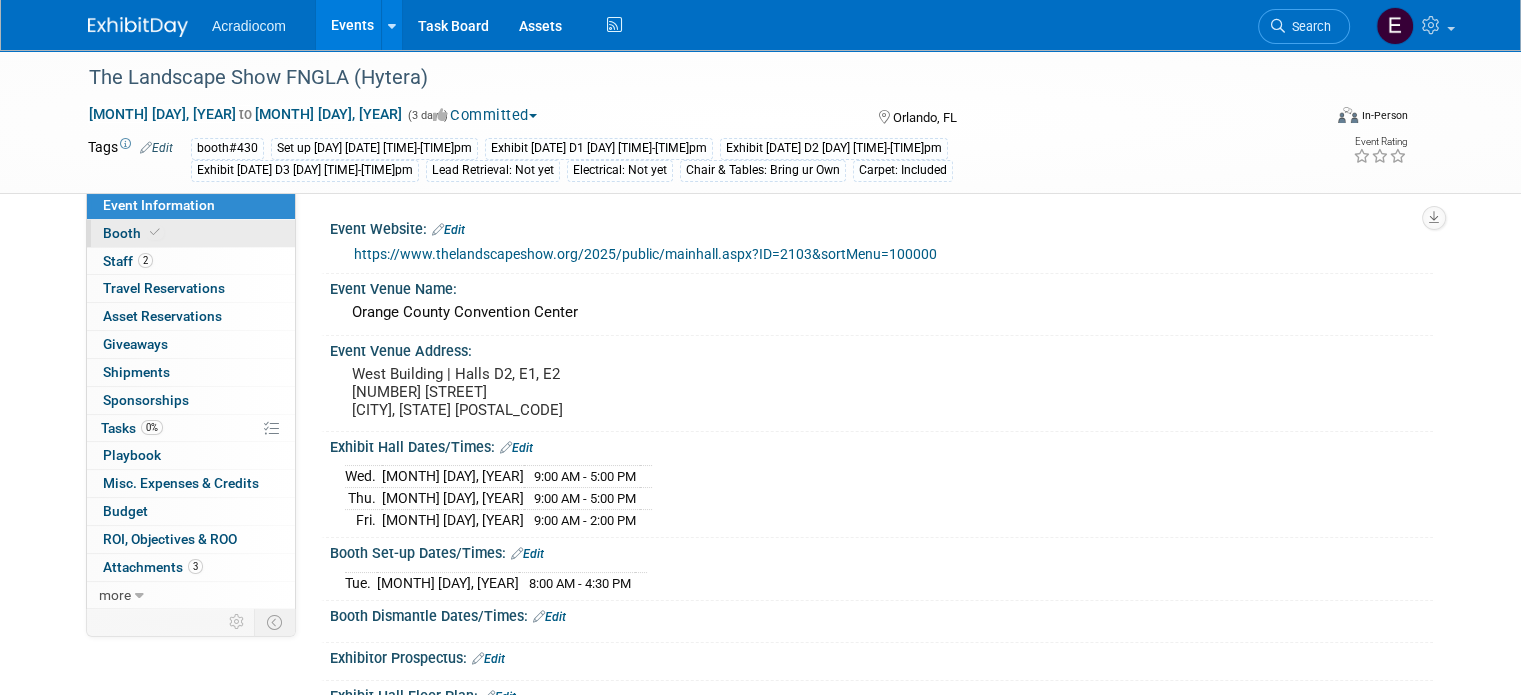 click on "Booth" at bounding box center [191, 233] 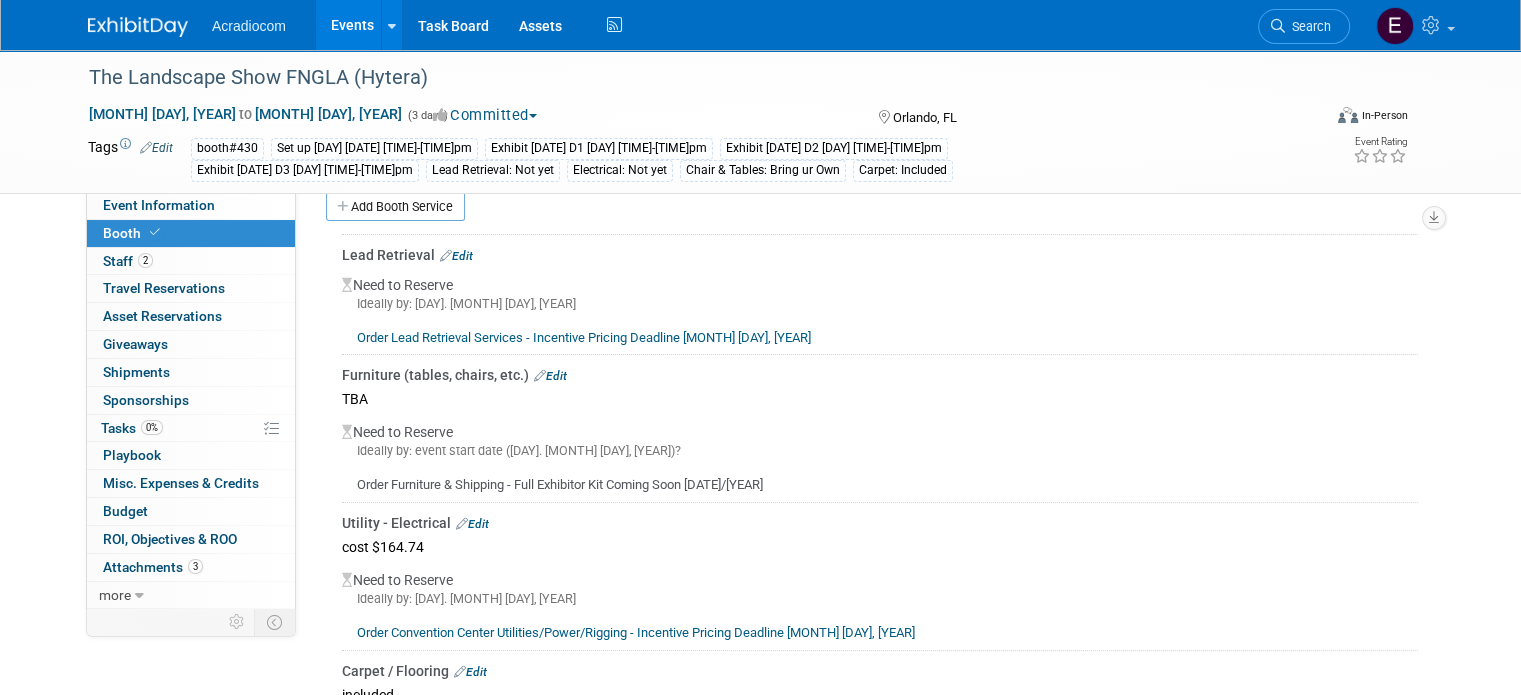 scroll, scrollTop: 600, scrollLeft: 0, axis: vertical 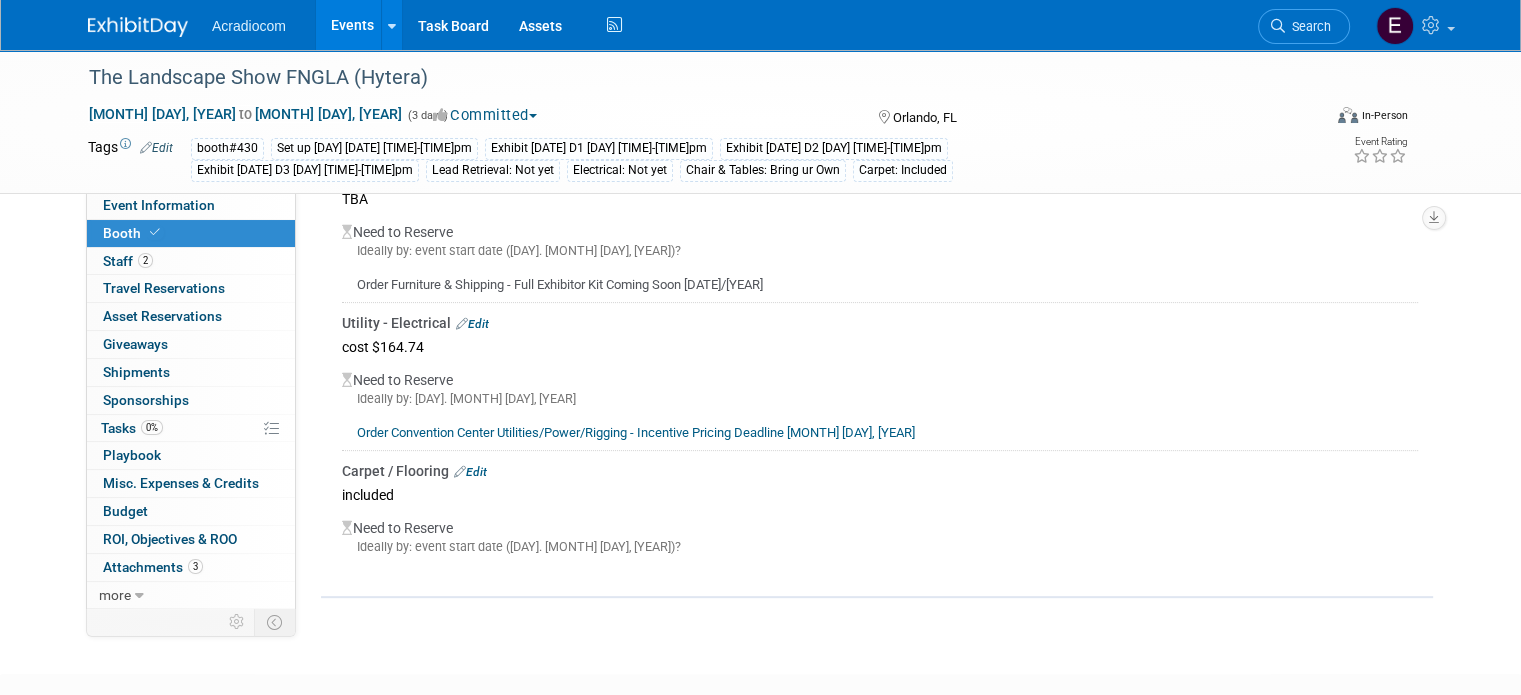 click on "Edit" at bounding box center [472, 324] 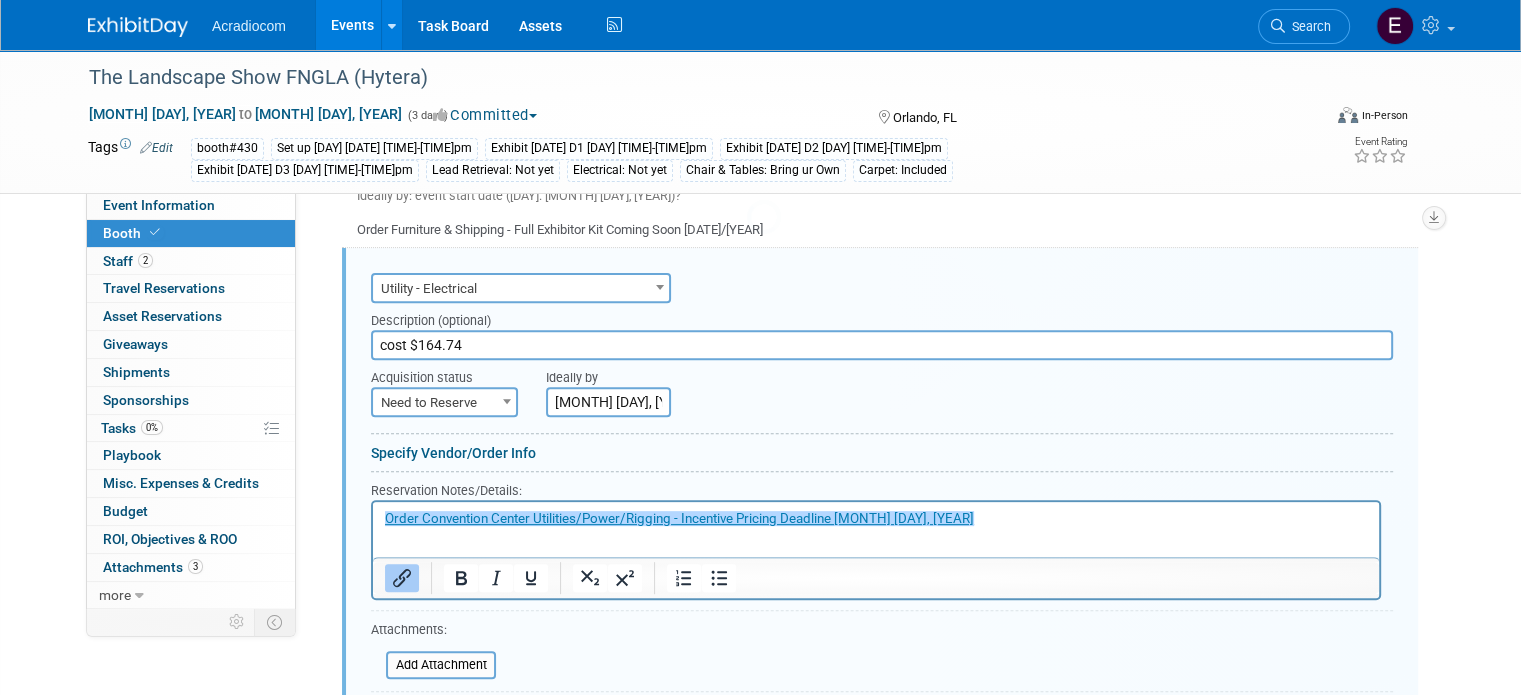 scroll, scrollTop: 0, scrollLeft: 0, axis: both 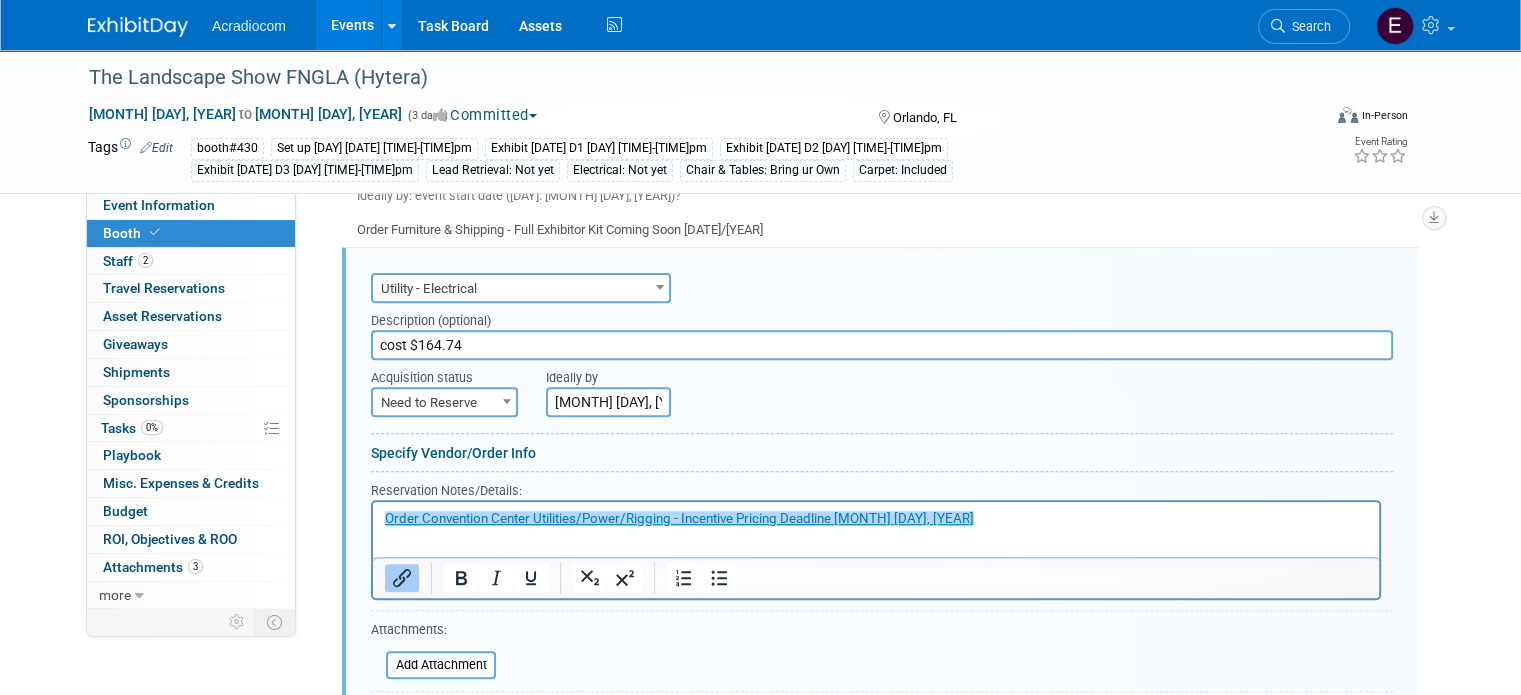 click on "Acquisition status
Need to Reserve
Already Reserved
Need to Reserve" at bounding box center [443, 388] 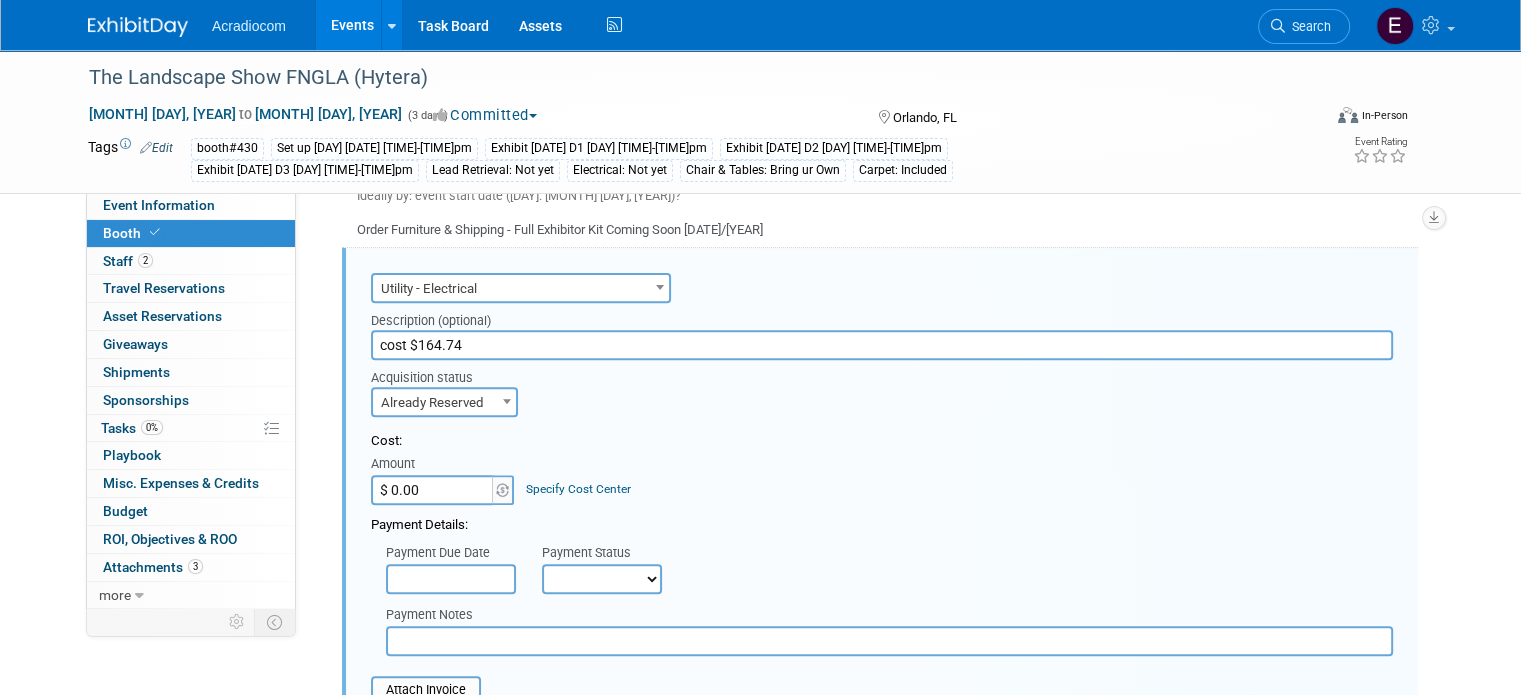 click on "$ 0.00" at bounding box center [433, 490] 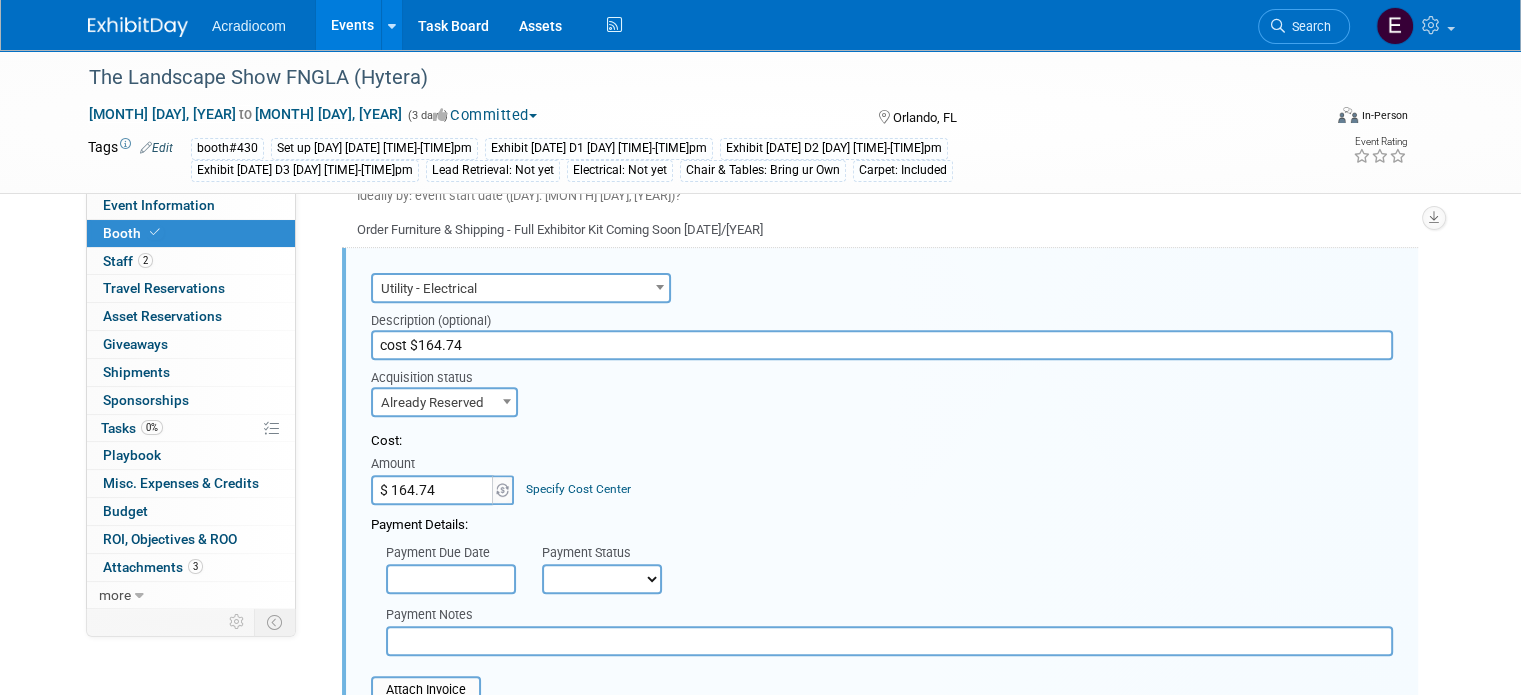 scroll, scrollTop: 855, scrollLeft: 0, axis: vertical 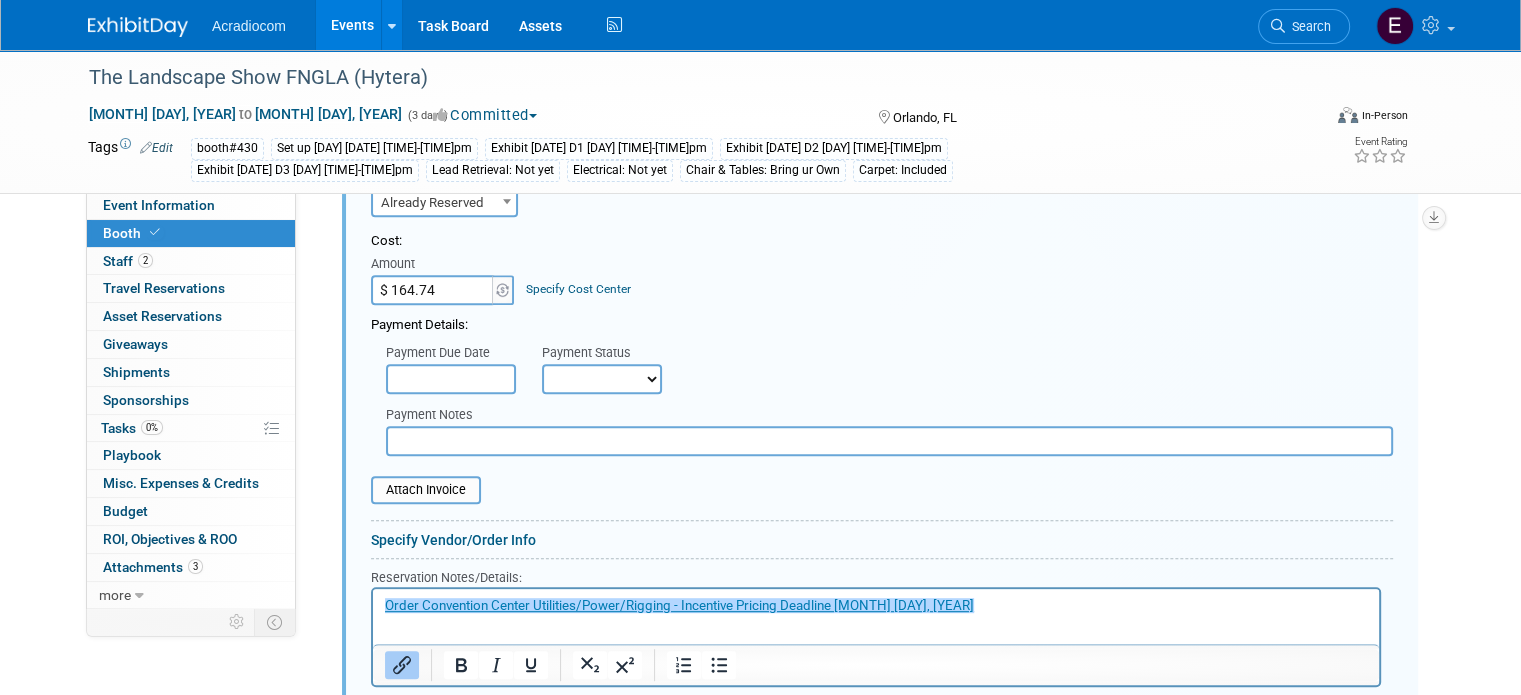 click at bounding box center [451, 379] 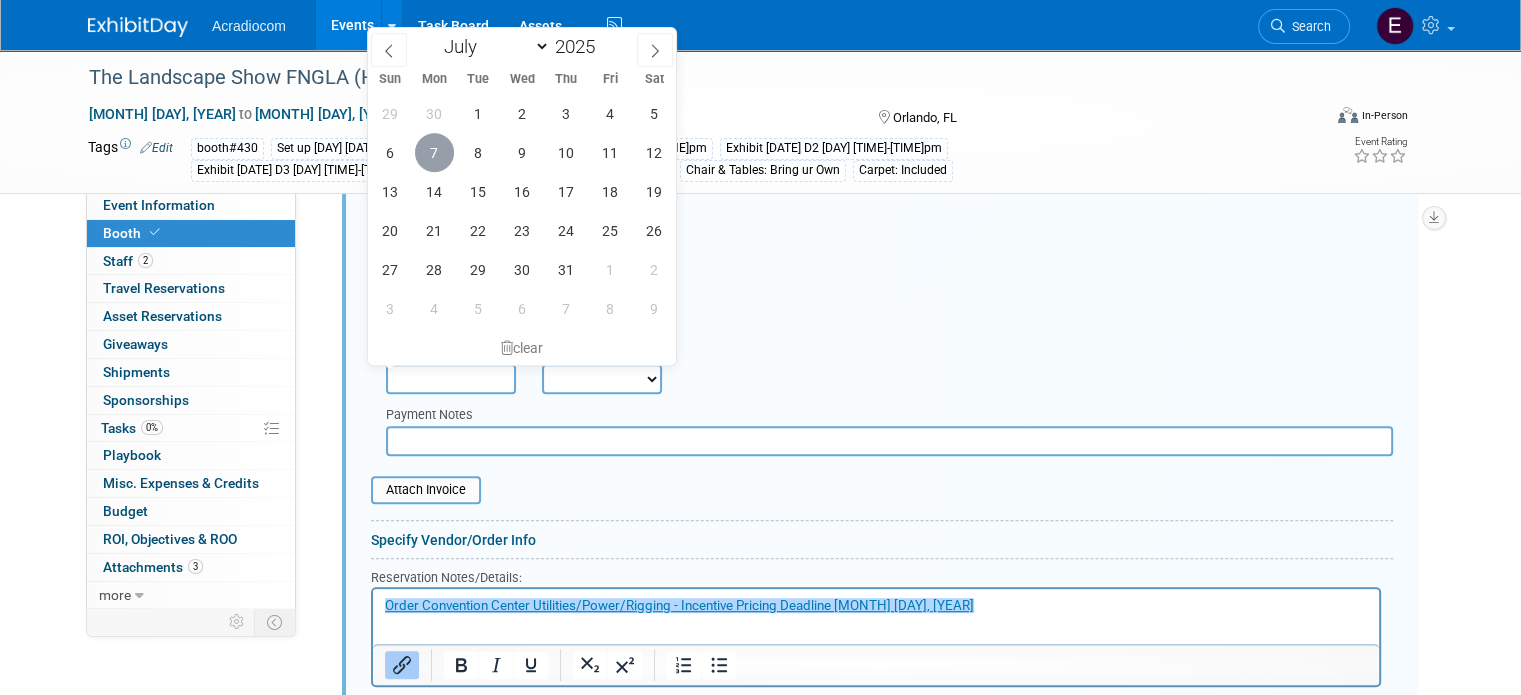 click on "7" at bounding box center [434, 152] 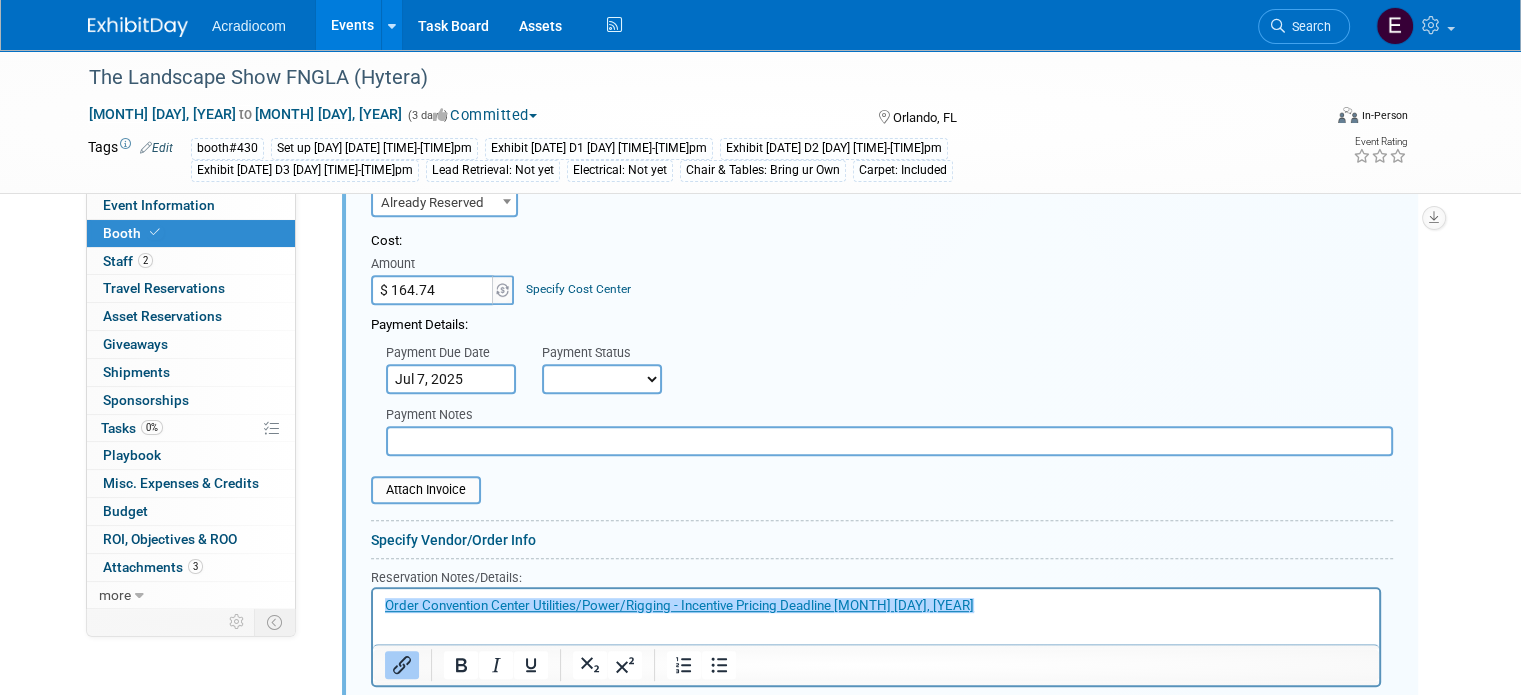 click on "Not Paid Yet
Partially Paid
Paid in Full" at bounding box center (602, 379) 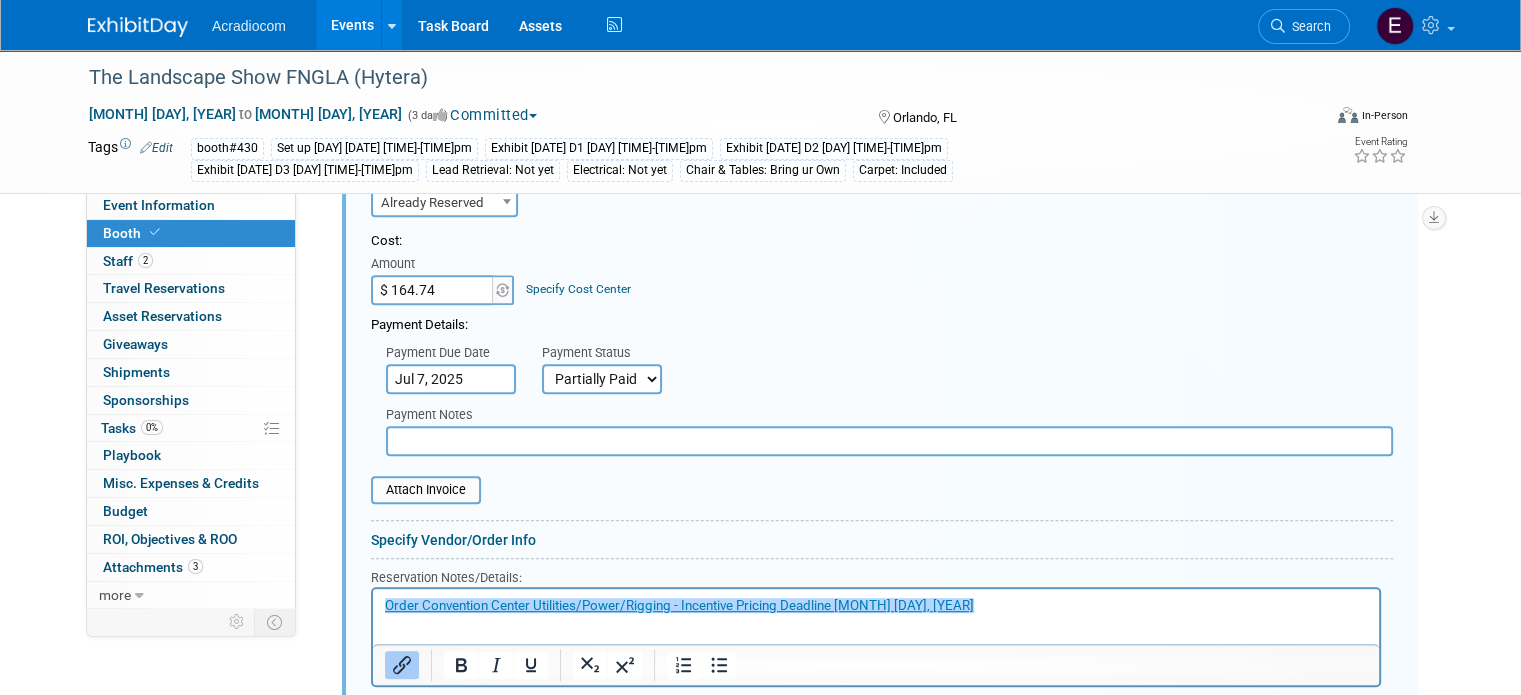 click on "Not Paid Yet
Partially Paid
Paid in Full" at bounding box center [602, 379] 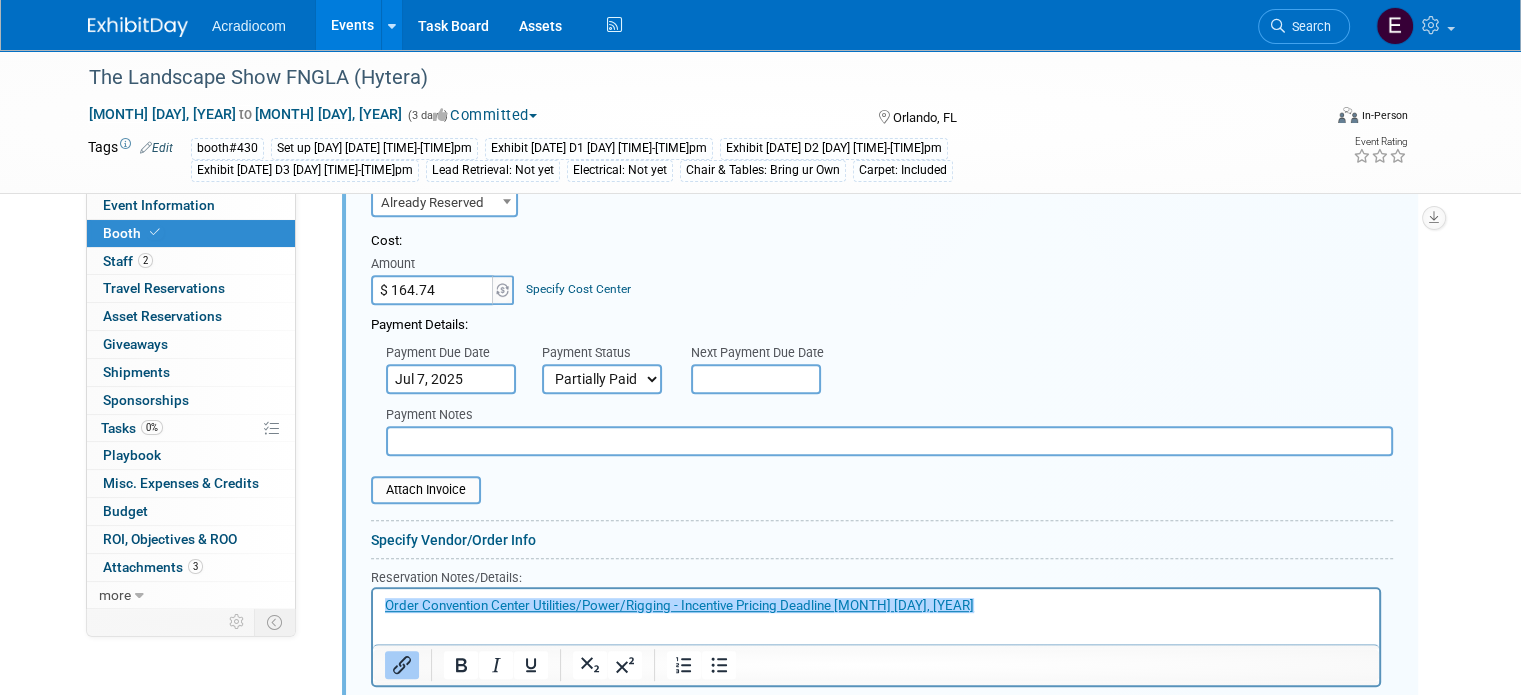 click at bounding box center [889, 441] 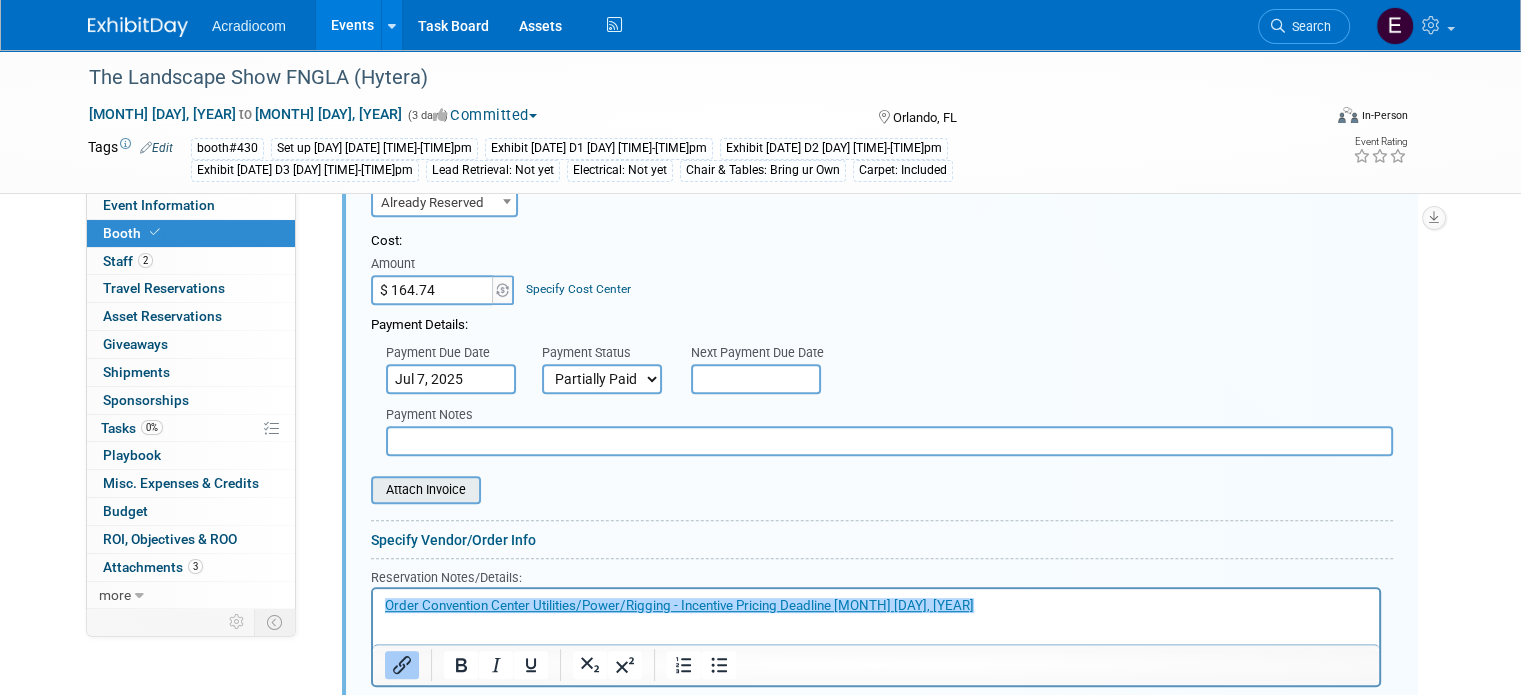 click at bounding box center (360, 490) 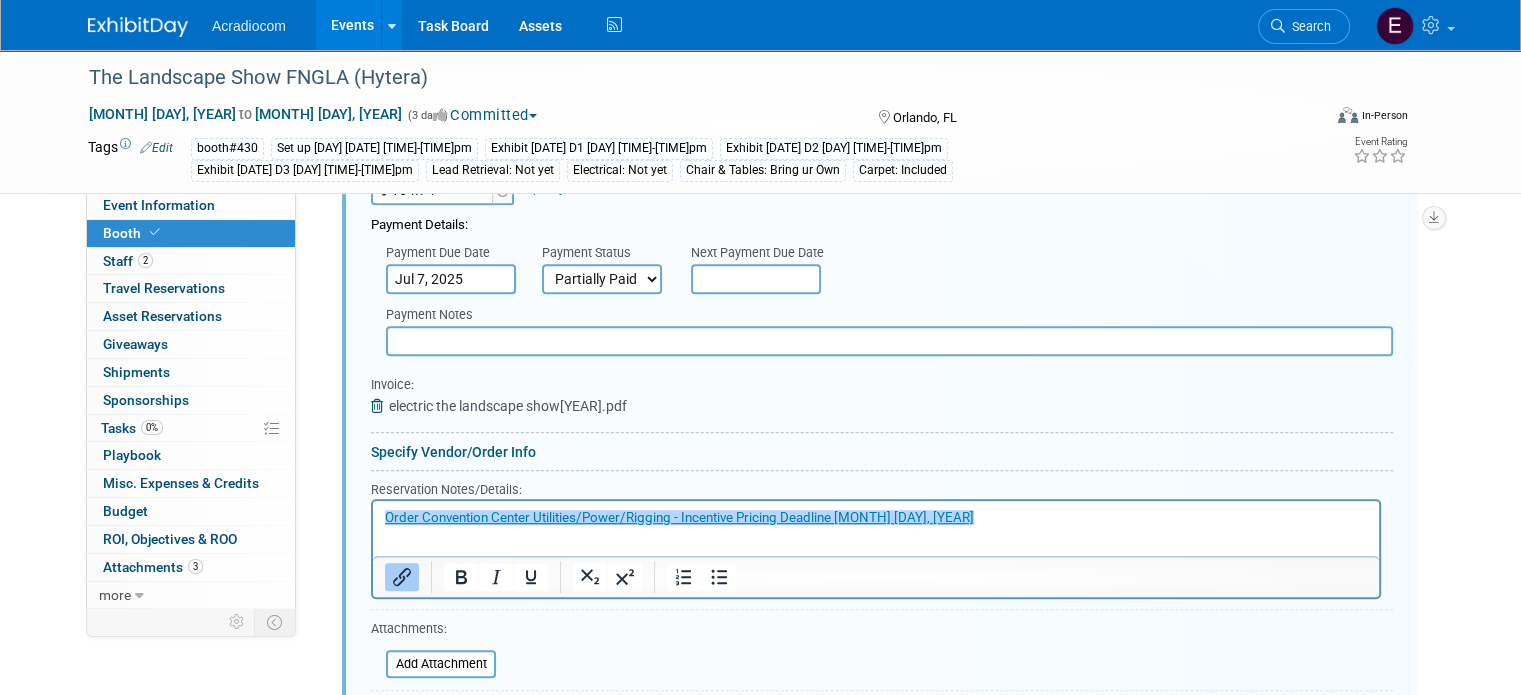 scroll, scrollTop: 1155, scrollLeft: 0, axis: vertical 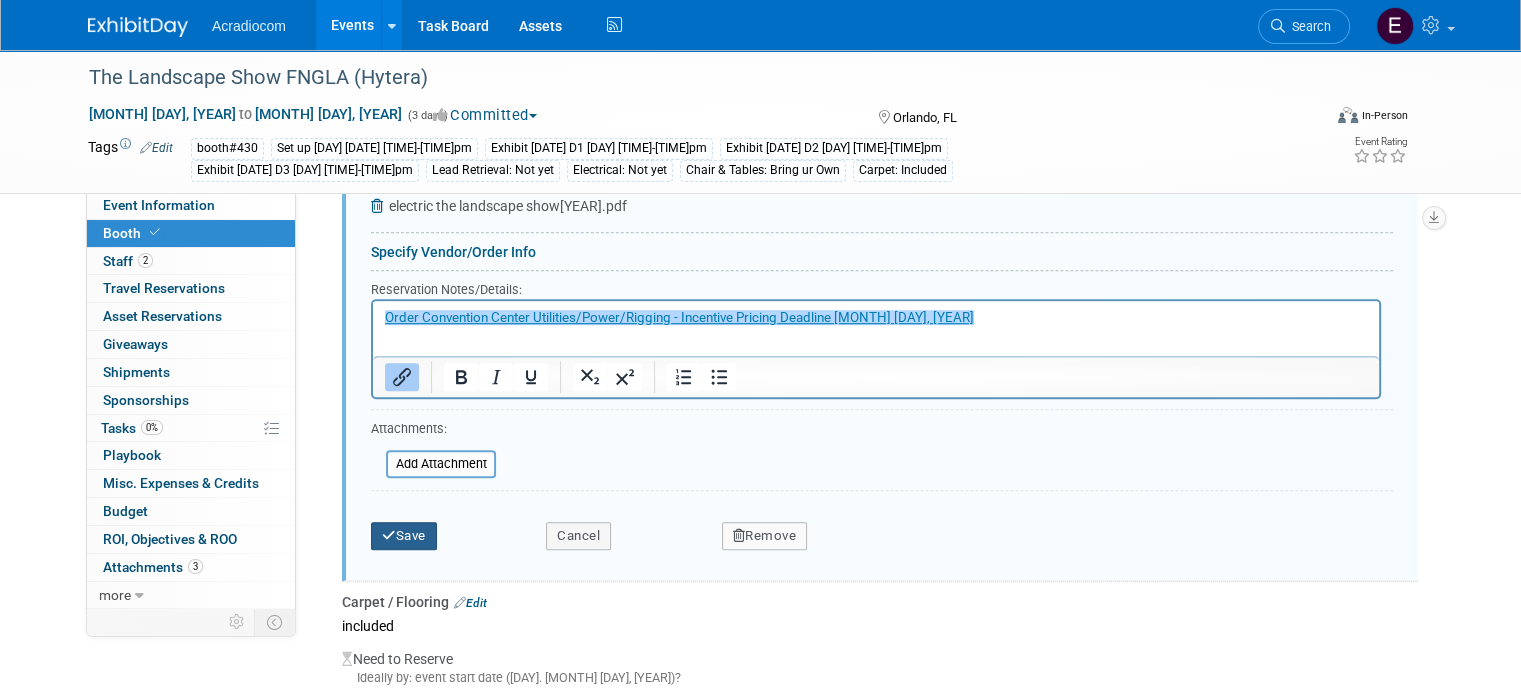 click on "Save" at bounding box center [404, 536] 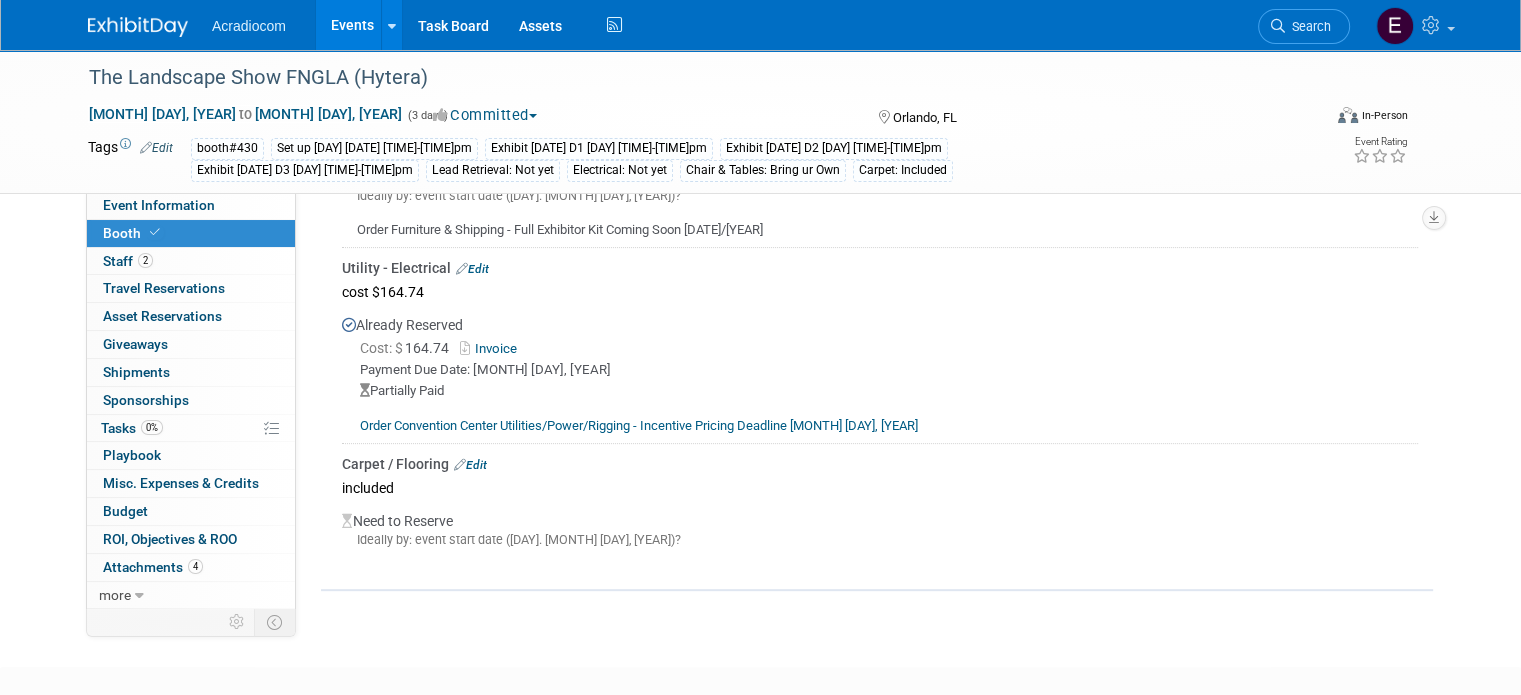 scroll, scrollTop: 455, scrollLeft: 0, axis: vertical 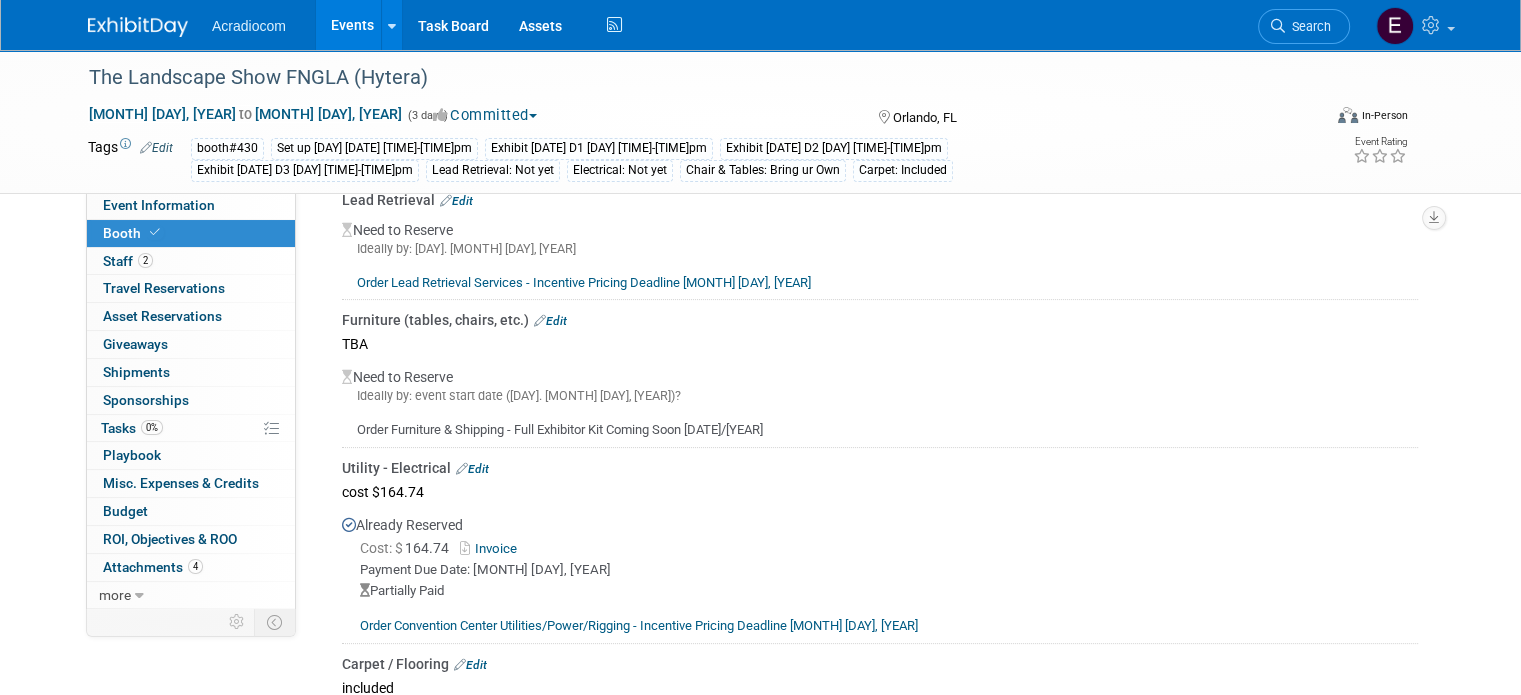click on "Electrical: Not yet" at bounding box center [620, 170] 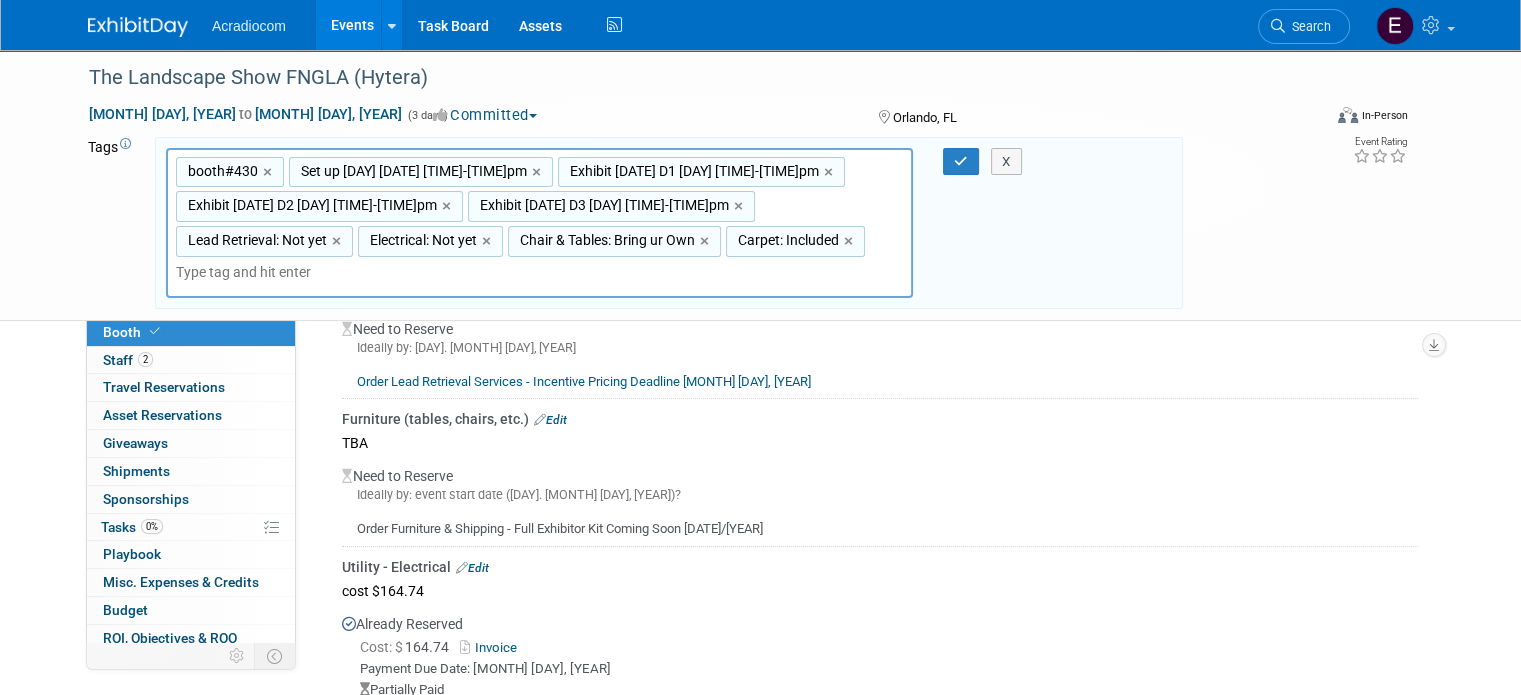 click on "Electrical: Not yet" at bounding box center (221, 171) 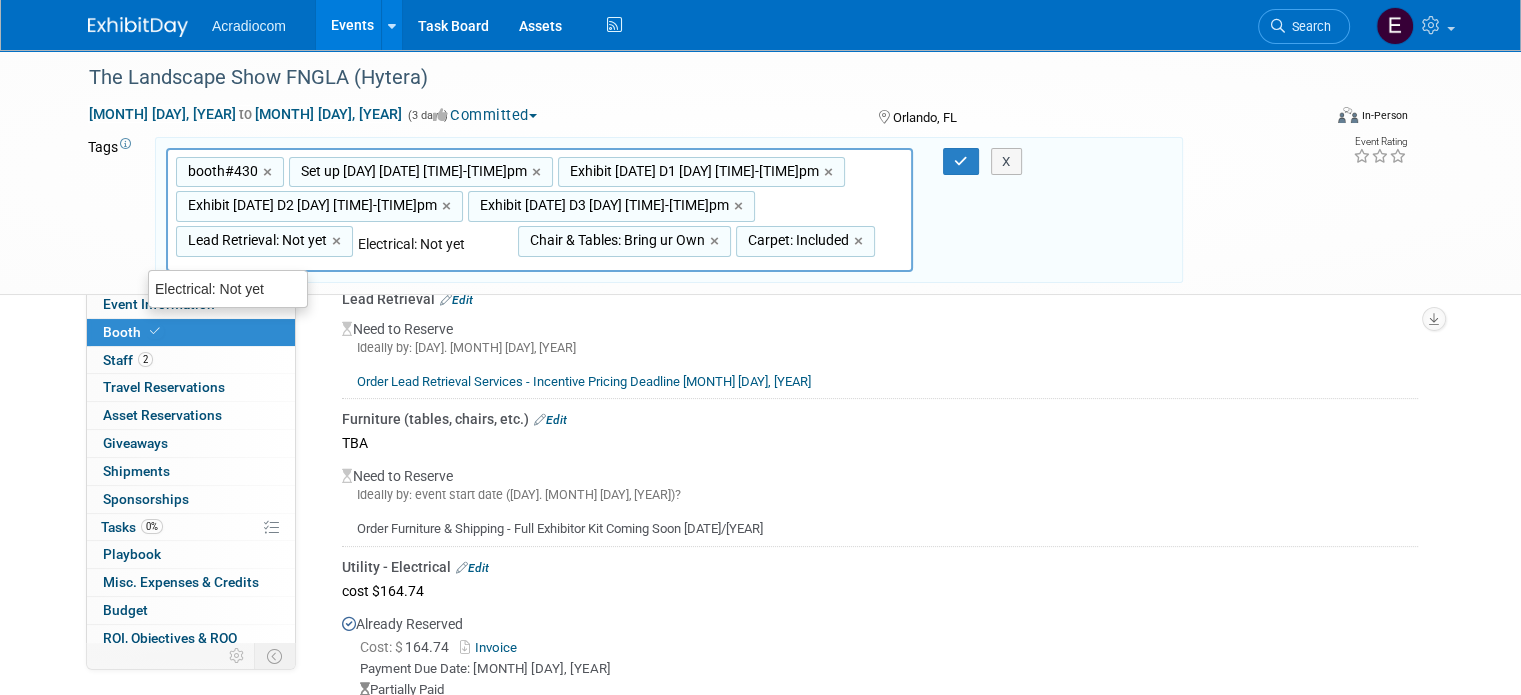 click on "Electrical: Not yet" at bounding box center [438, 244] 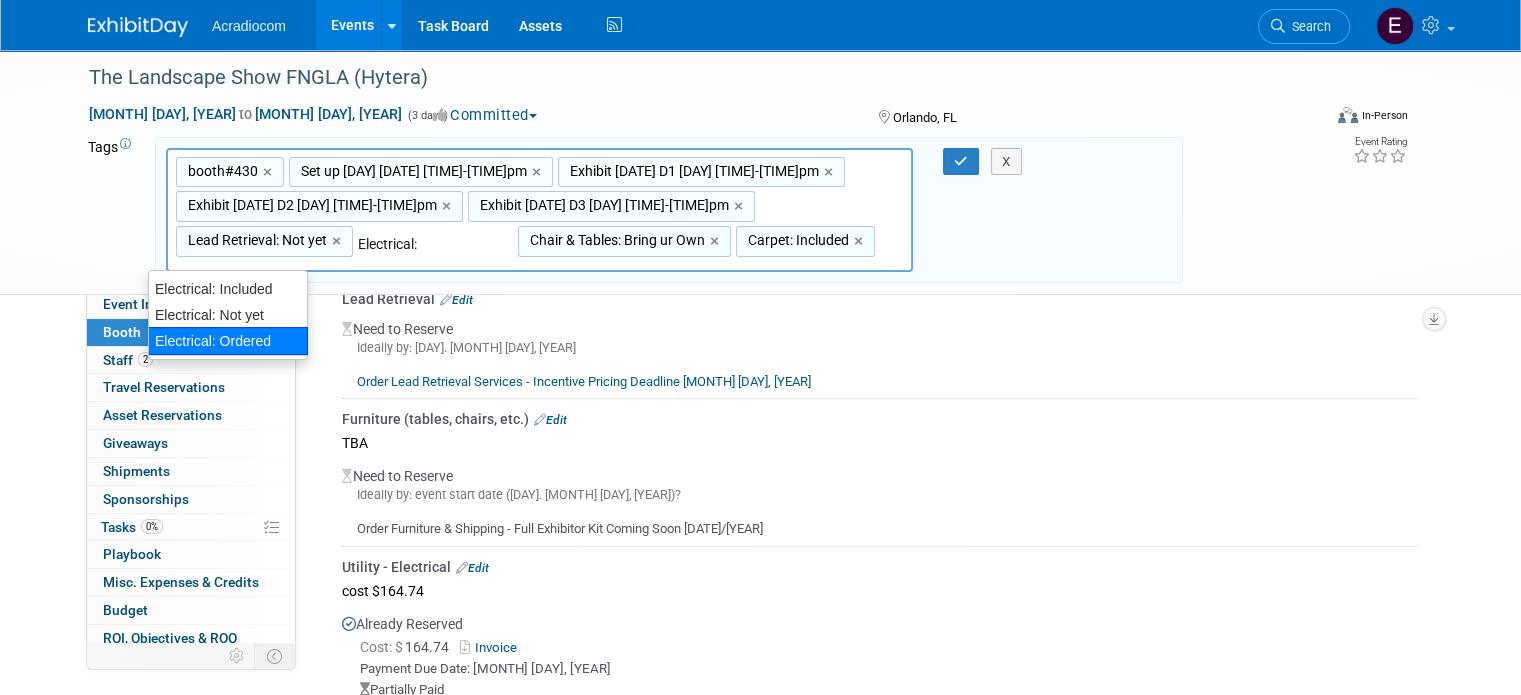 click on "Electrical: Ordered" at bounding box center [228, 341] 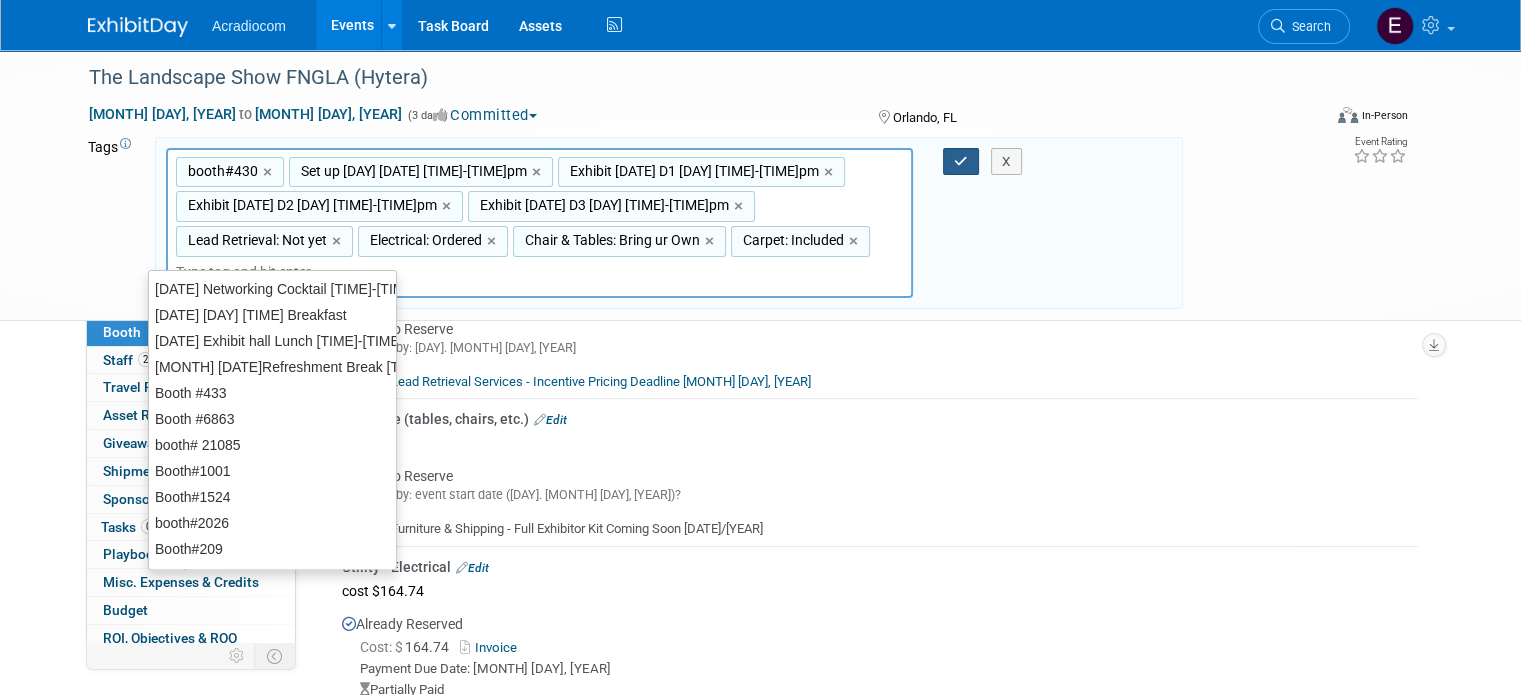 click at bounding box center (961, 161) 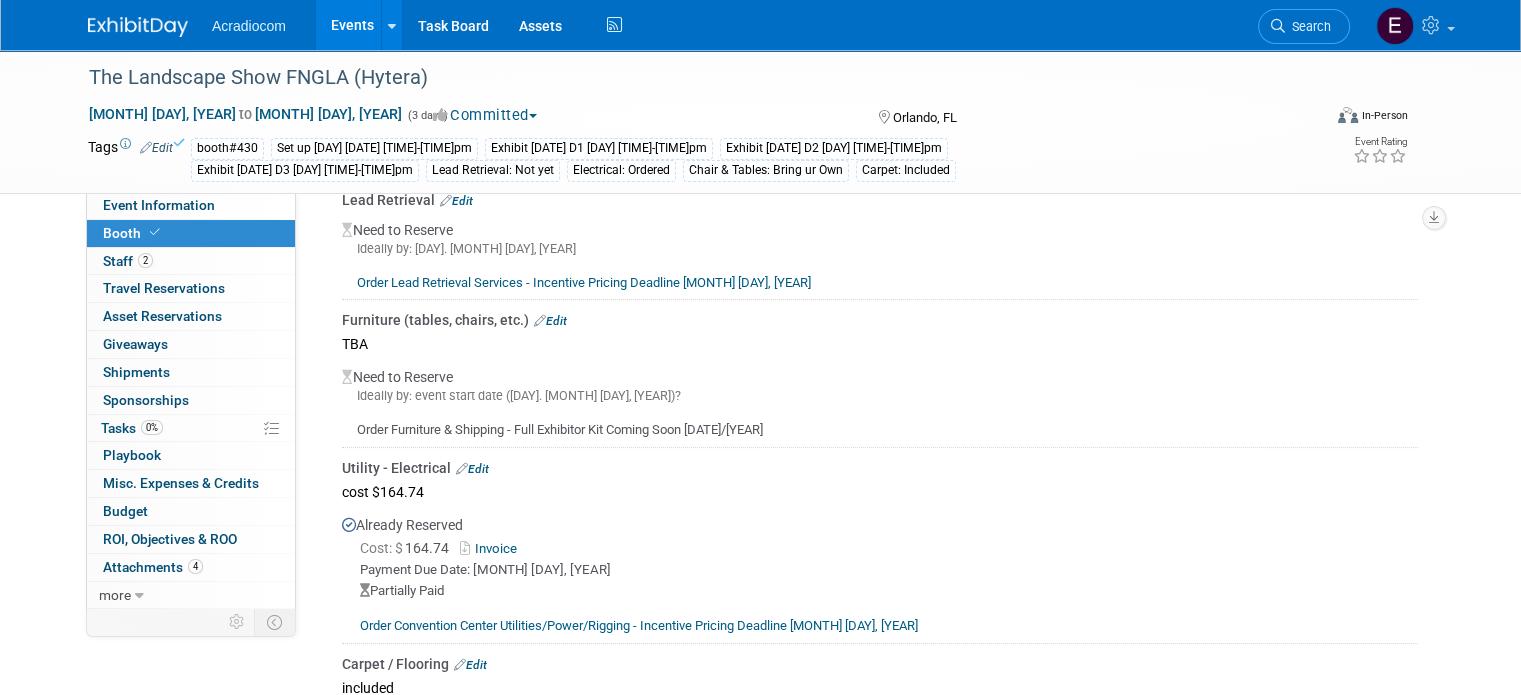 click at bounding box center (138, 27) 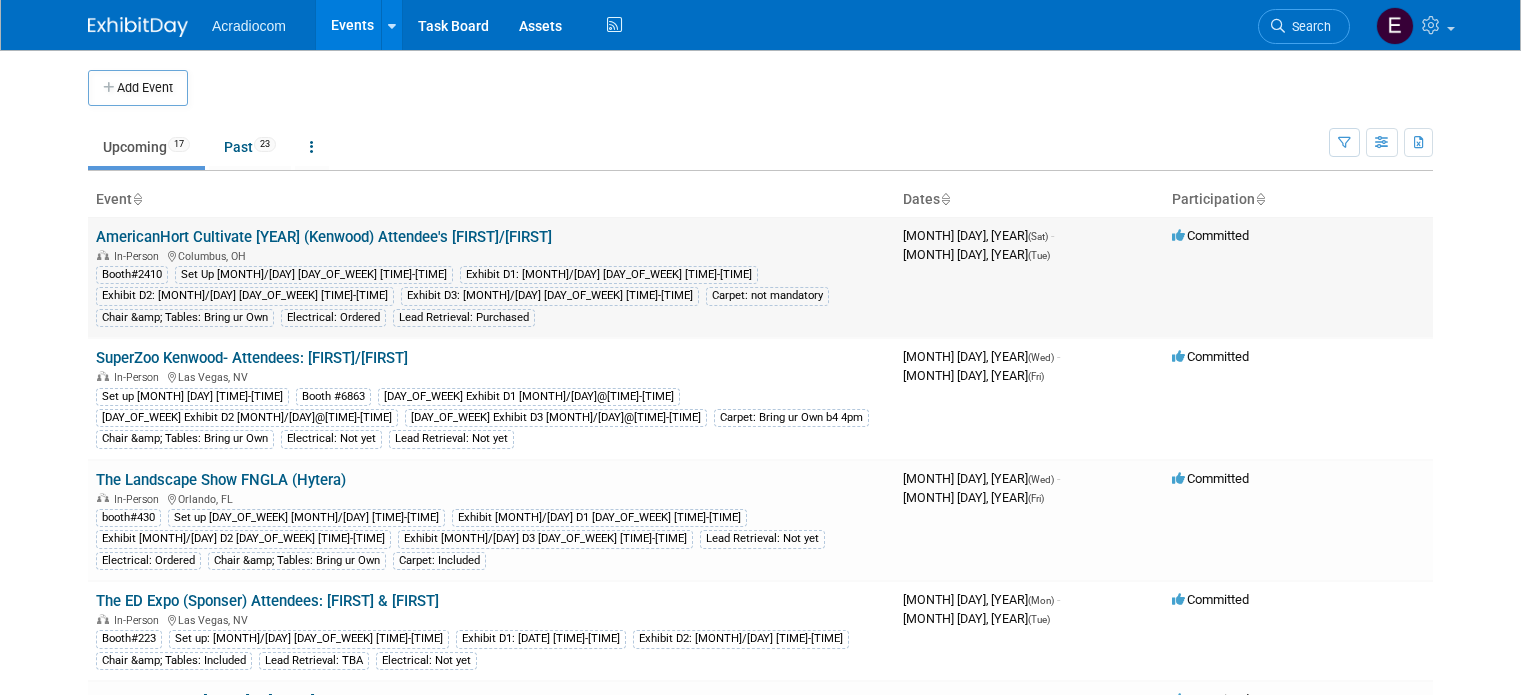 scroll, scrollTop: 0, scrollLeft: 0, axis: both 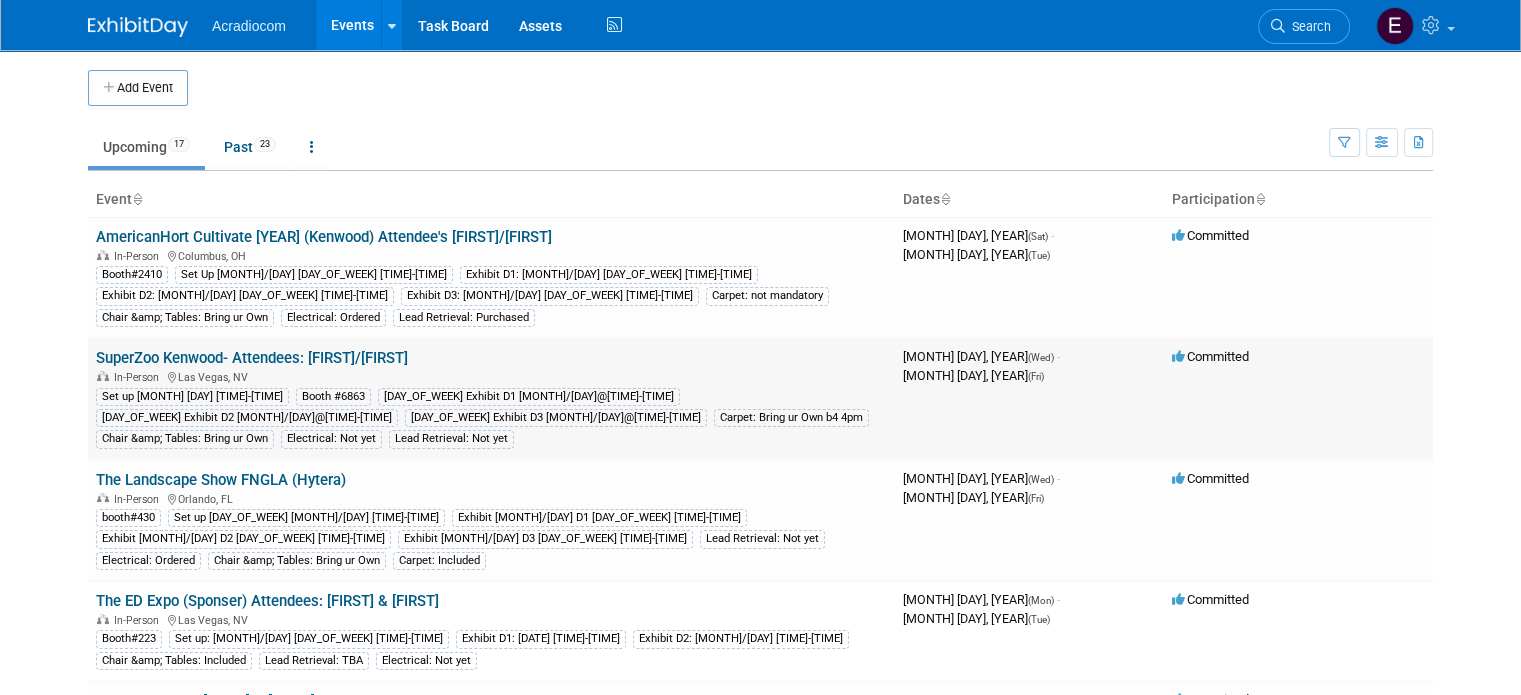 click on "SuperZoo Kenwood- Attendees: [FIRST]/[FIRST]" at bounding box center [252, 358] 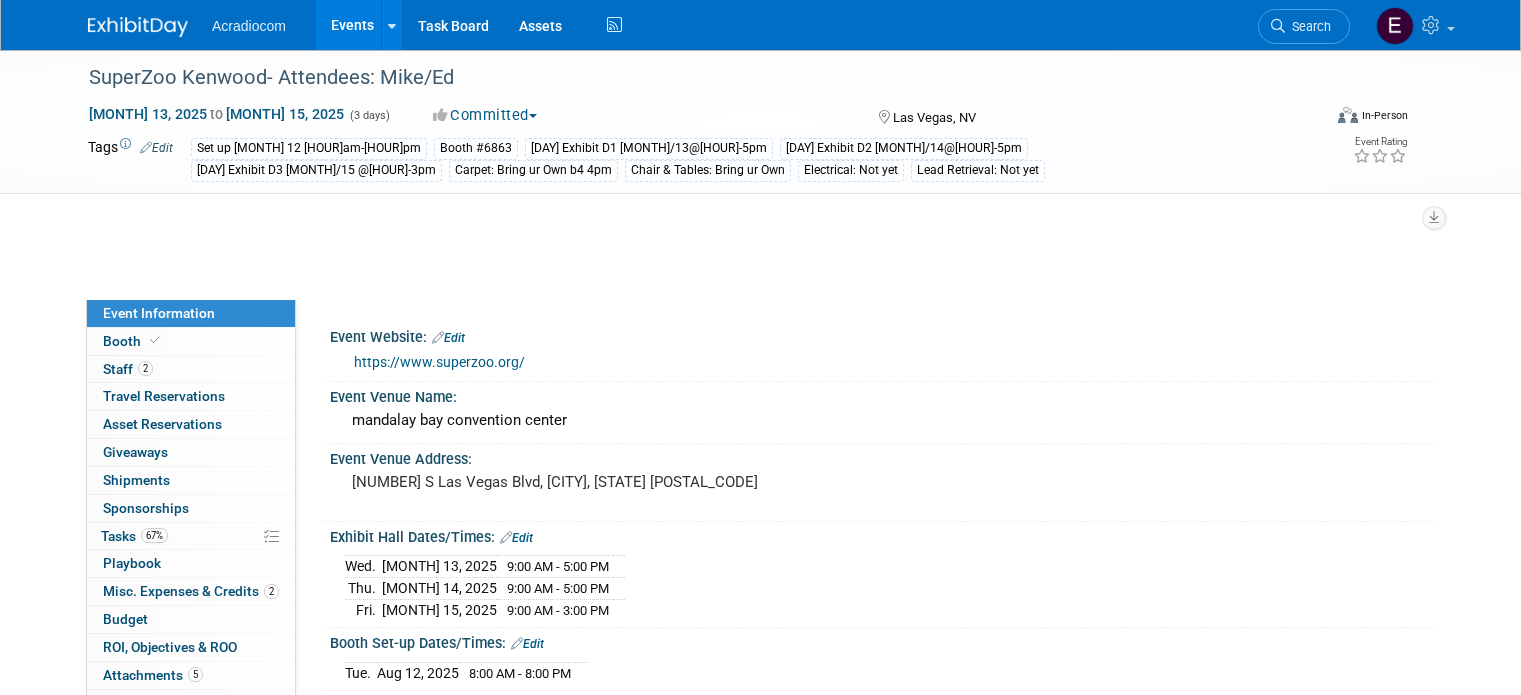 scroll, scrollTop: 0, scrollLeft: 0, axis: both 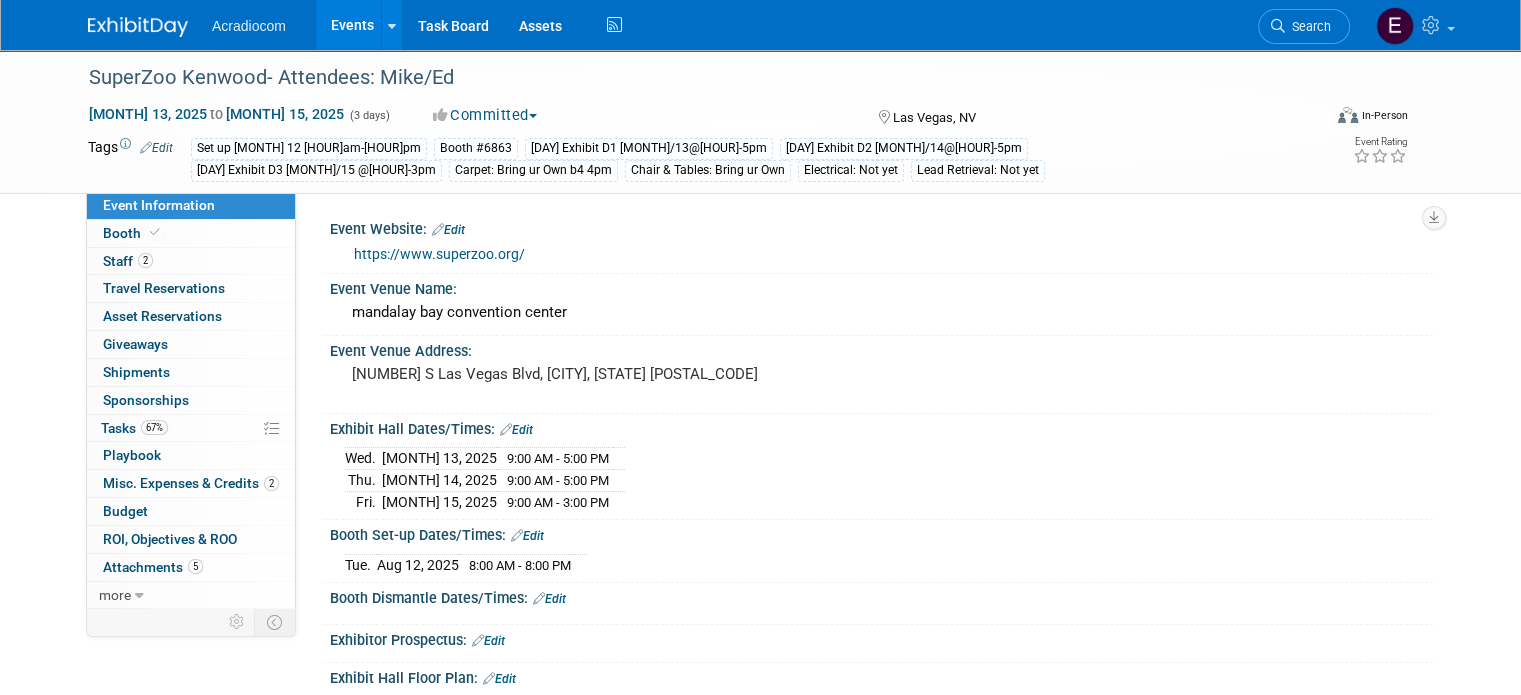 click on "Edit" at bounding box center [156, 148] 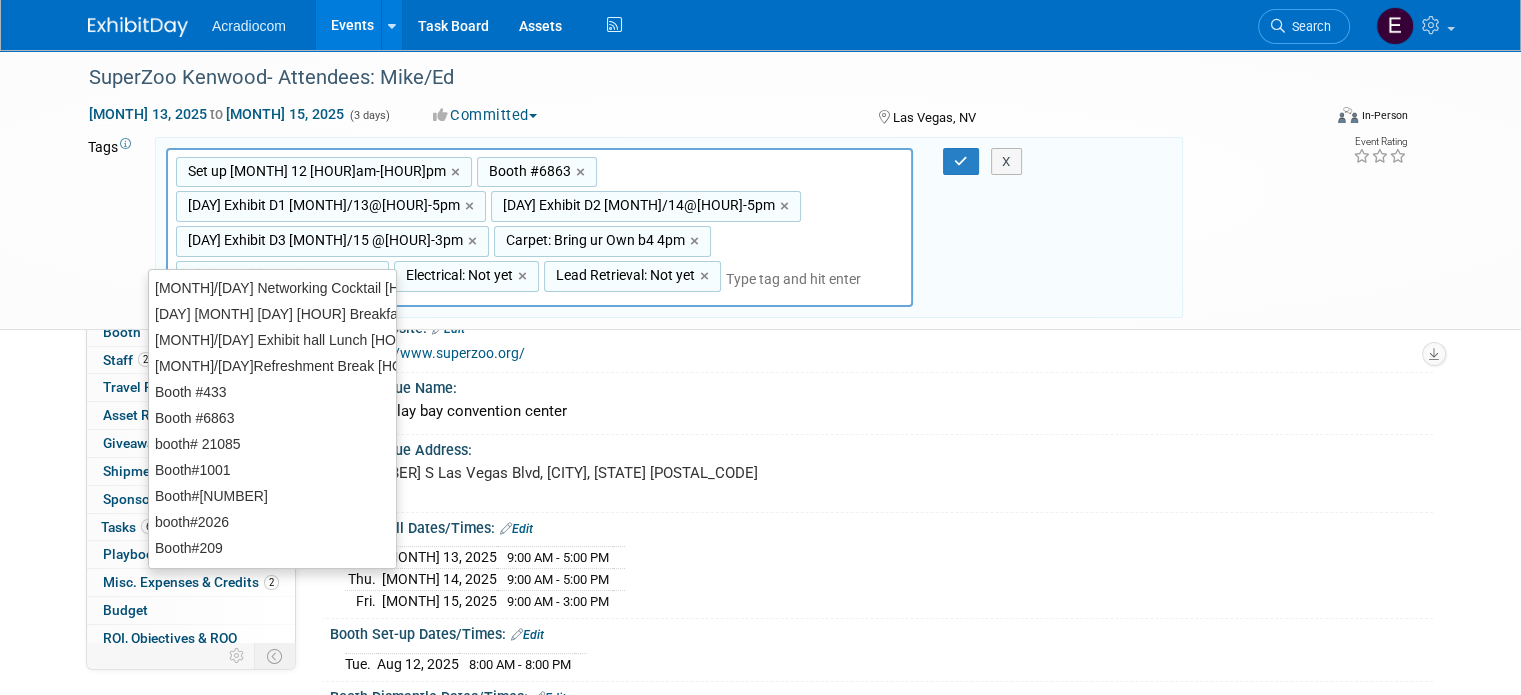 click on "Lead Retrieval: Not yet" at bounding box center (315, 171) 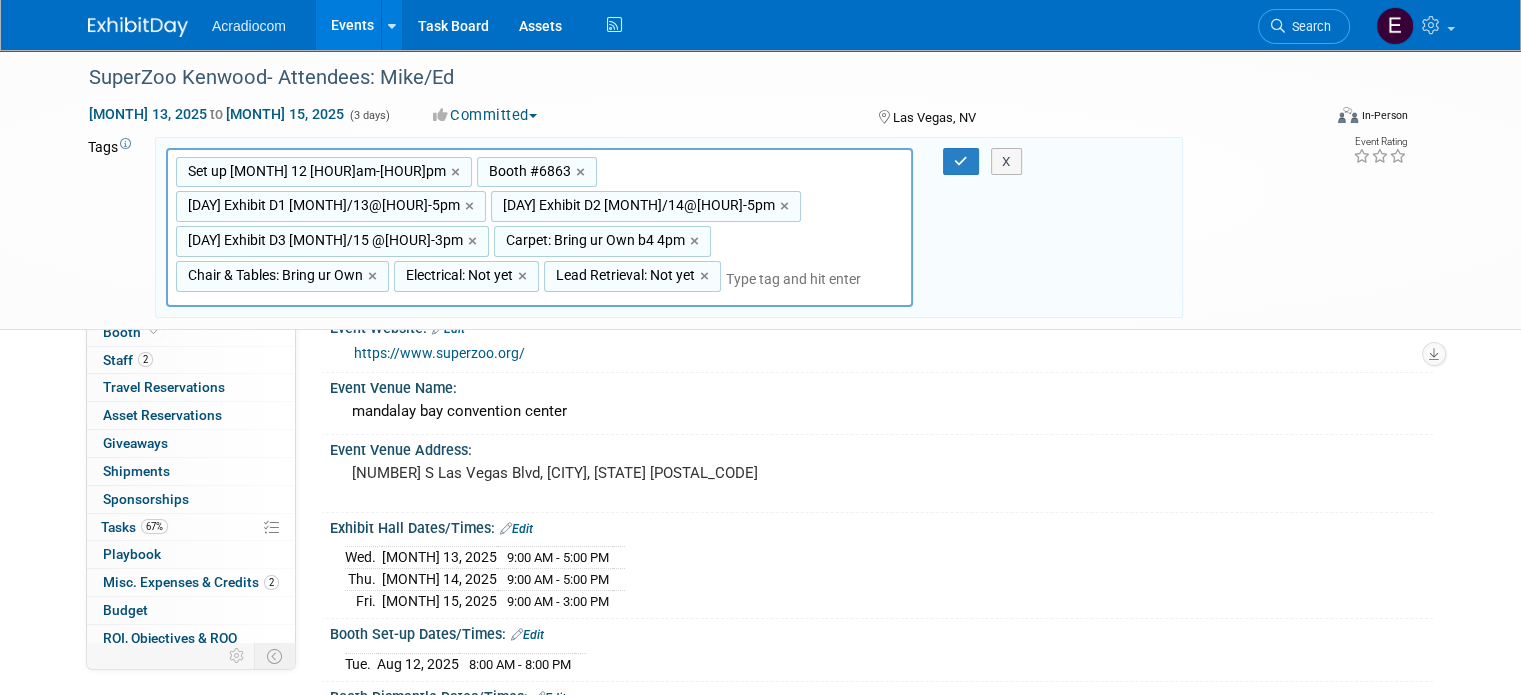 click on "Electrical: Not yet ×" at bounding box center (466, 276) 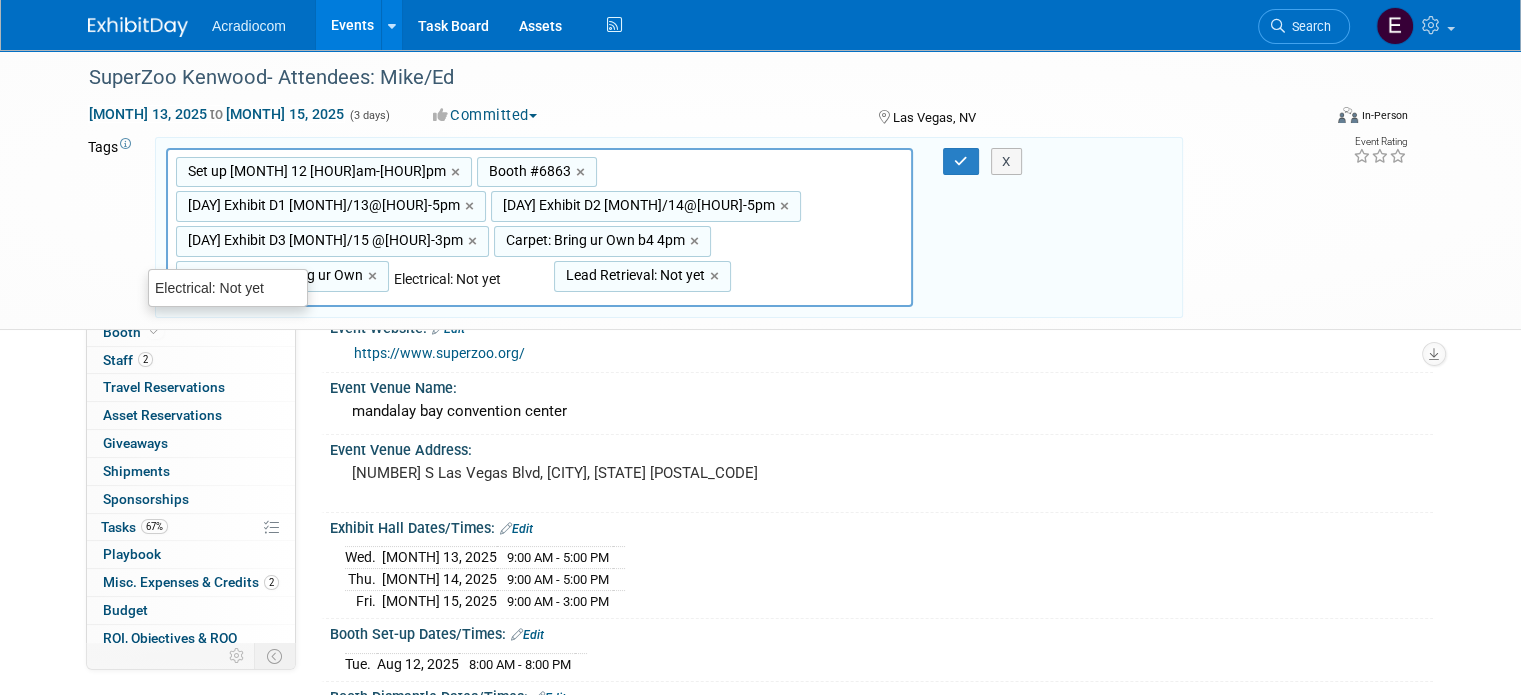 click on "Electrical: Not yet" at bounding box center [474, 279] 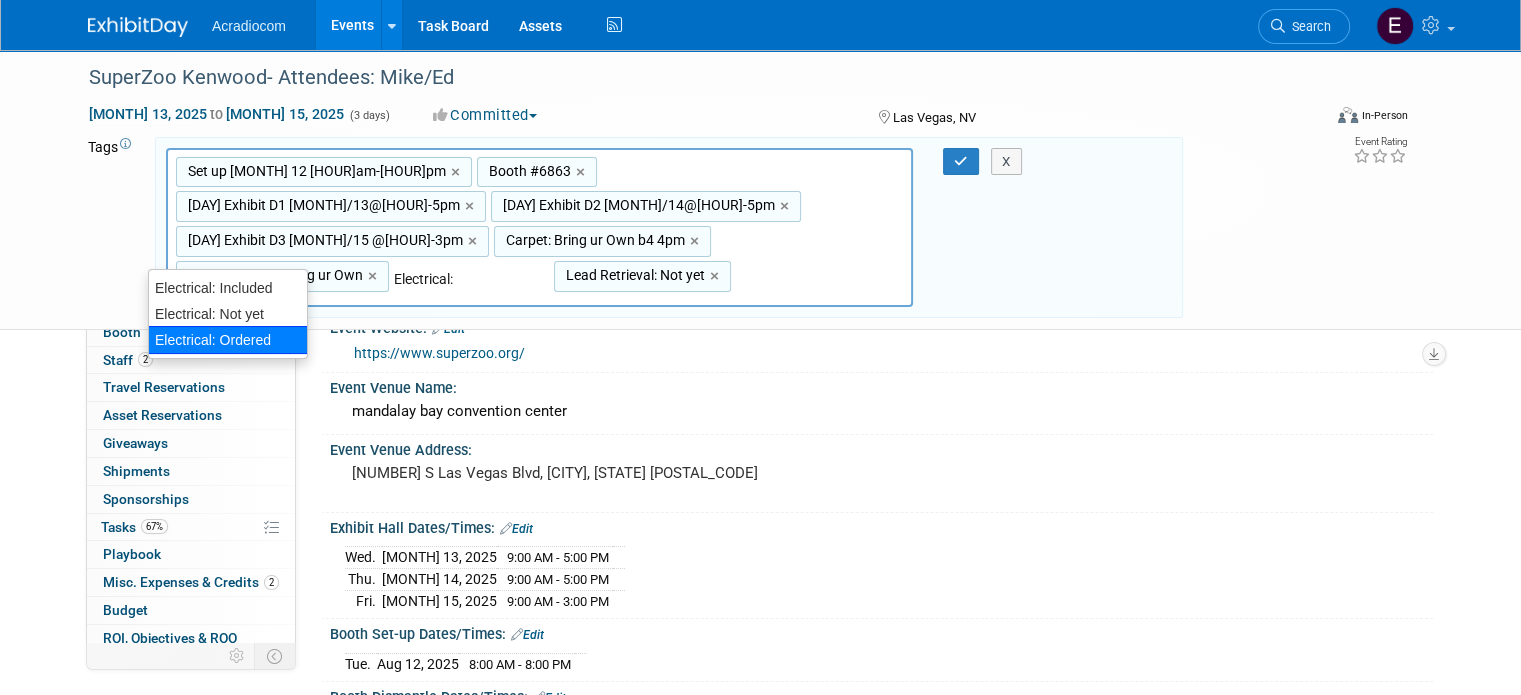 click on "Electrical: Ordered" at bounding box center [228, 340] 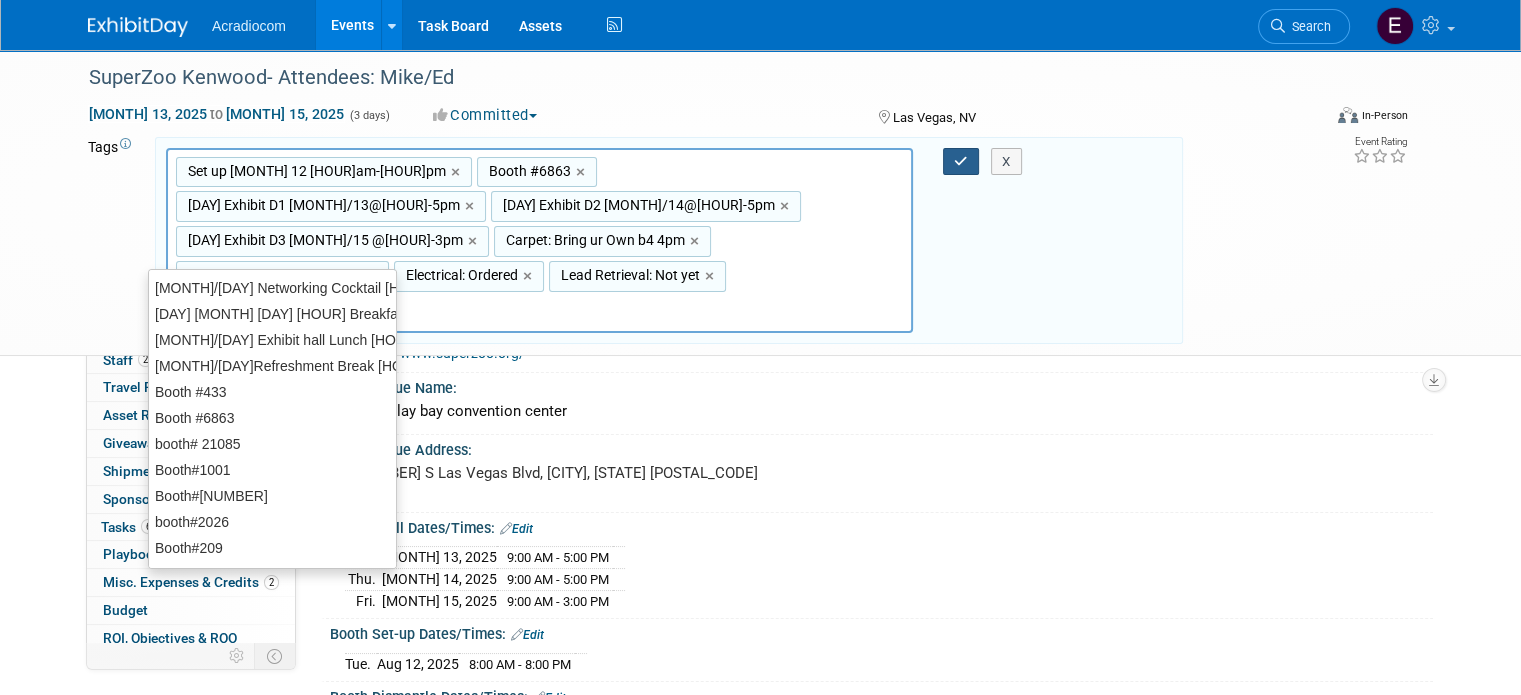 click at bounding box center [961, 161] 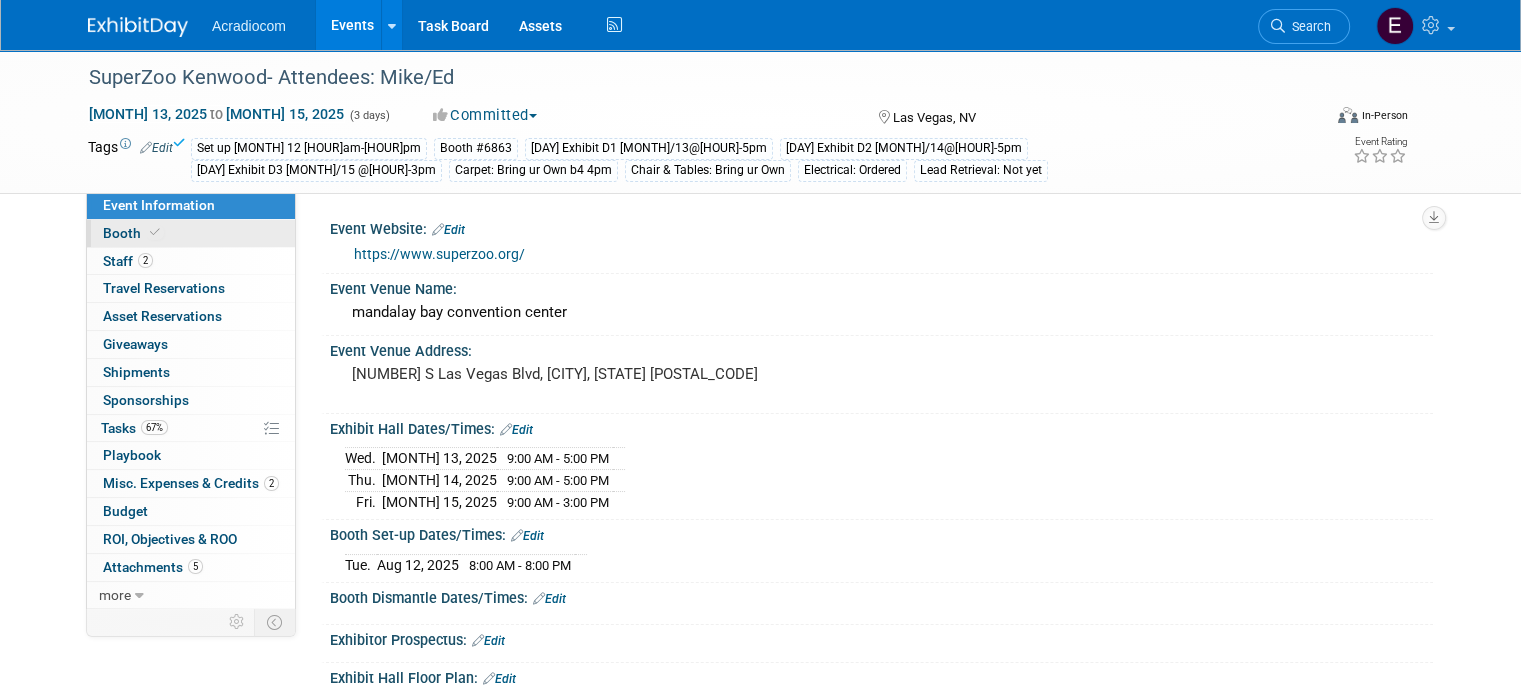 click on "Booth" at bounding box center [191, 233] 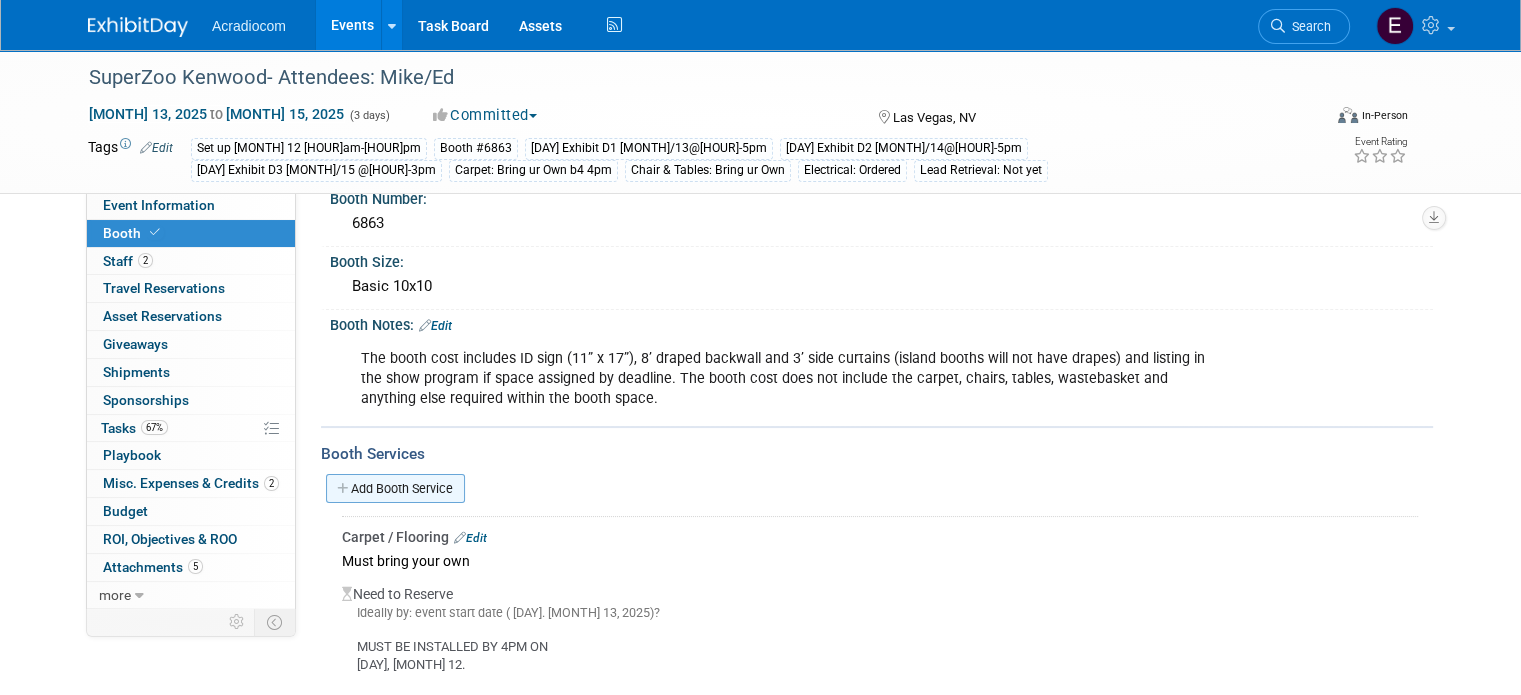 scroll, scrollTop: 418, scrollLeft: 0, axis: vertical 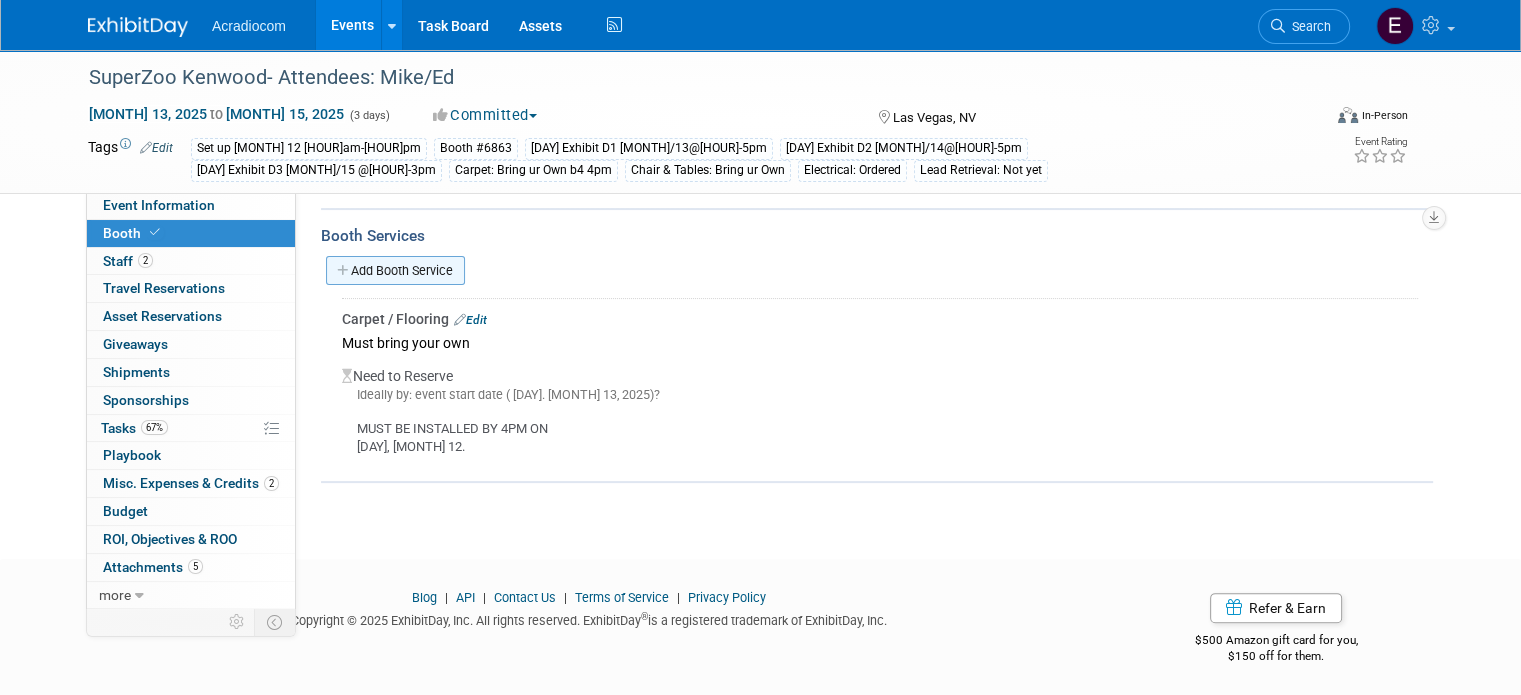 click on "Add Booth Service" at bounding box center [395, 270] 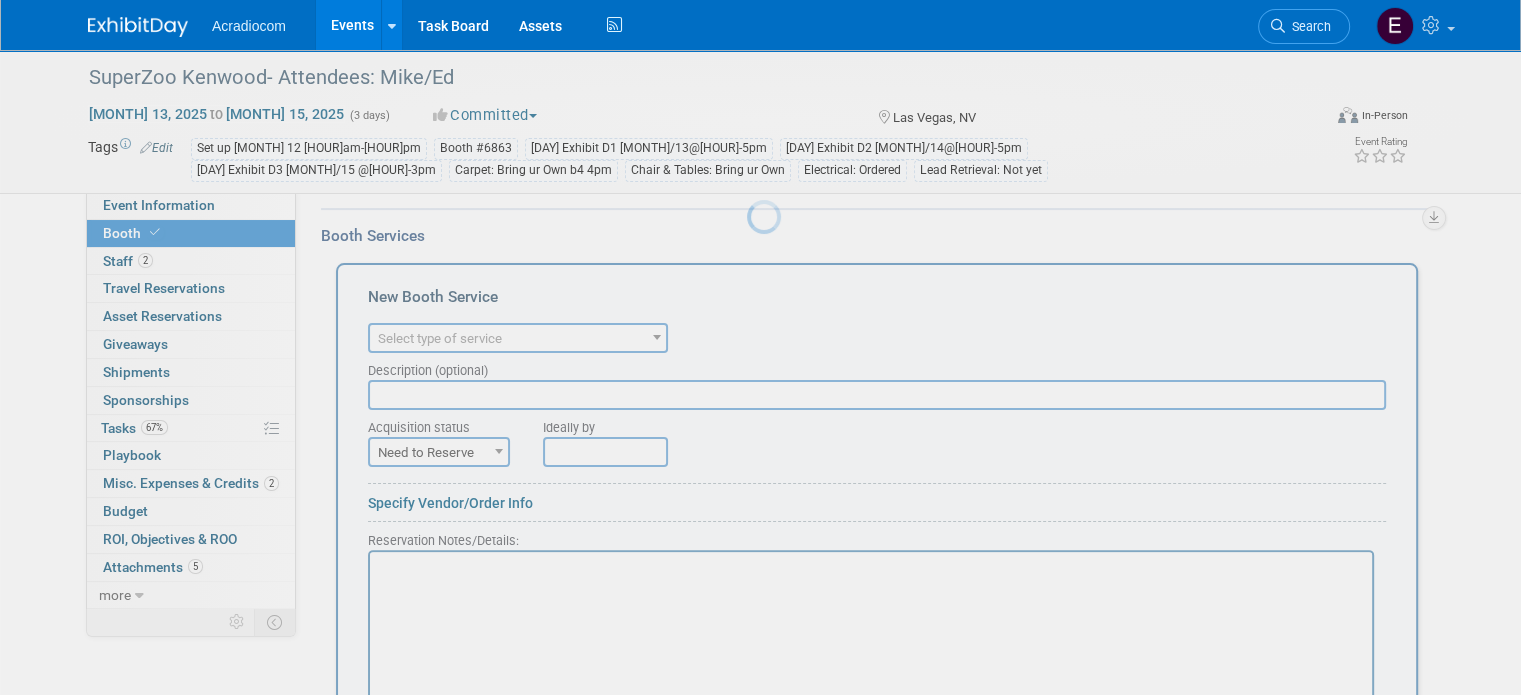 scroll, scrollTop: 0, scrollLeft: 0, axis: both 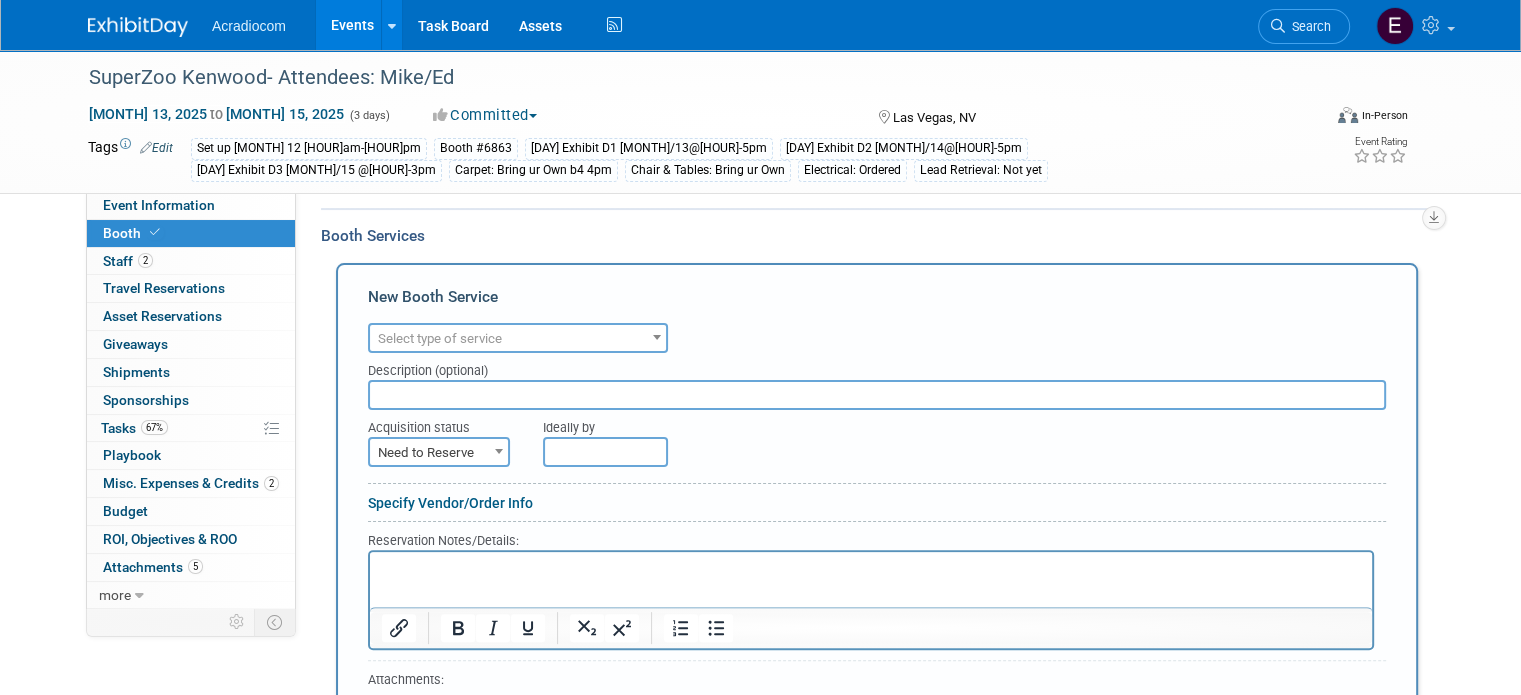 click on "Select type of service" at bounding box center (440, 338) 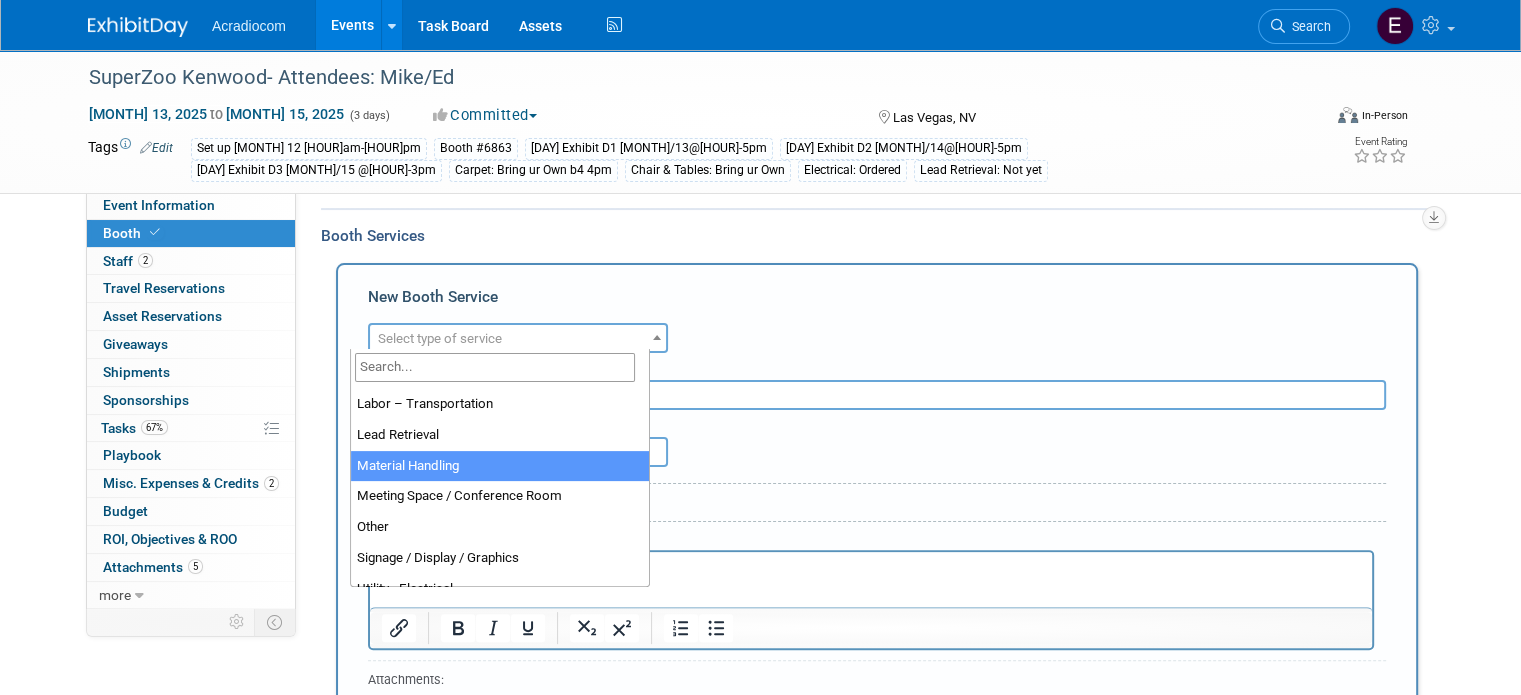 scroll, scrollTop: 512, scrollLeft: 0, axis: vertical 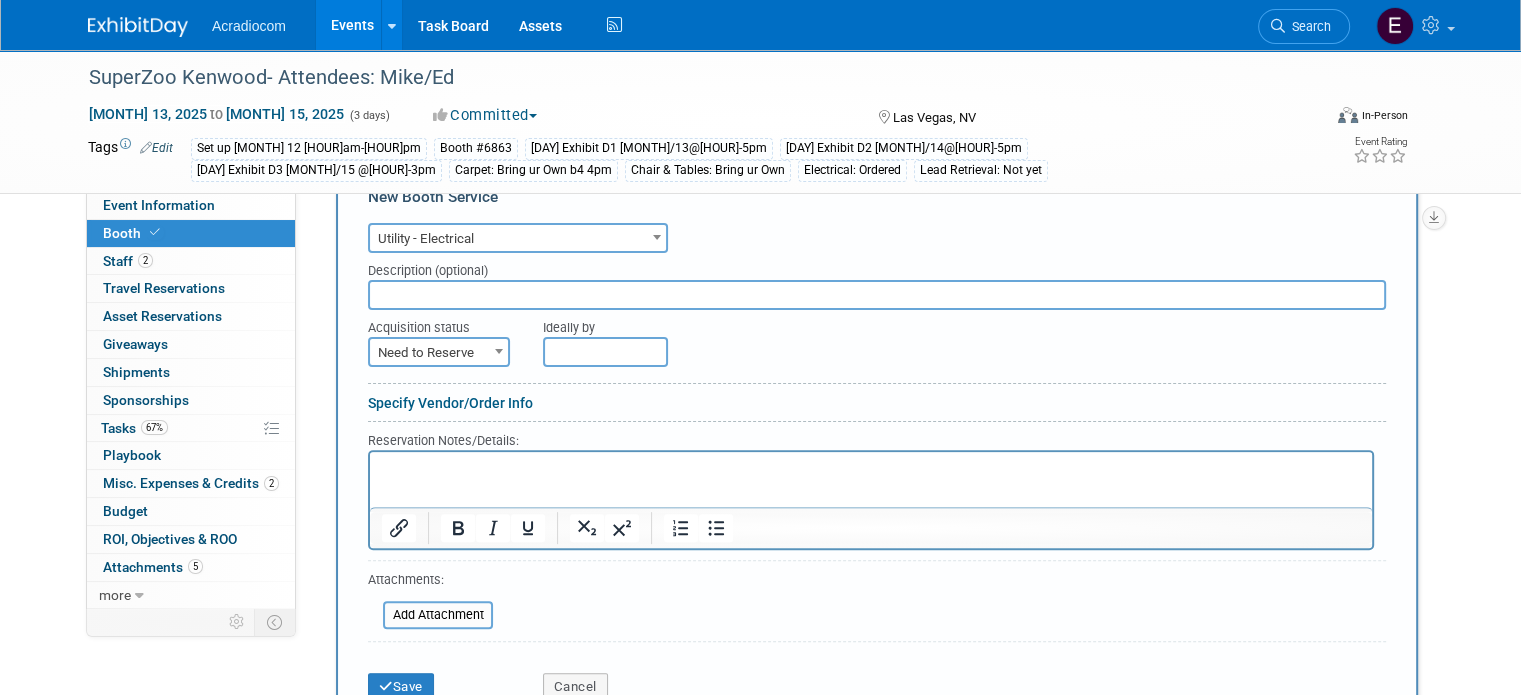 click at bounding box center [877, 295] 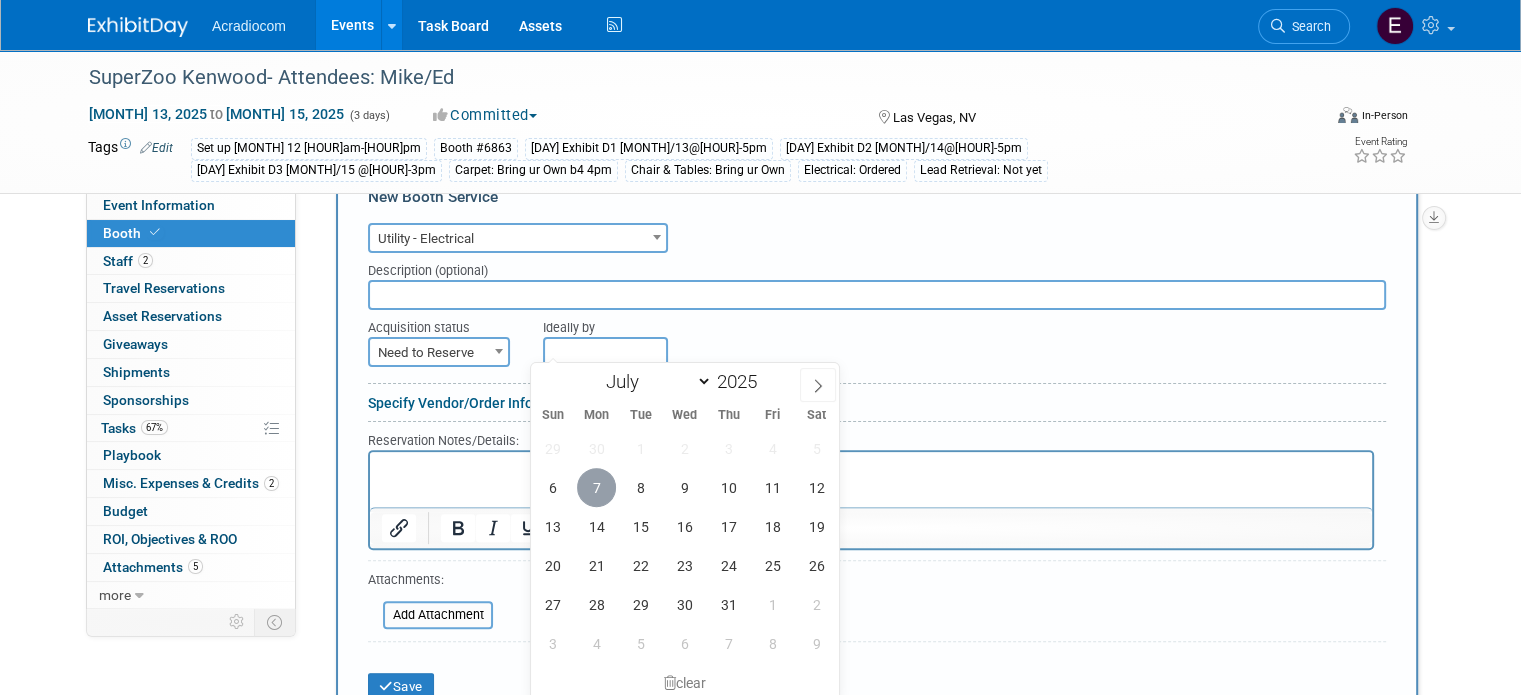 drag, startPoint x: 596, startPoint y: 490, endPoint x: 215, endPoint y: 26, distance: 600.38074 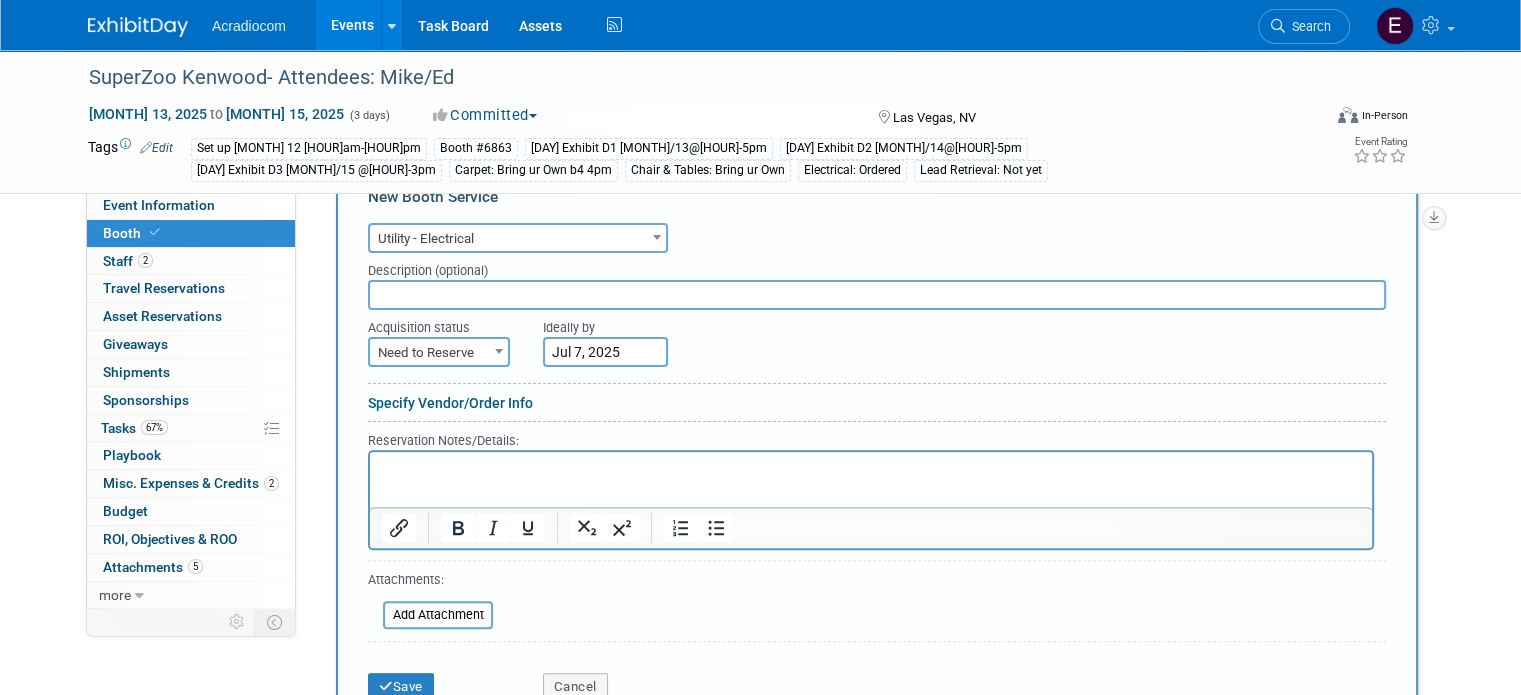 click on "Need to Reserve" at bounding box center [439, 353] 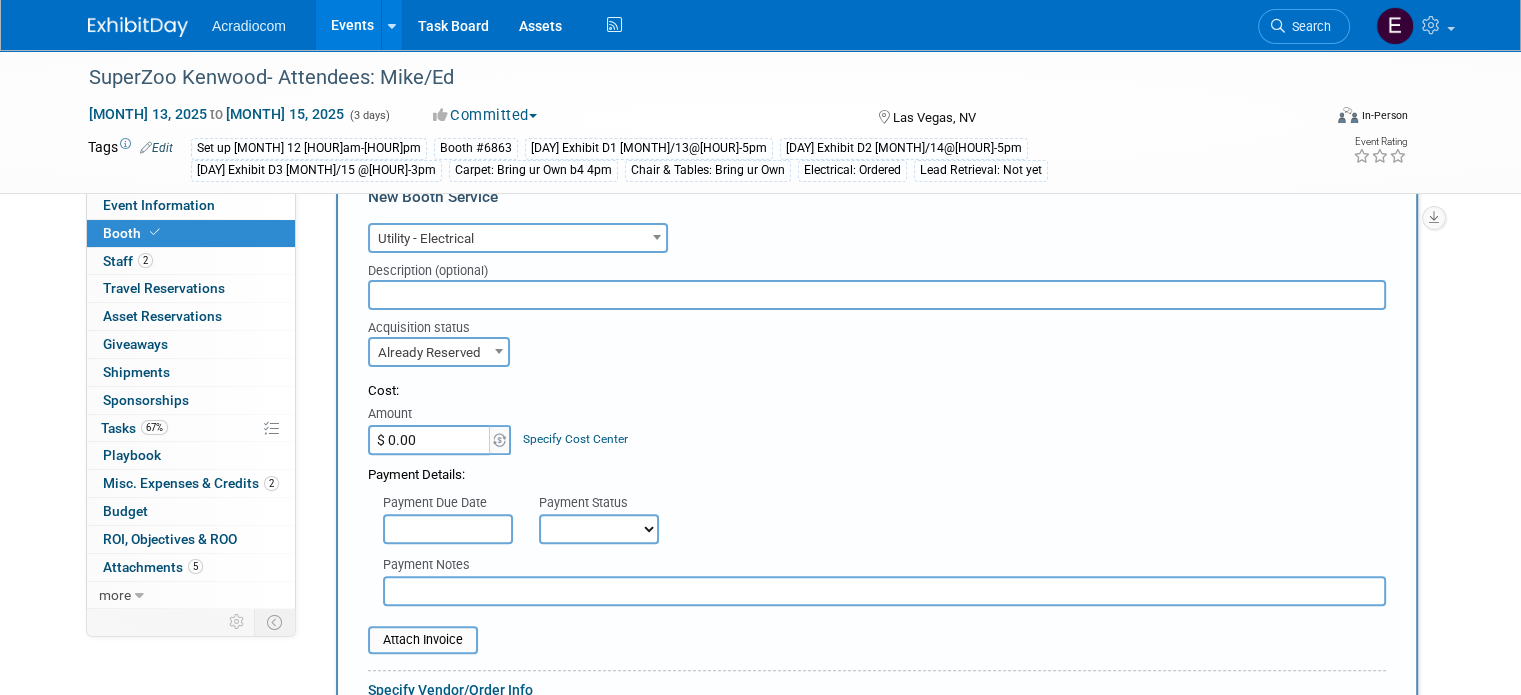 click on "$ 0.00" at bounding box center [430, 440] 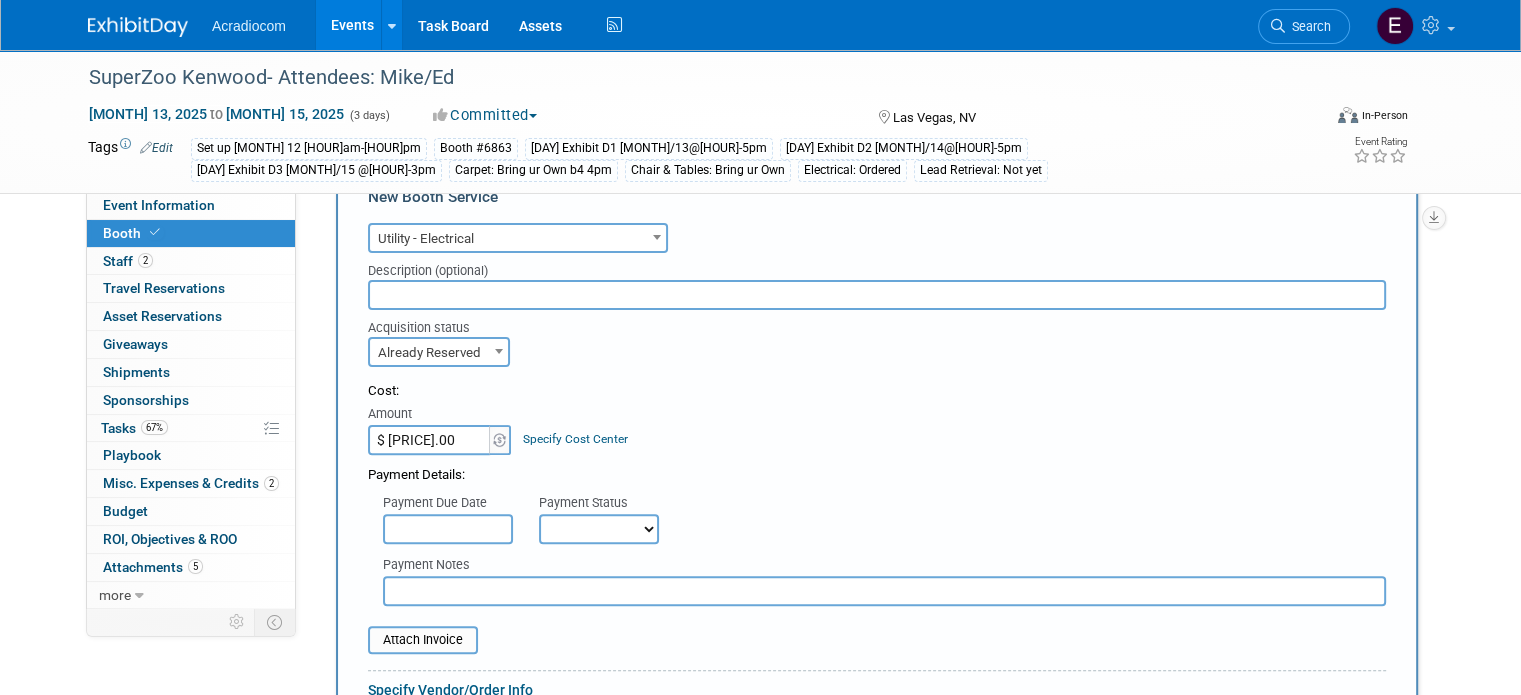 click on "Payment Due Date" at bounding box center [446, 504] 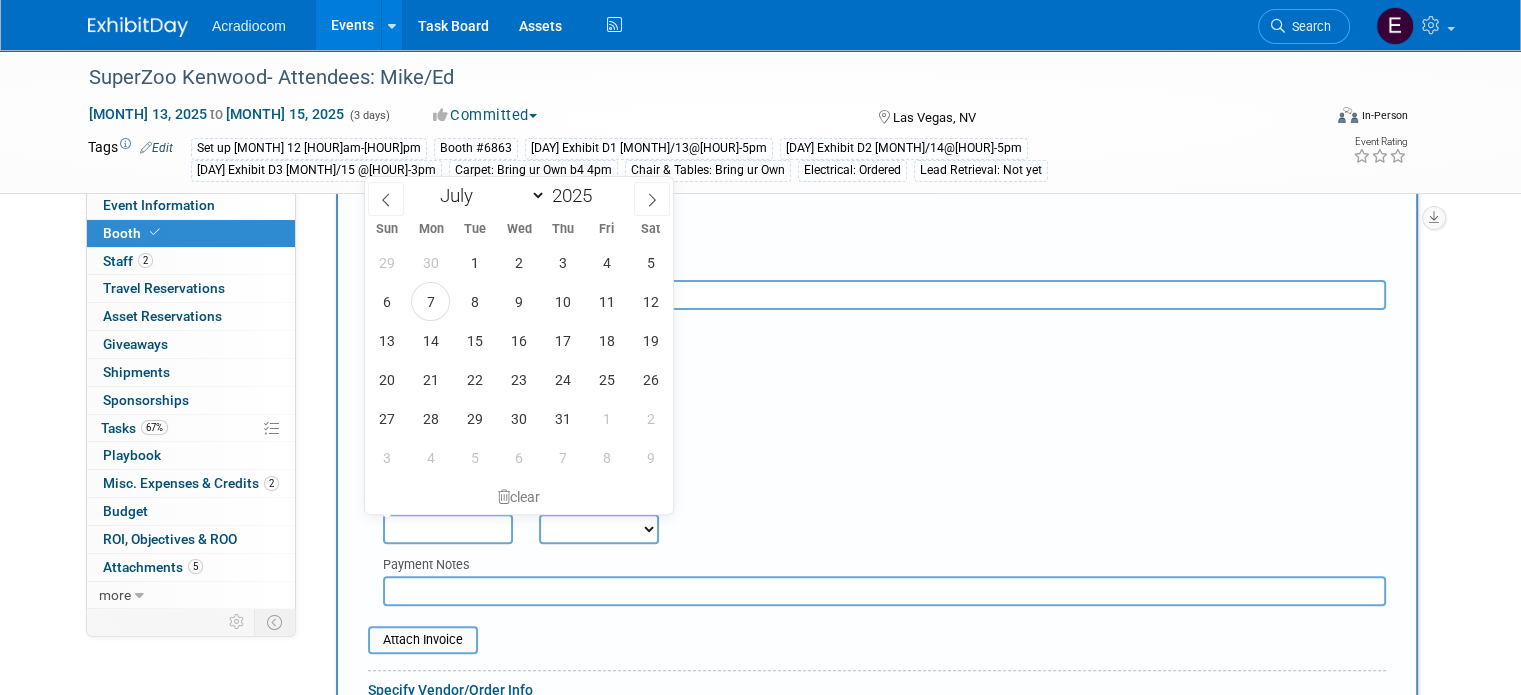 click at bounding box center [448, 529] 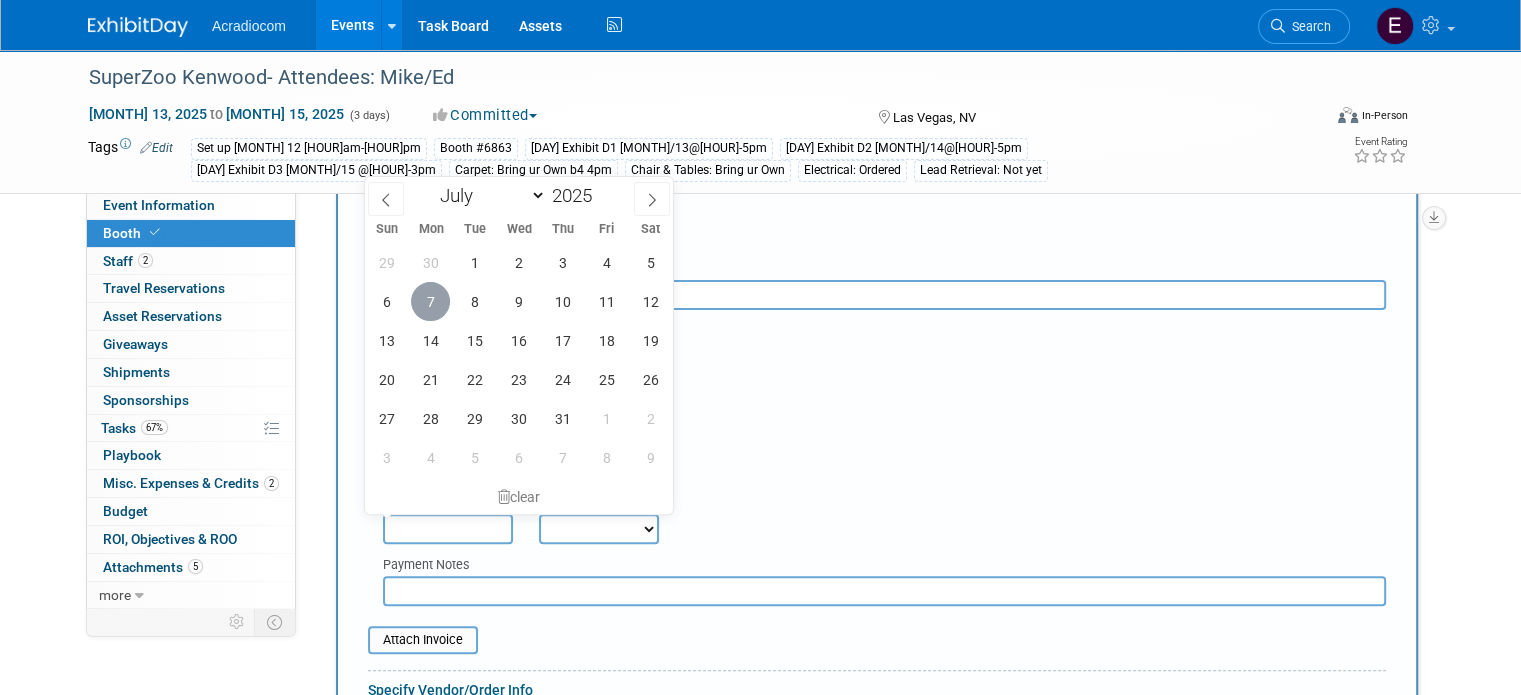 click on "7" at bounding box center (430, 301) 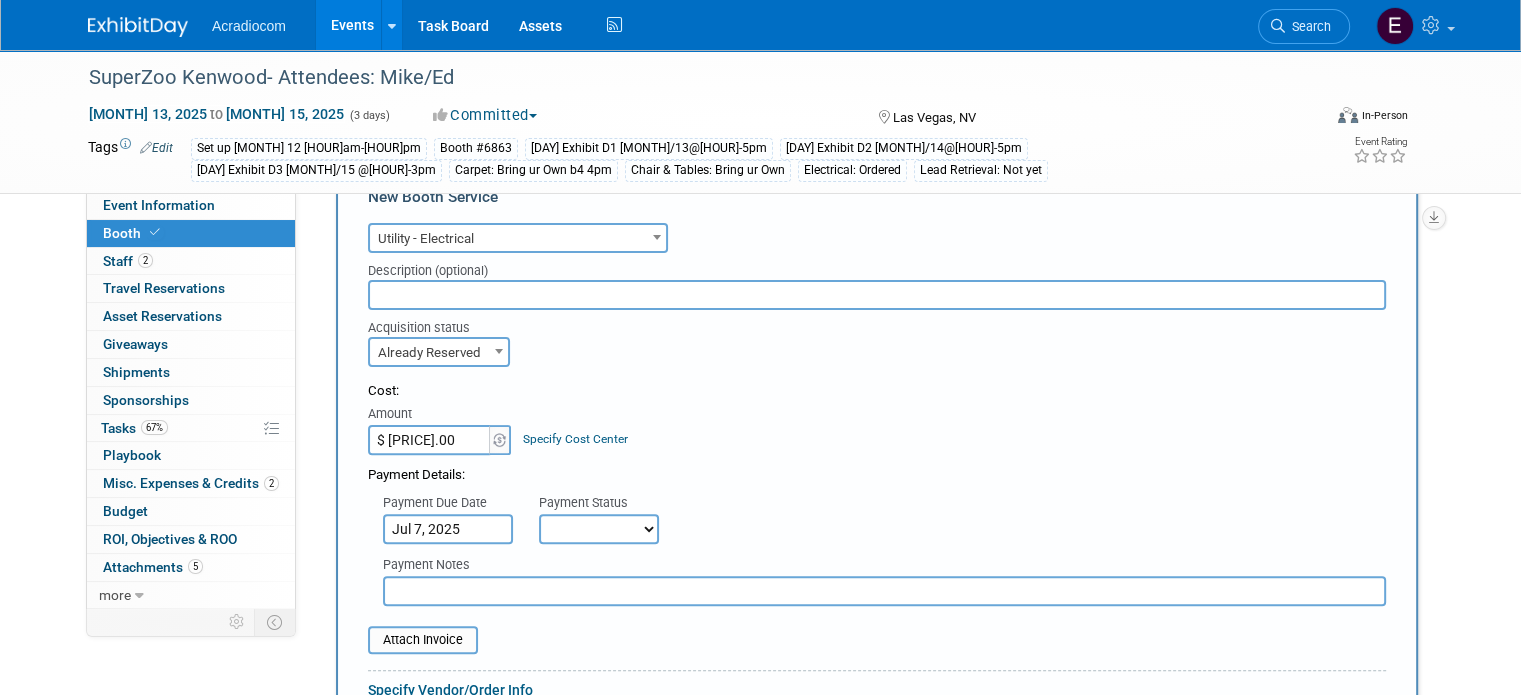 click on "Not Paid Yet
Partially Paid
Paid in Full" at bounding box center (599, 529) 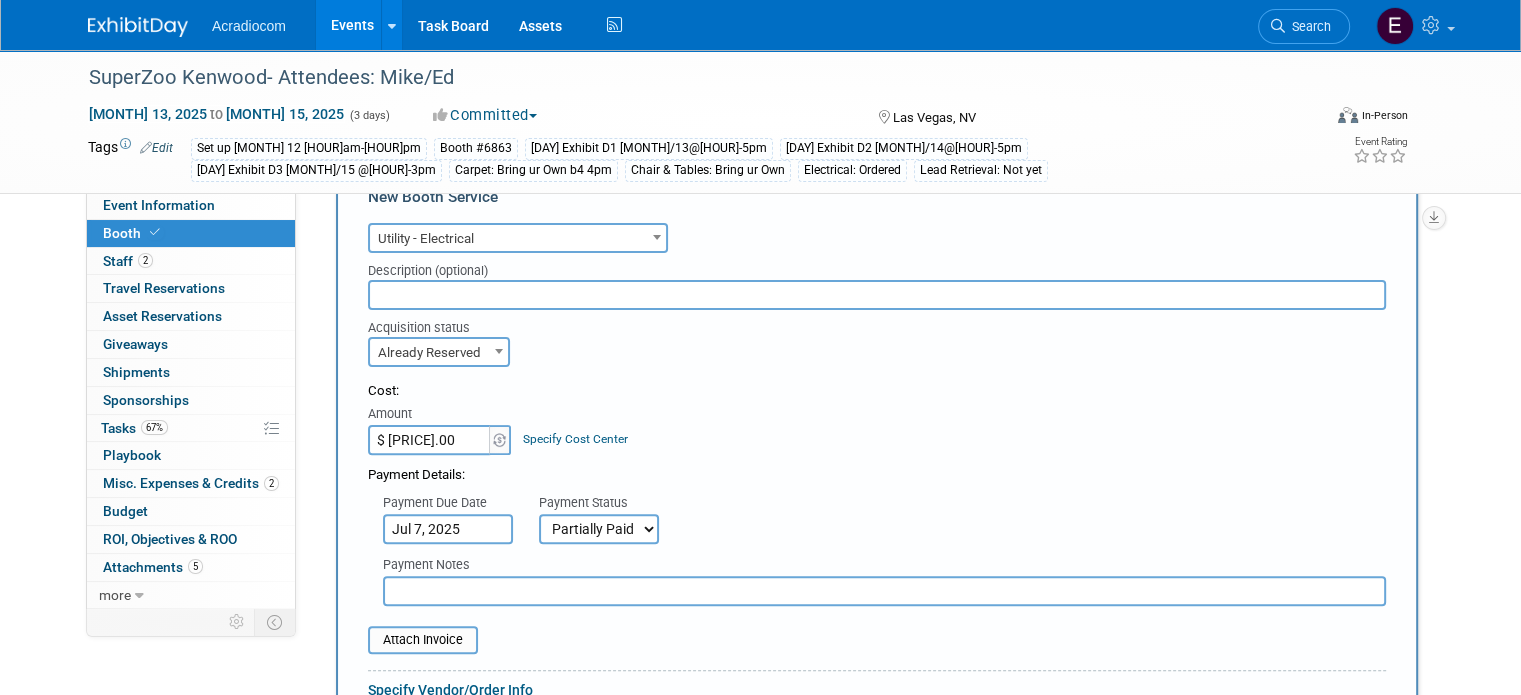 click on "Not Paid Yet
Partially Paid
Paid in Full" at bounding box center [599, 529] 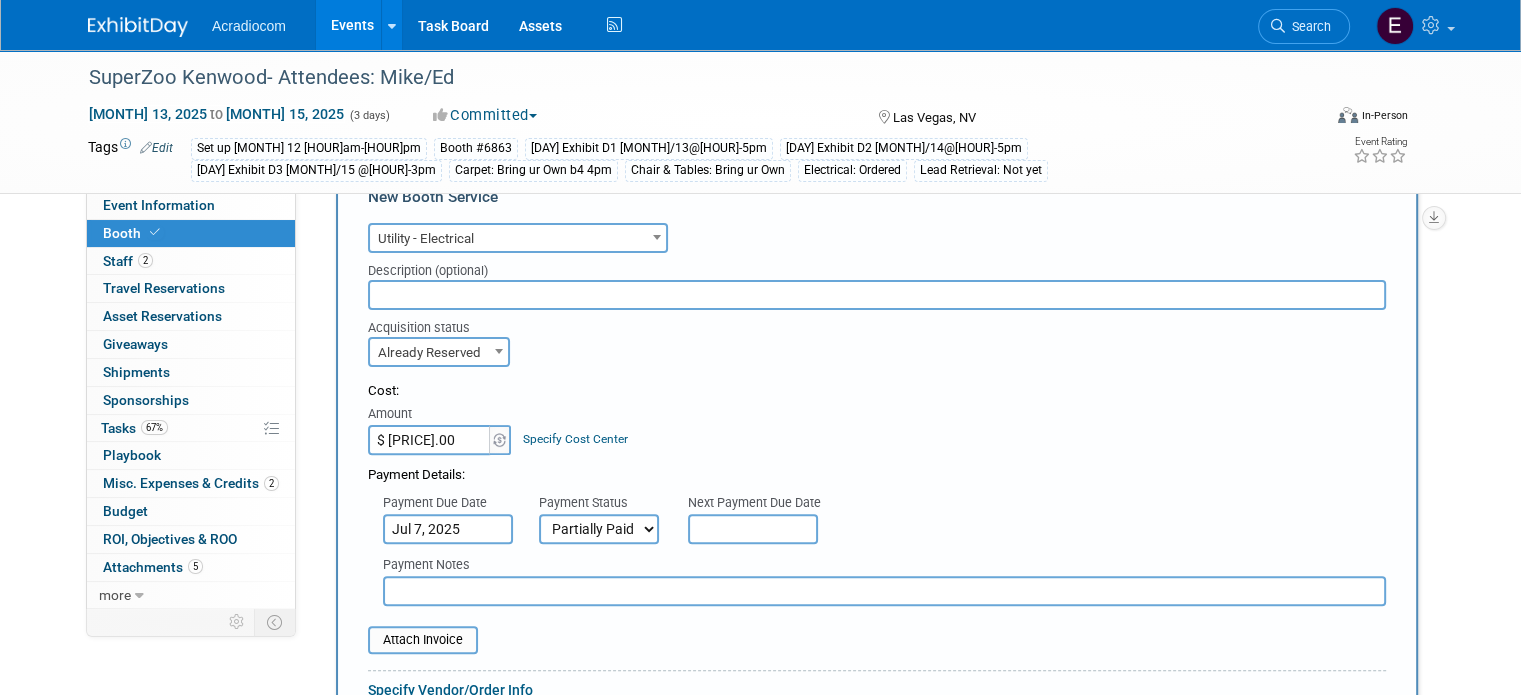 click on "Not Paid Yet
Partially Paid
Paid in Full" at bounding box center [599, 529] 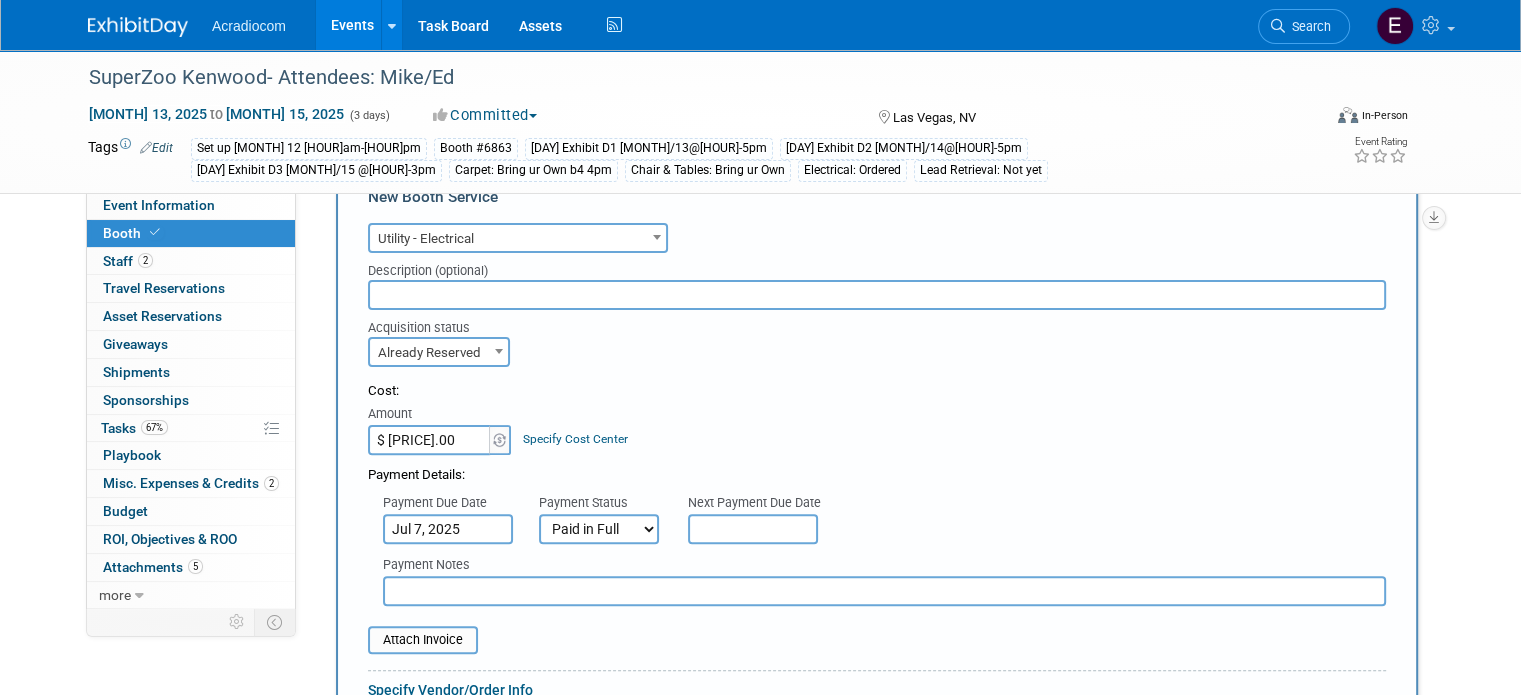 click on "Not Paid Yet
Partially Paid
Paid in Full" at bounding box center [599, 529] 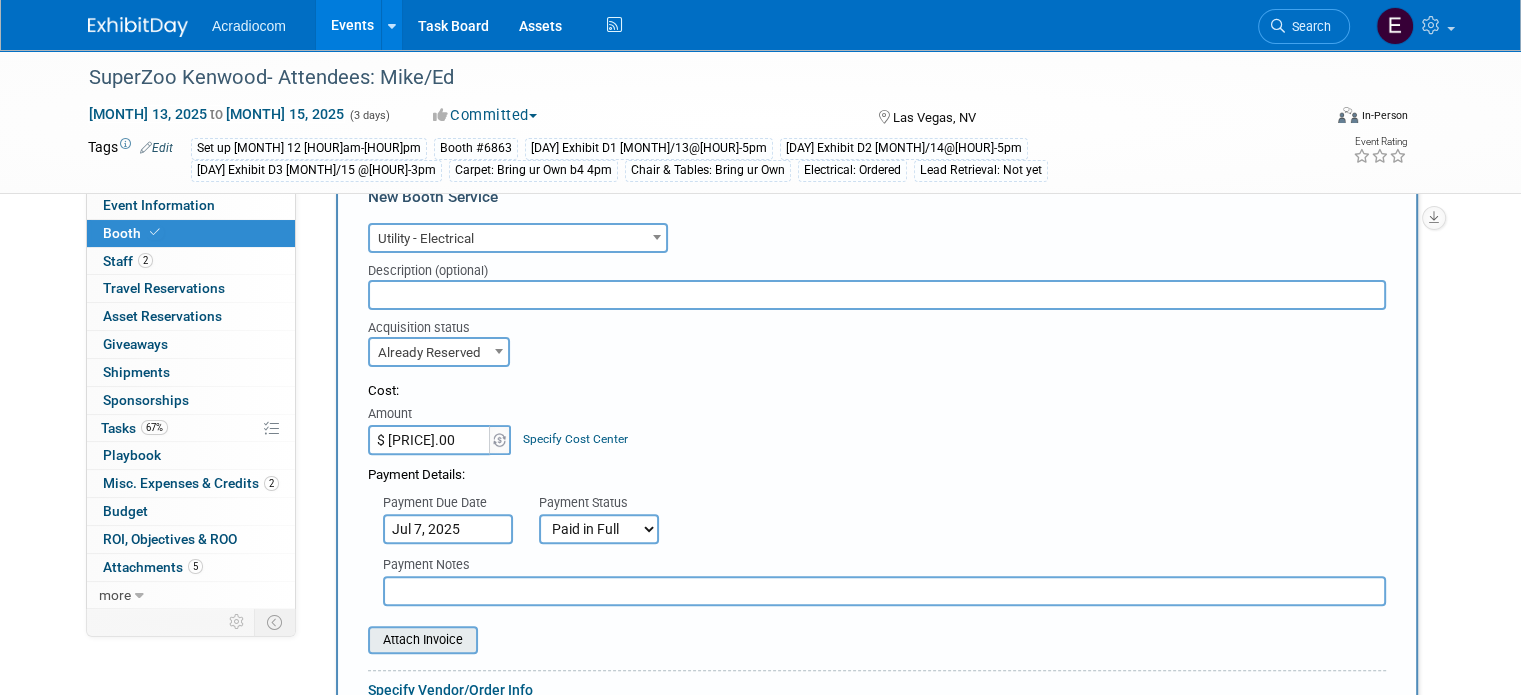 click at bounding box center (357, 640) 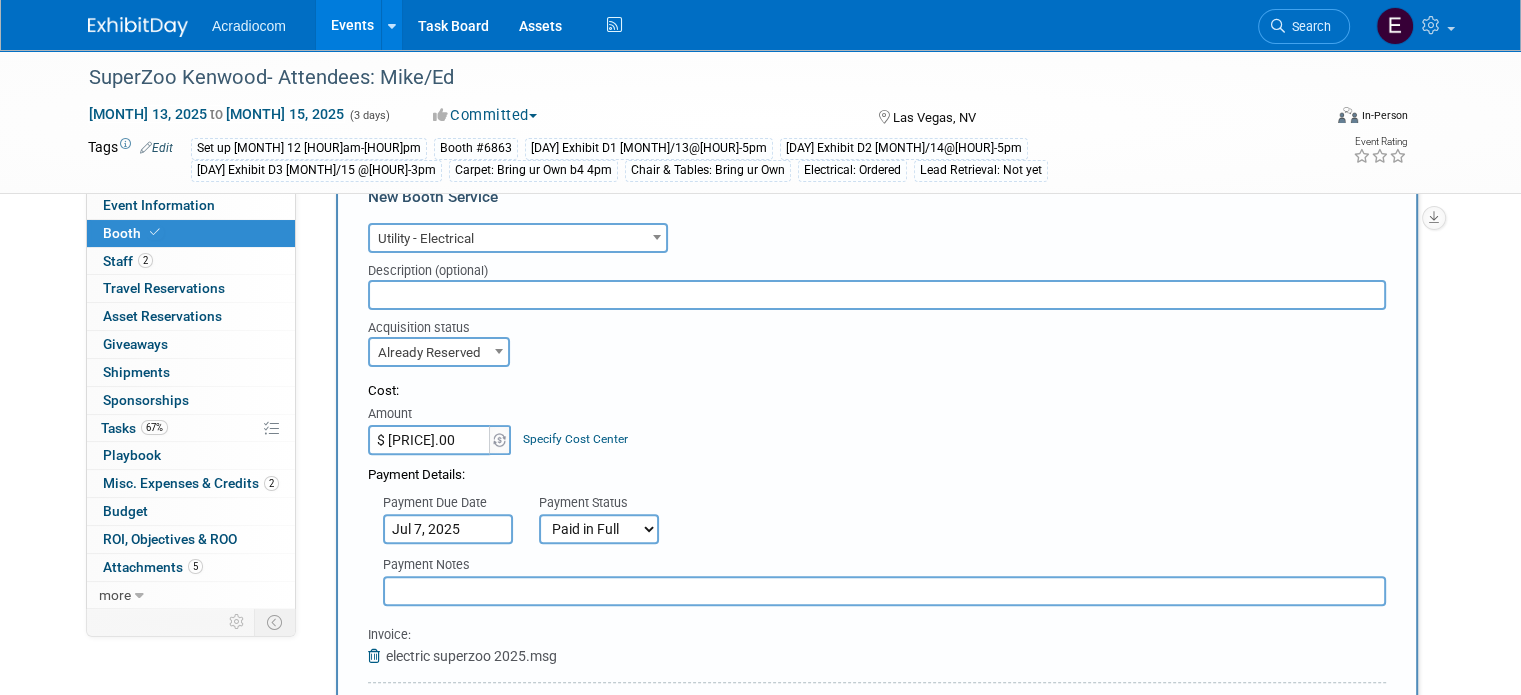 scroll, scrollTop: 818, scrollLeft: 0, axis: vertical 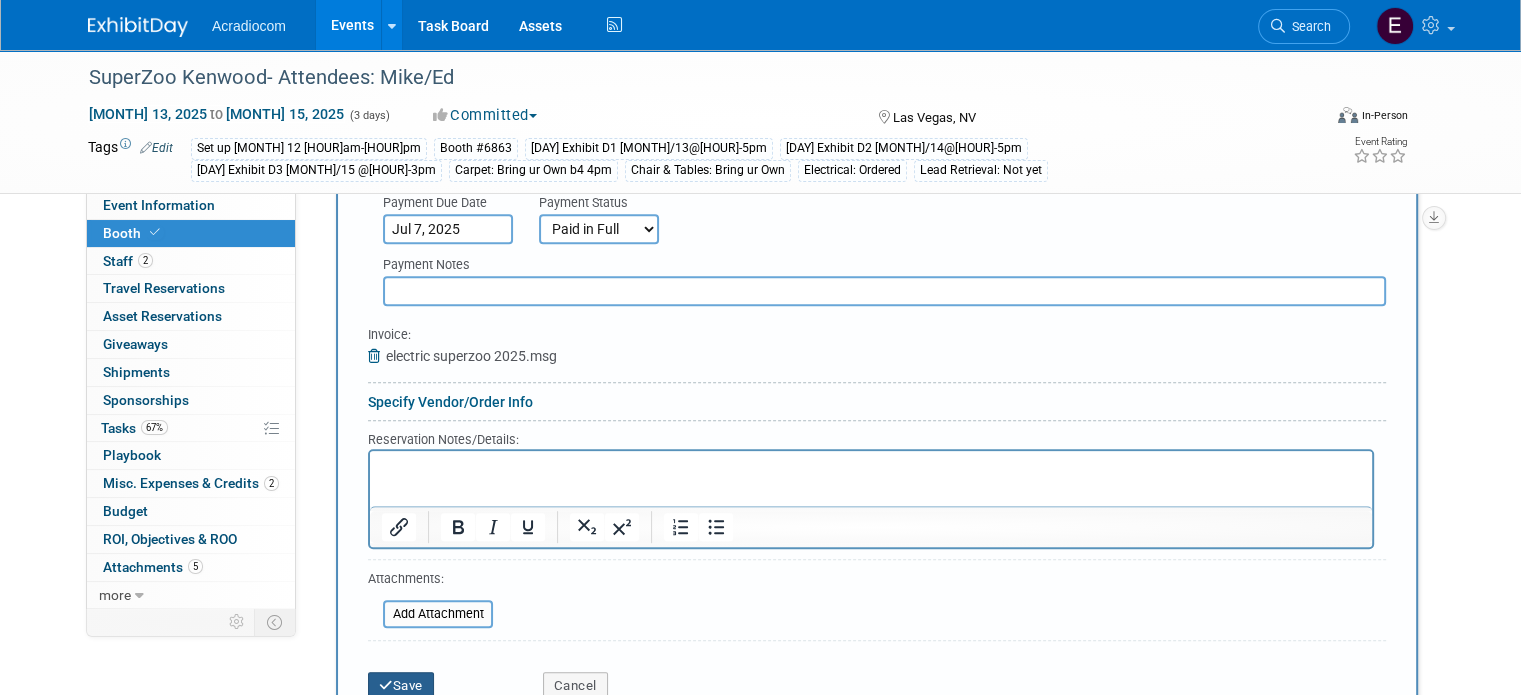 click on "Save" at bounding box center (401, 686) 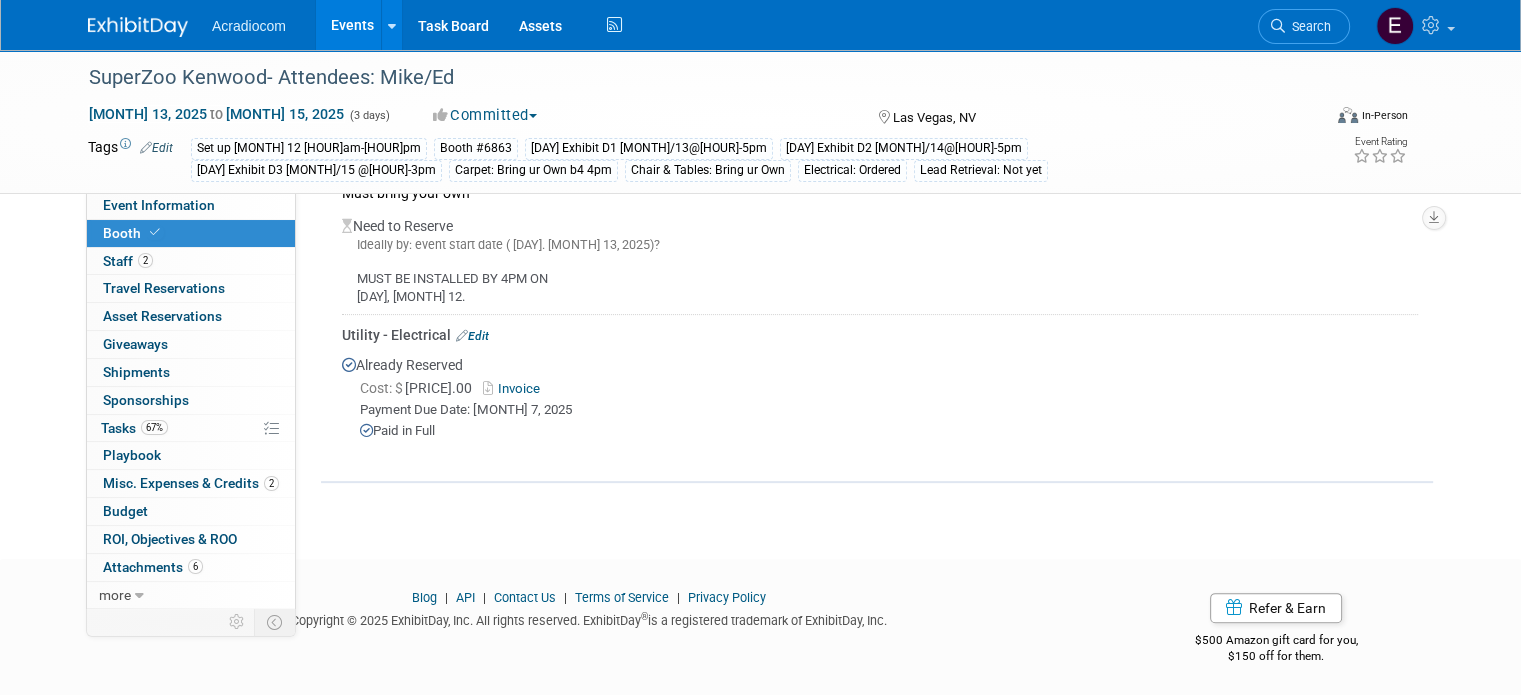 scroll, scrollTop: 168, scrollLeft: 0, axis: vertical 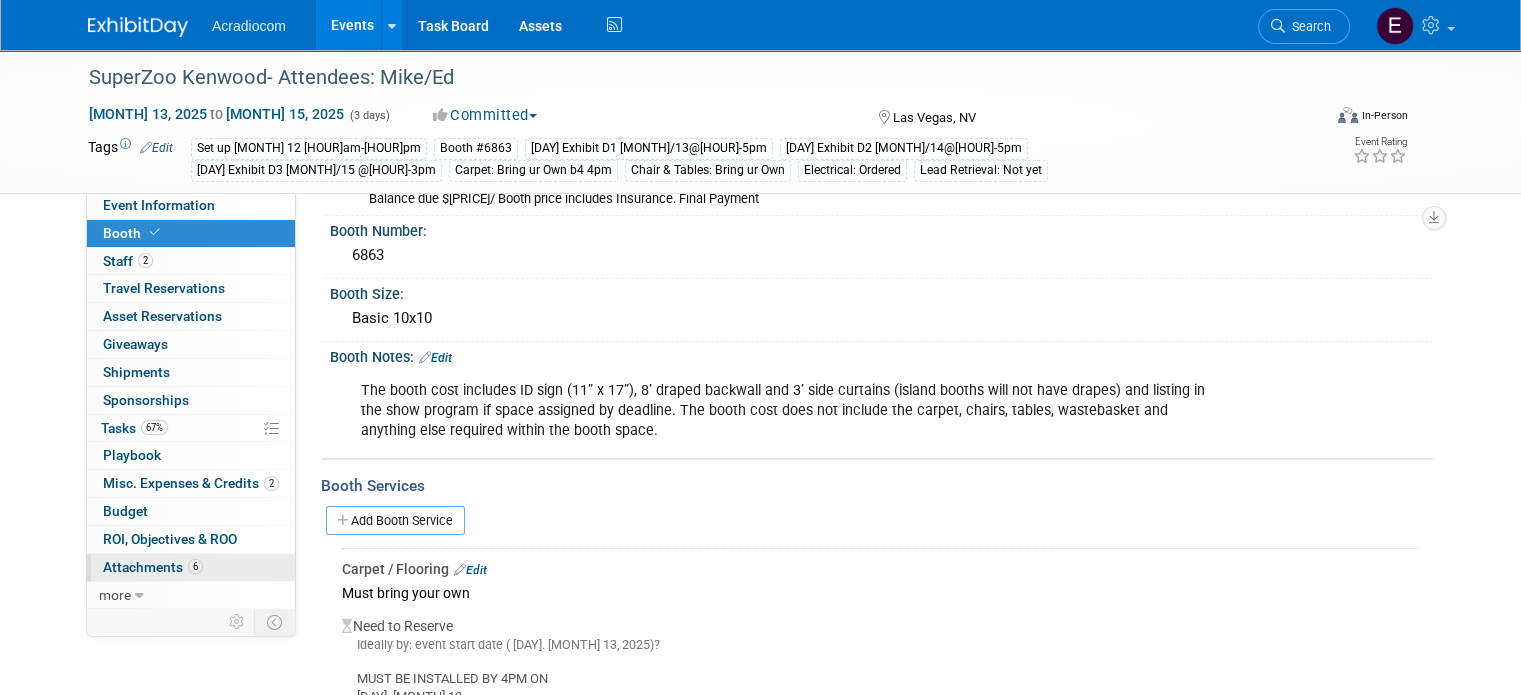 click on "Attachments 6" at bounding box center [153, 567] 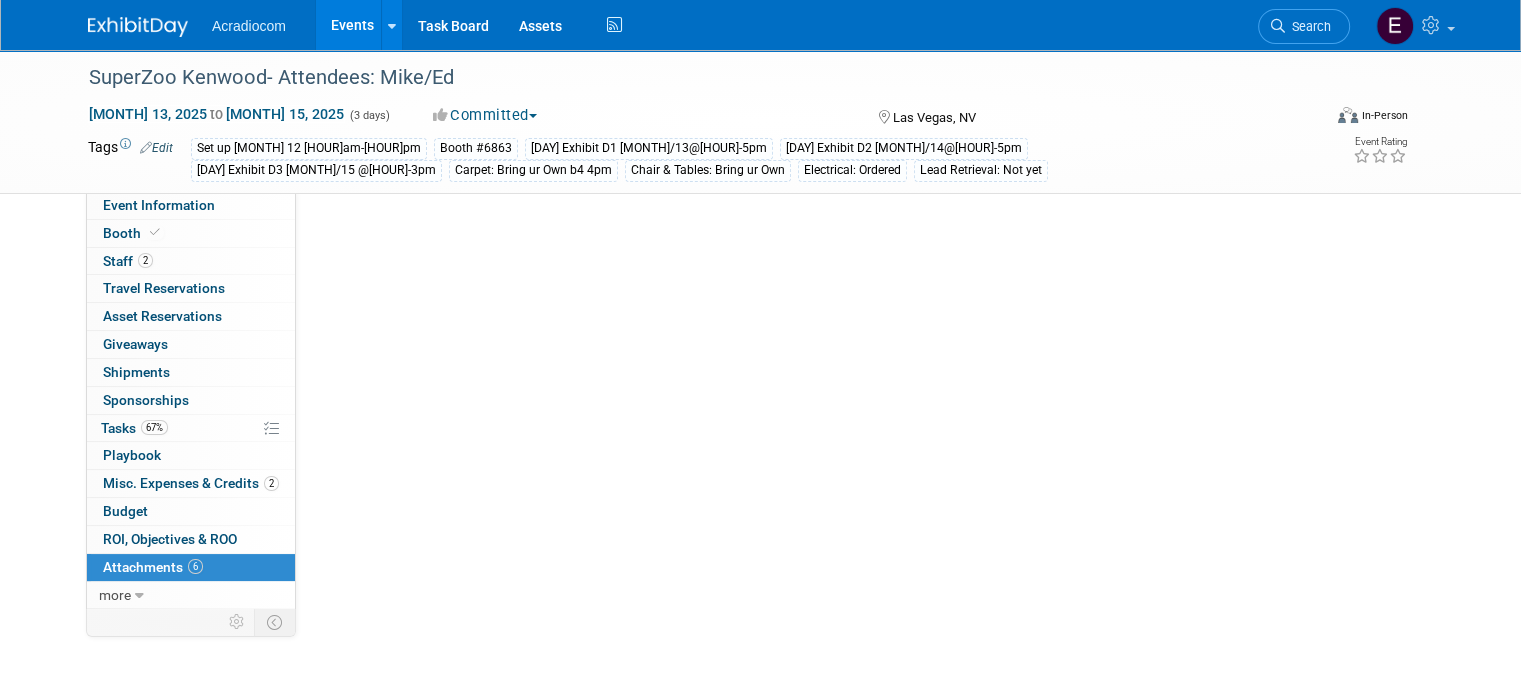 scroll, scrollTop: 0, scrollLeft: 0, axis: both 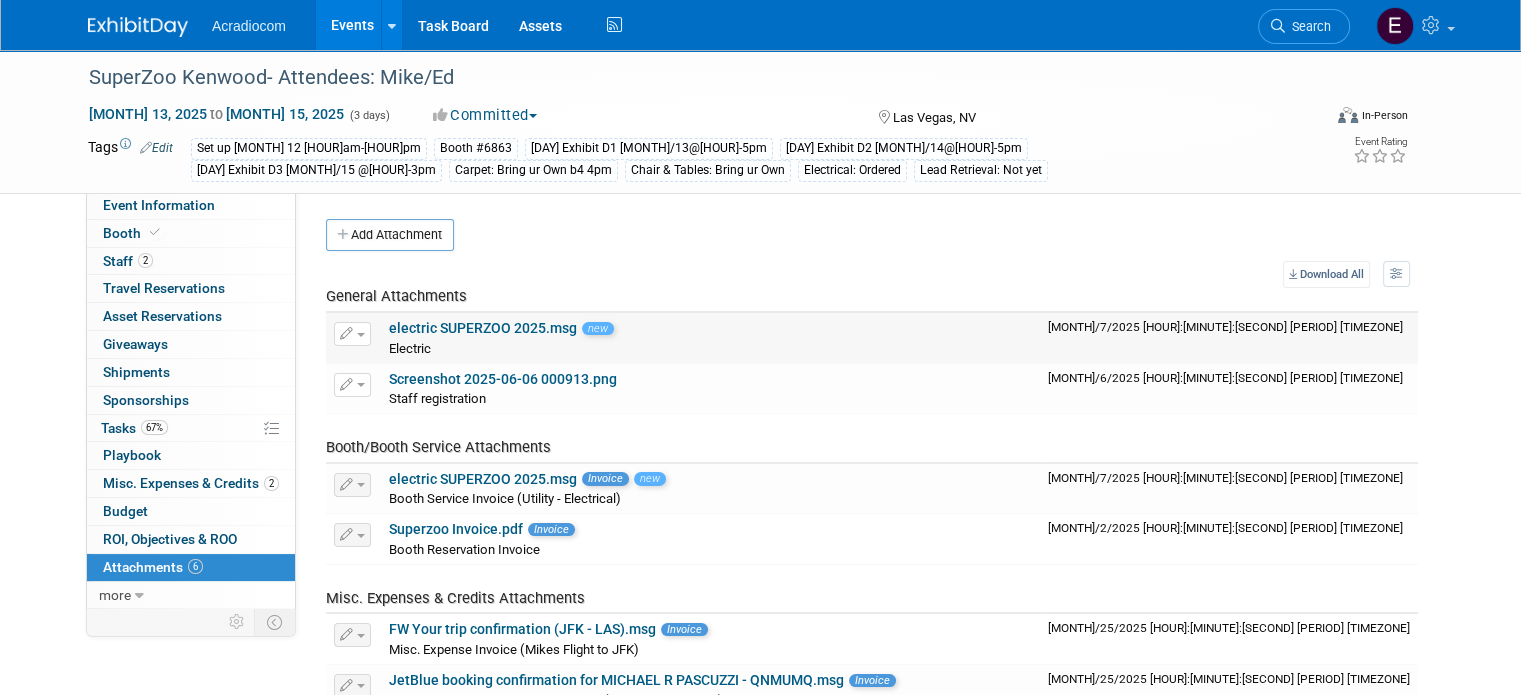 click at bounding box center [352, 334] 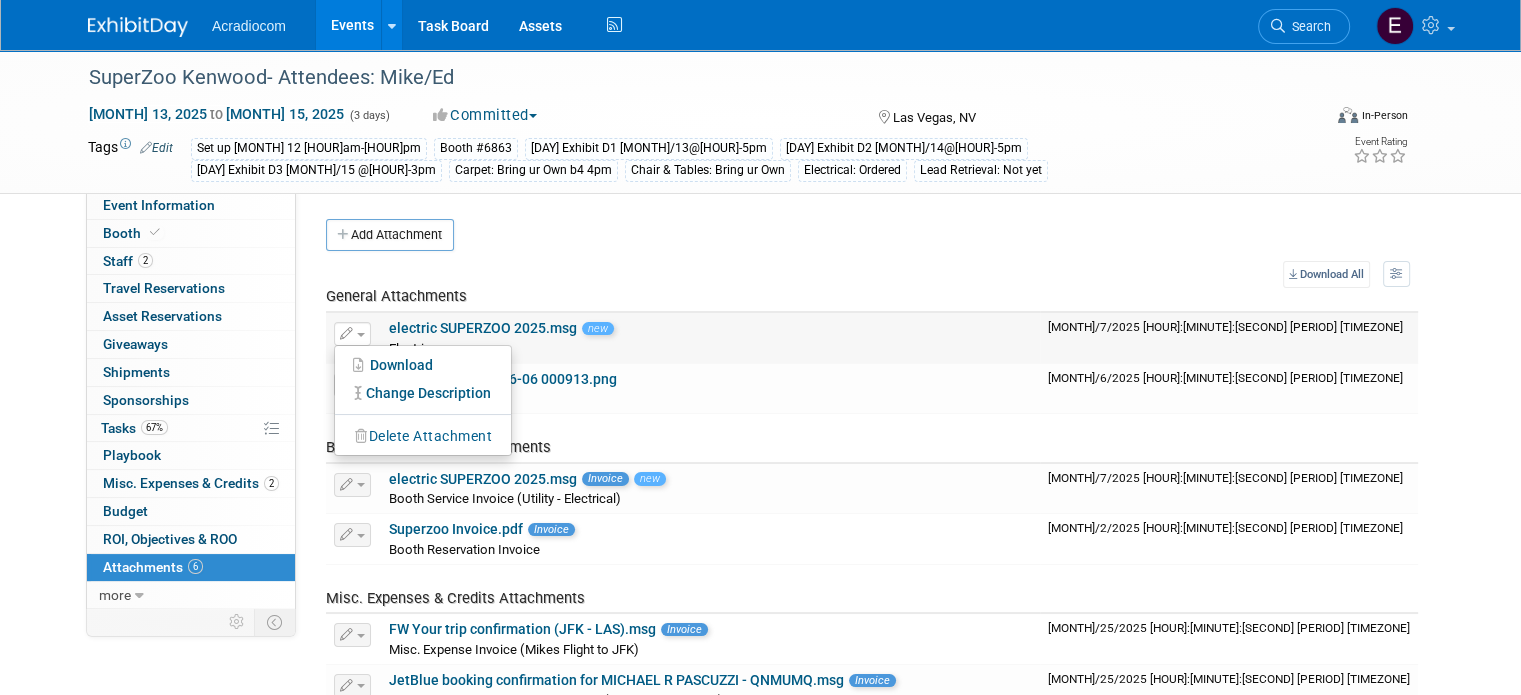 click on "Delete Attachment" at bounding box center (423, 436) 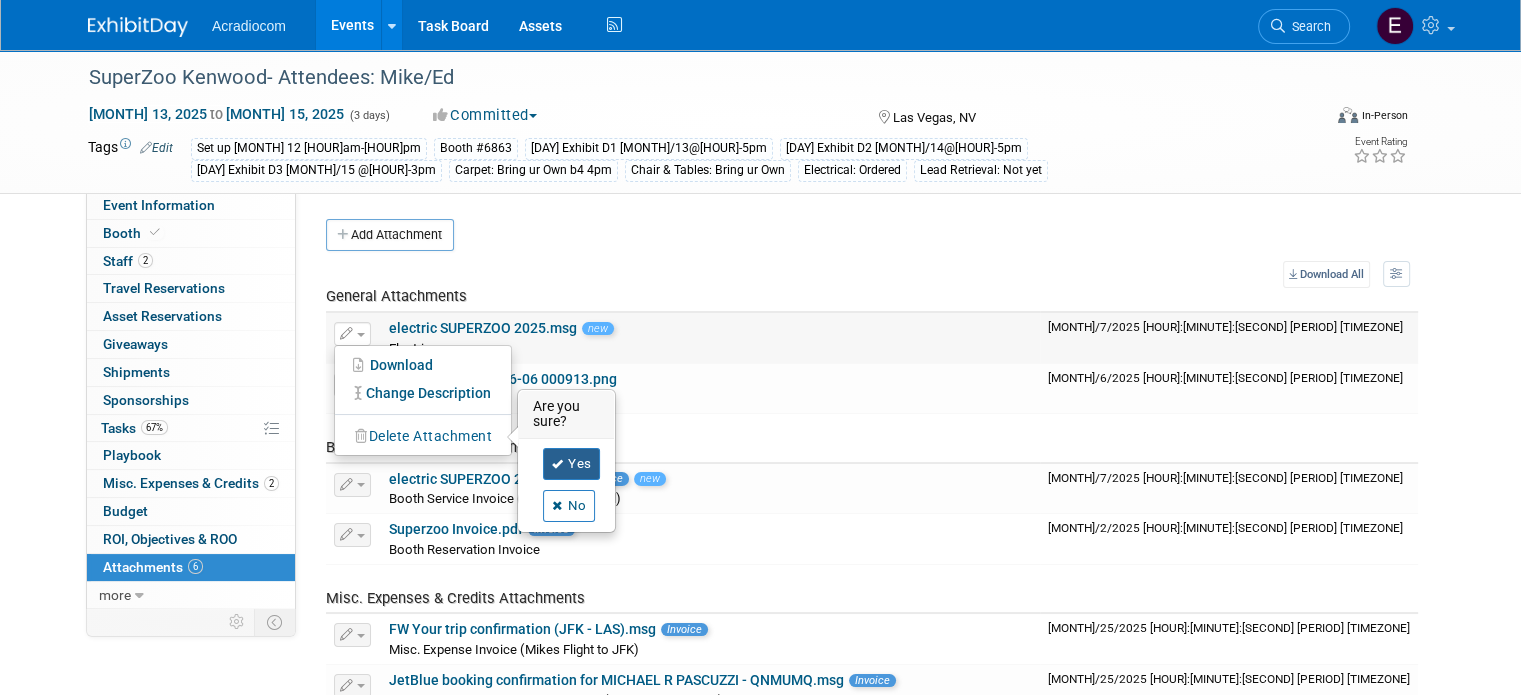 click on "Yes" at bounding box center (572, 464) 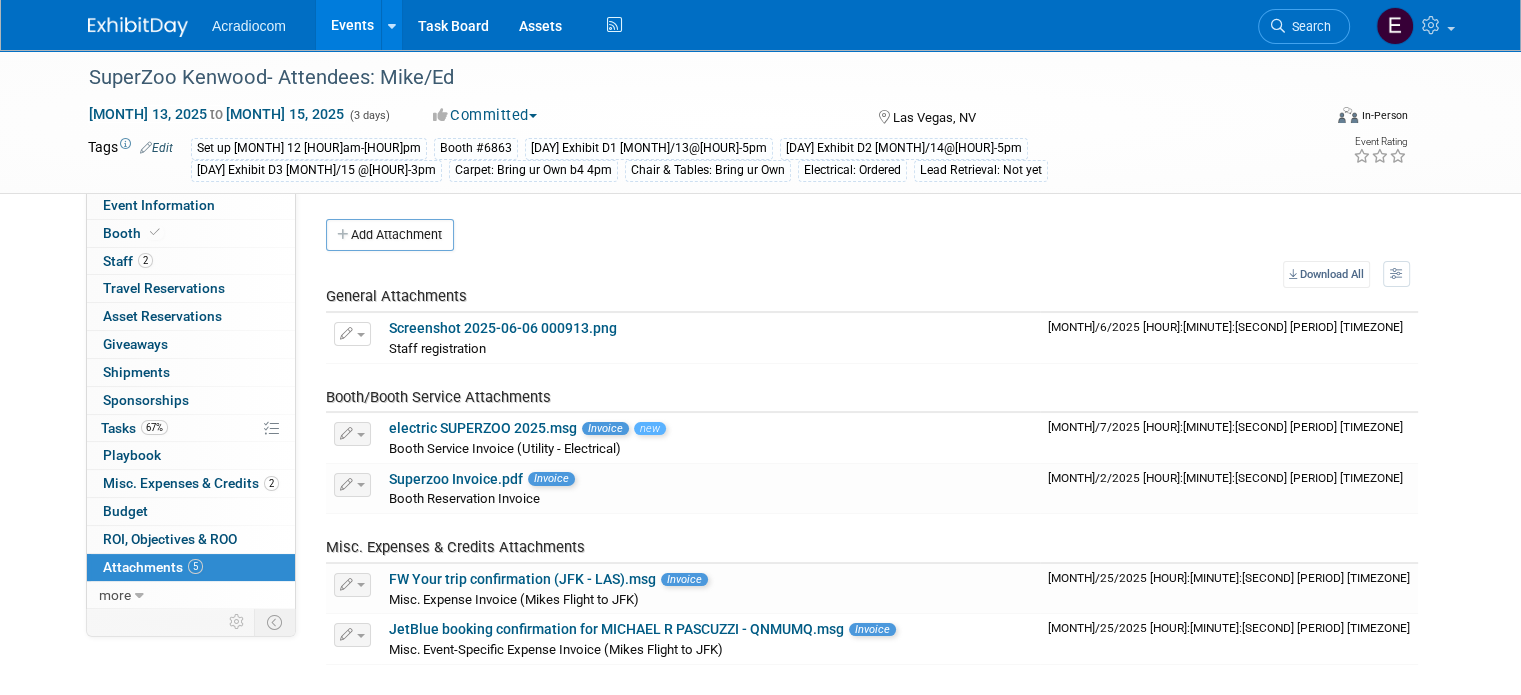 click at bounding box center [138, 27] 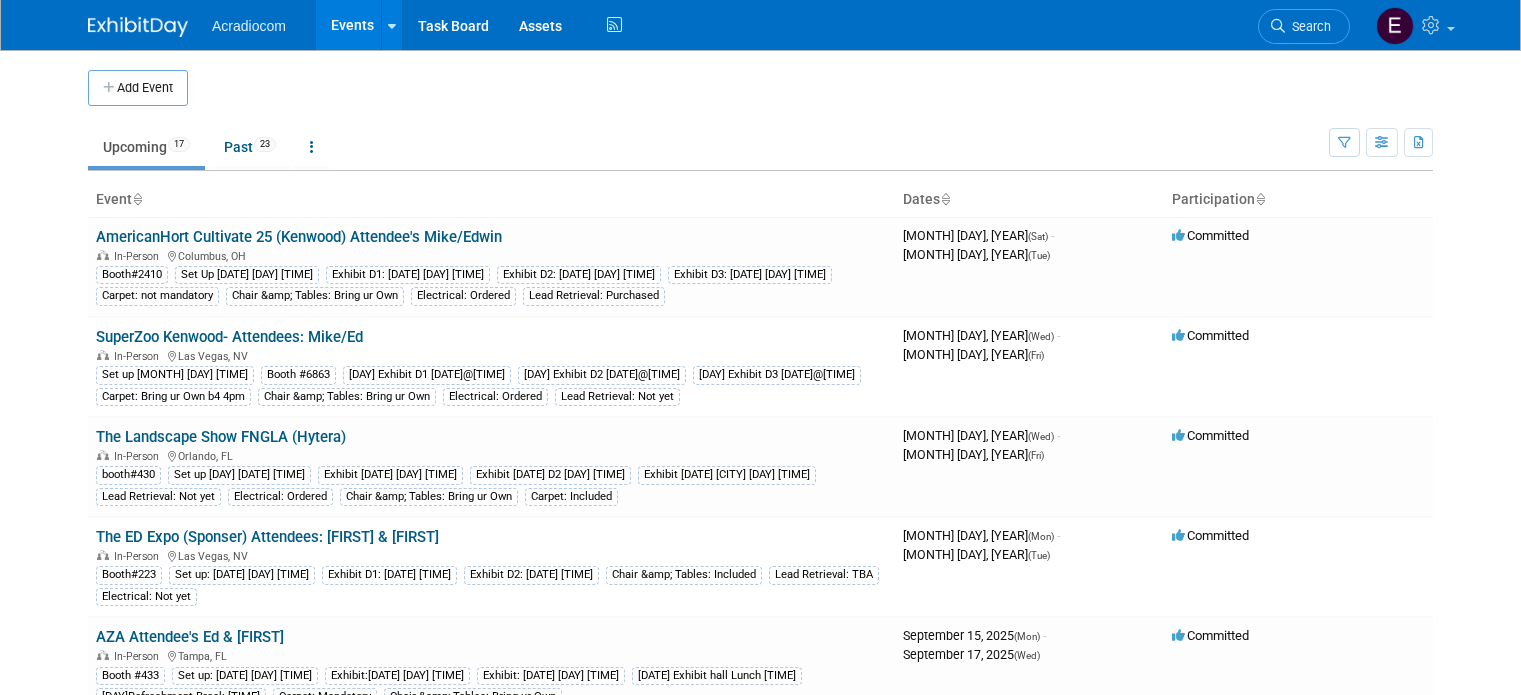 scroll, scrollTop: 0, scrollLeft: 0, axis: both 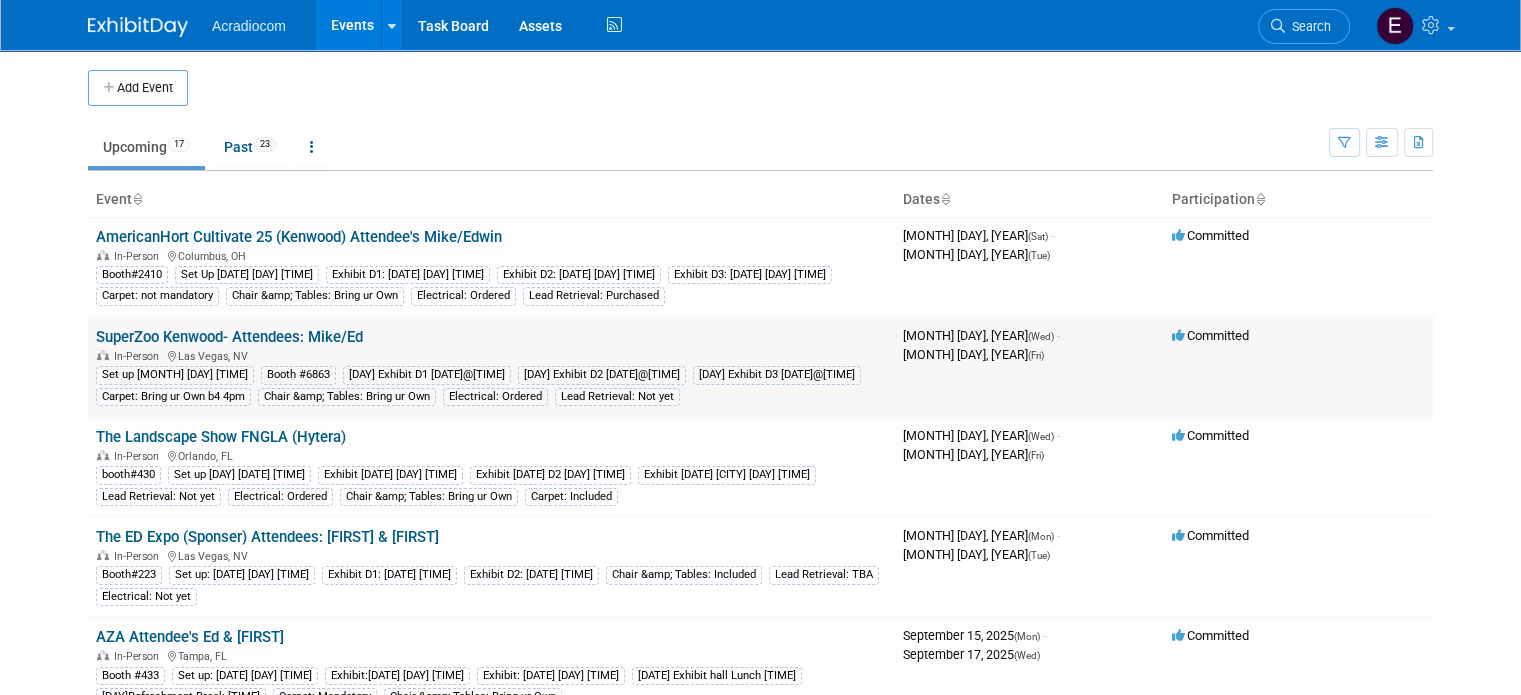 click on "SuperZoo Kenwood- Attendees: Mike/Ed" at bounding box center (229, 337) 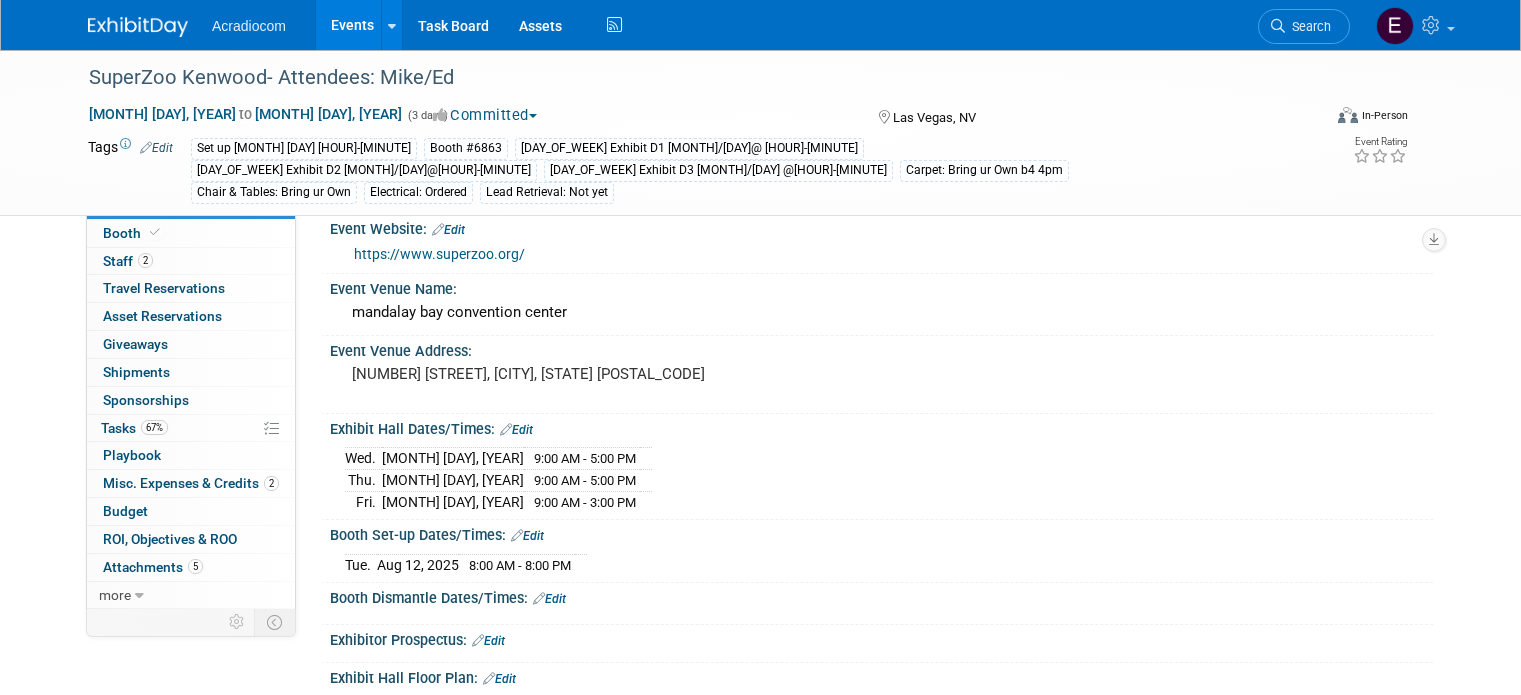 scroll, scrollTop: 0, scrollLeft: 0, axis: both 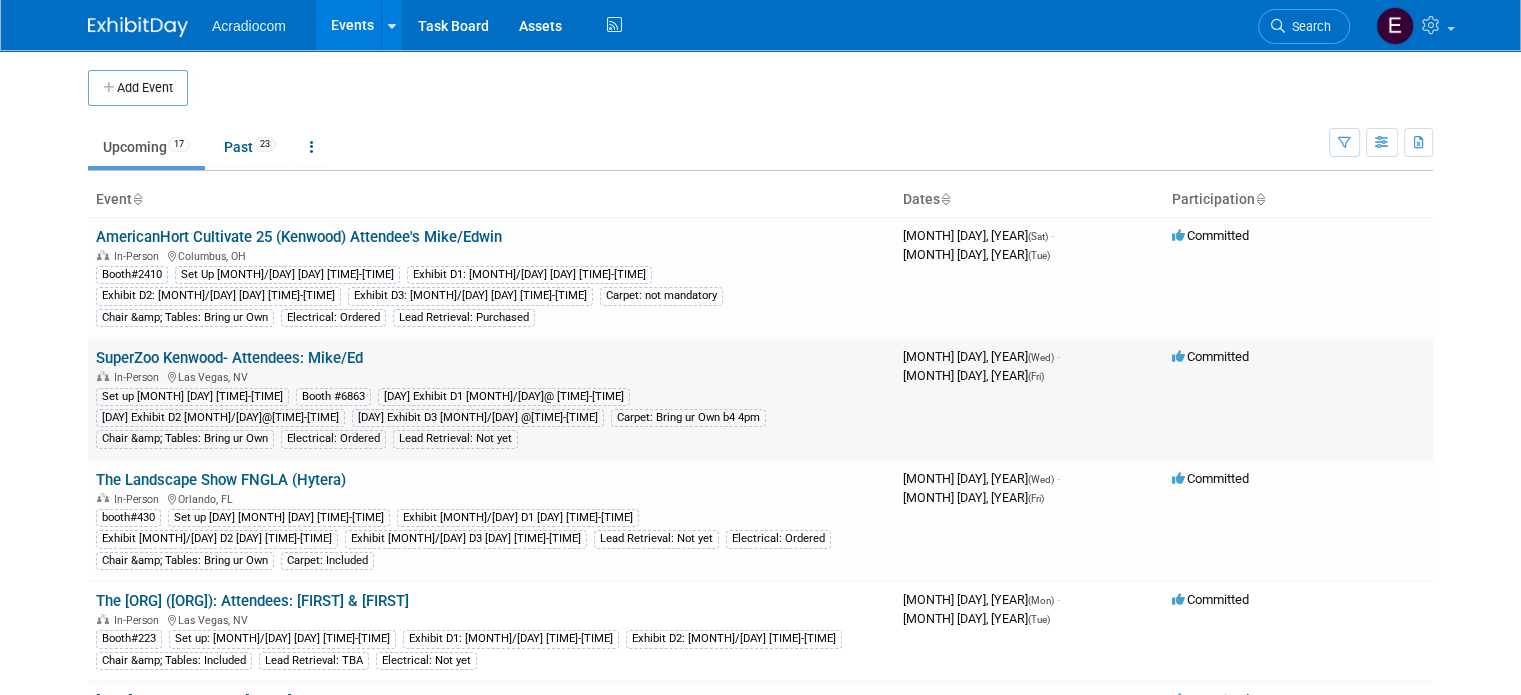 click on "SuperZoo Kenwood- Attendees: Mike/Ed" at bounding box center [229, 358] 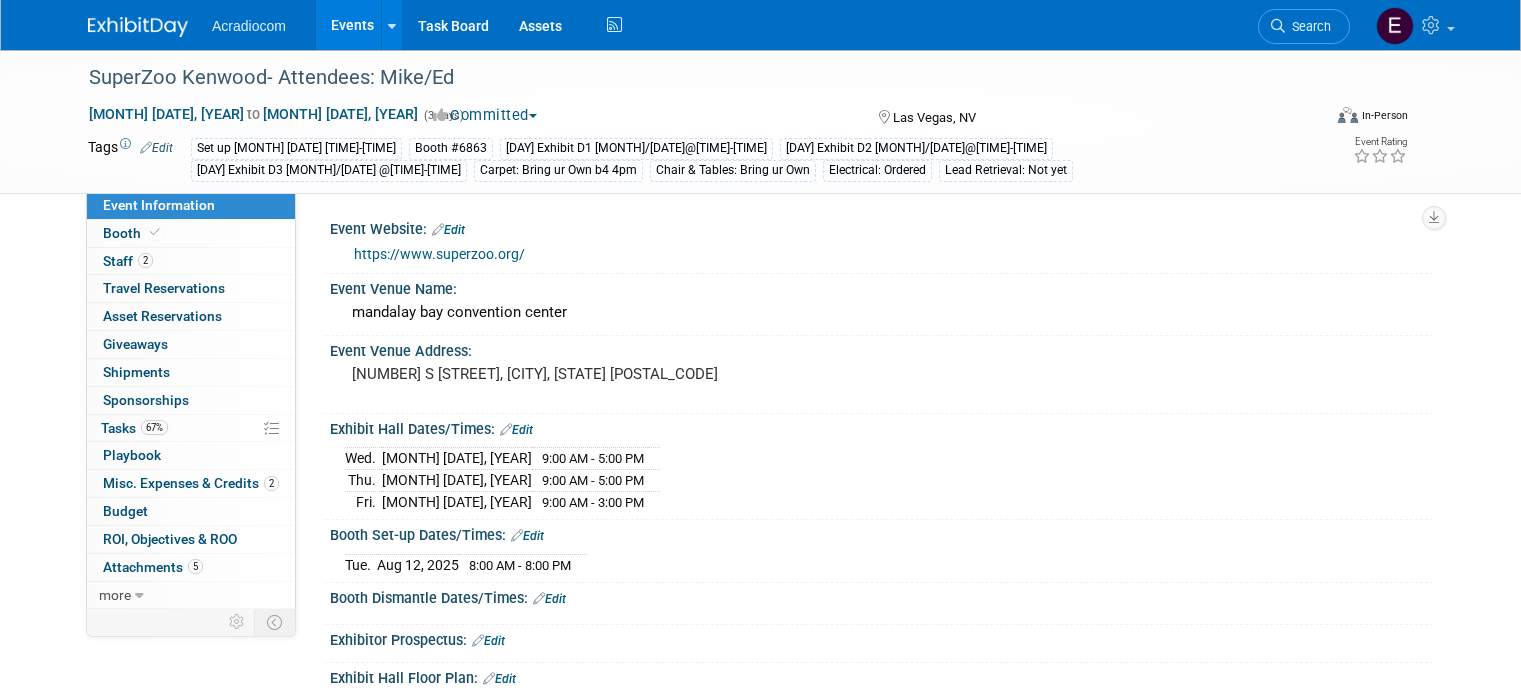 scroll, scrollTop: 0, scrollLeft: 0, axis: both 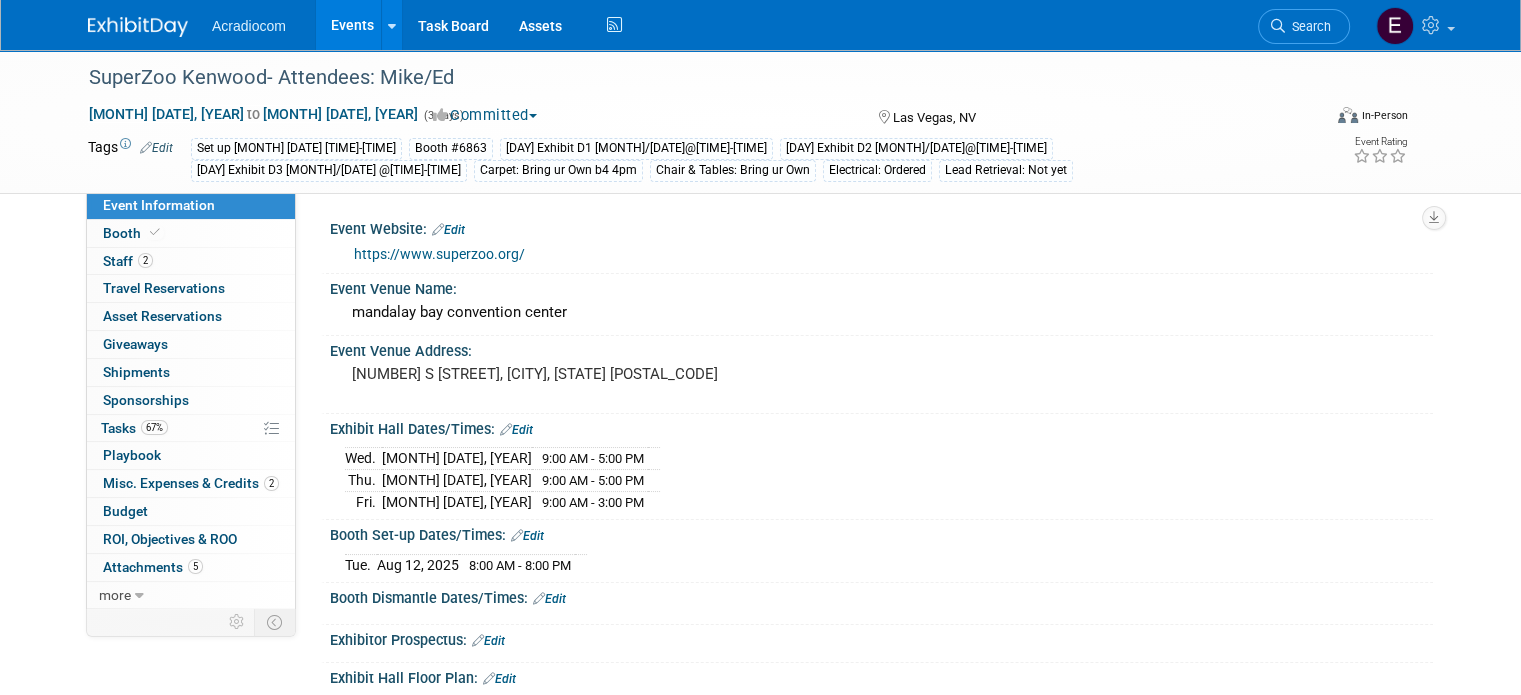 click on "Edit" at bounding box center (156, 148) 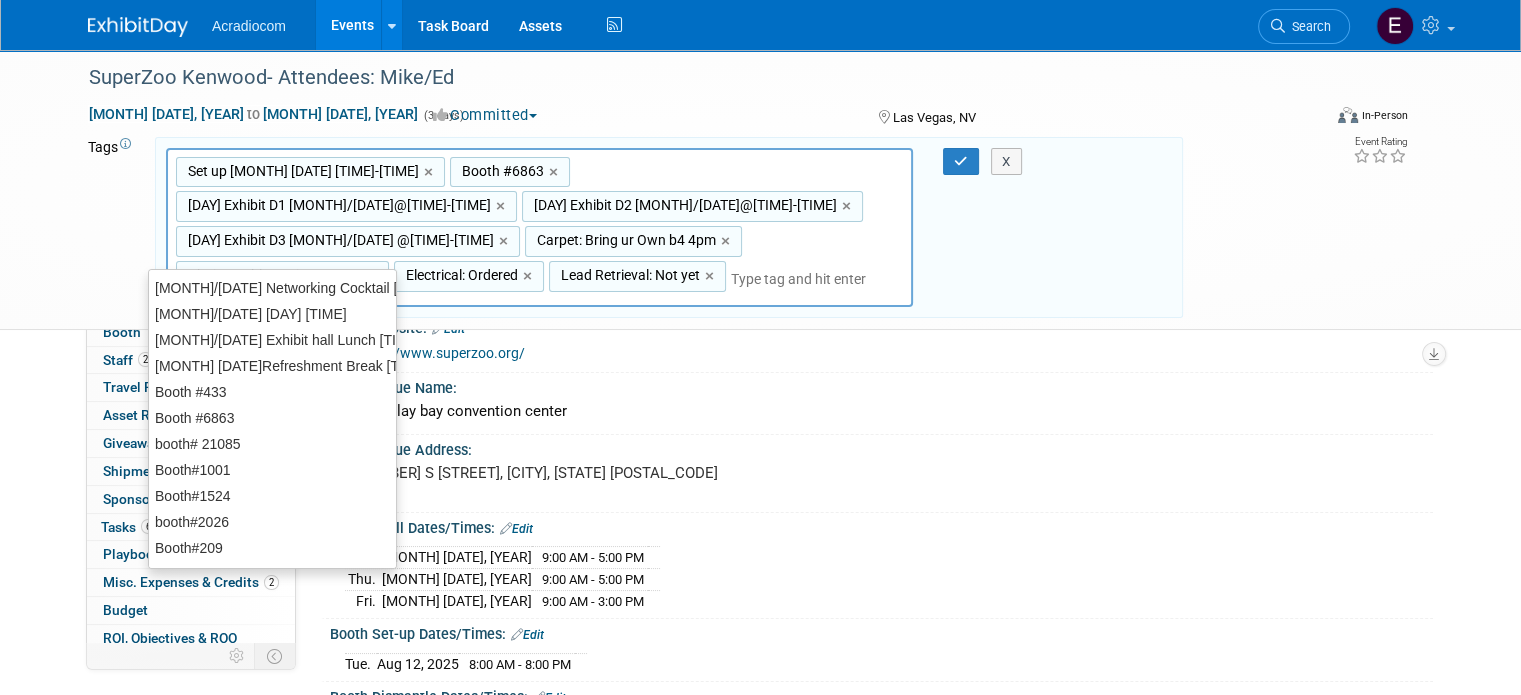 click on "Lead Retrieval: Not yet" at bounding box center (301, 171) 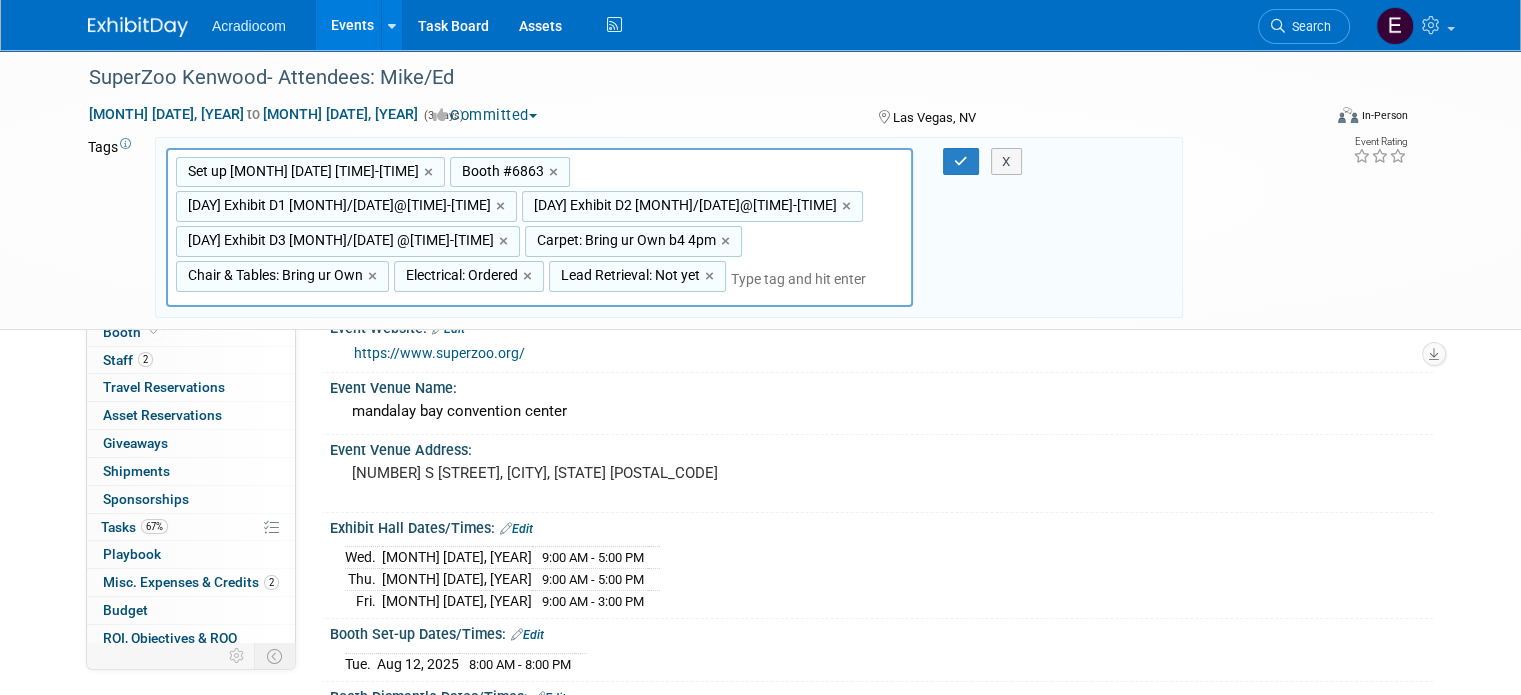 click on "Lead Retrieval: Not yet" at bounding box center [628, 275] 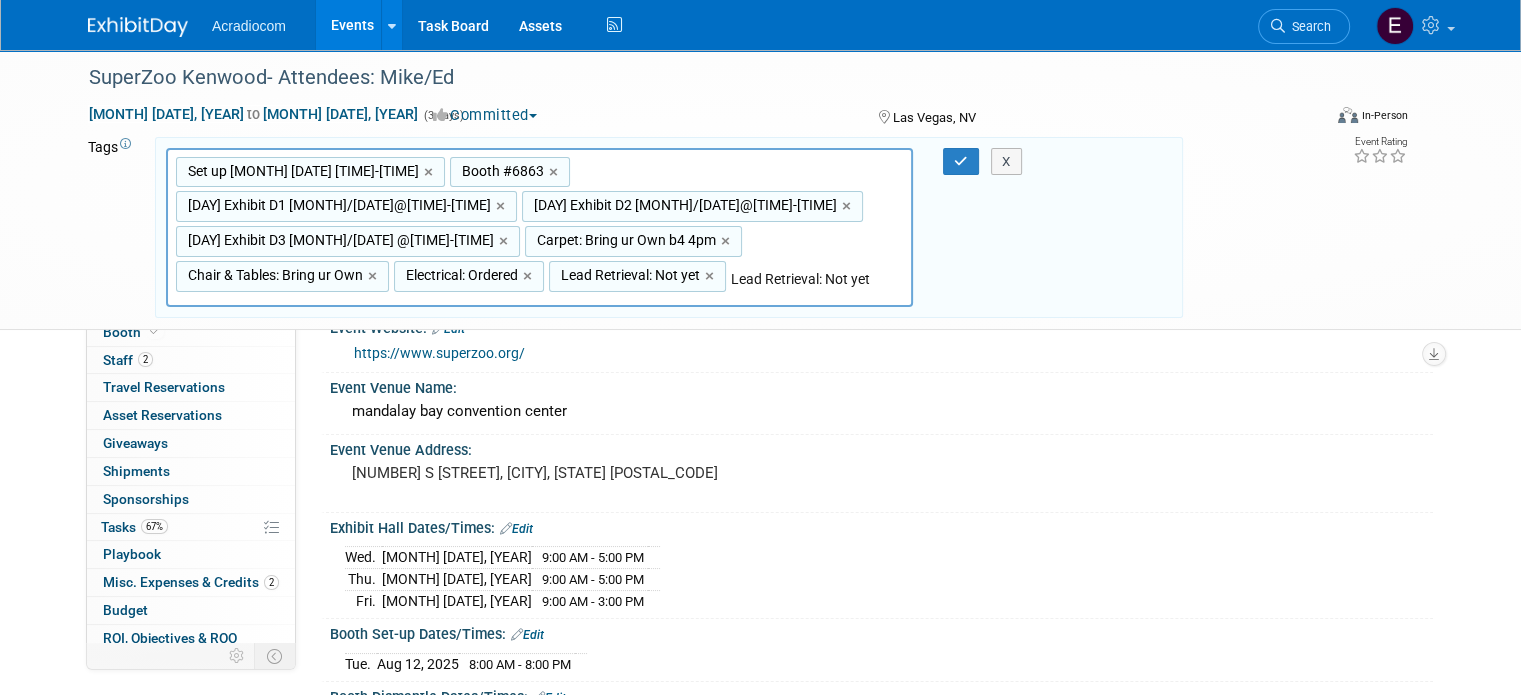 click on "Lead Retrieval: Not yet" at bounding box center [811, 279] 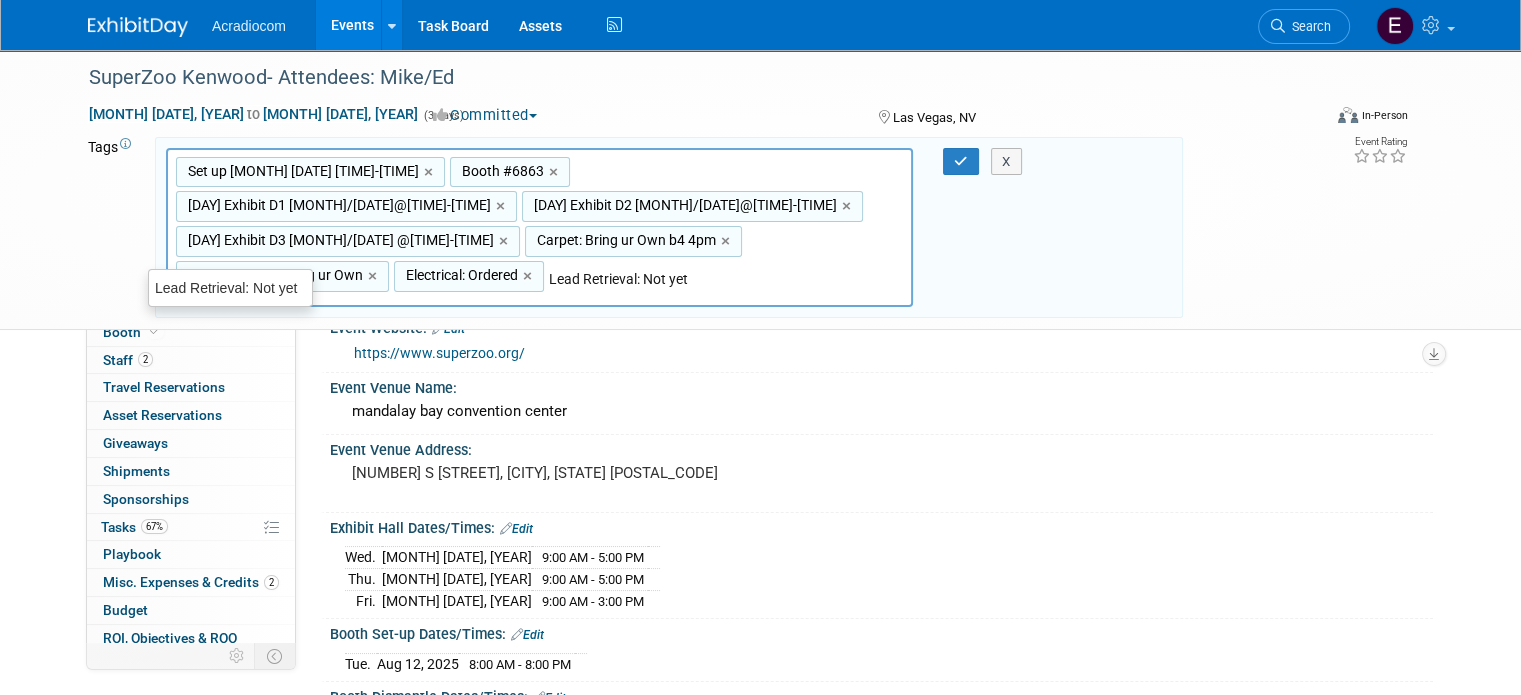 click on "Lead Retrieval: Not yet" at bounding box center (629, 279) 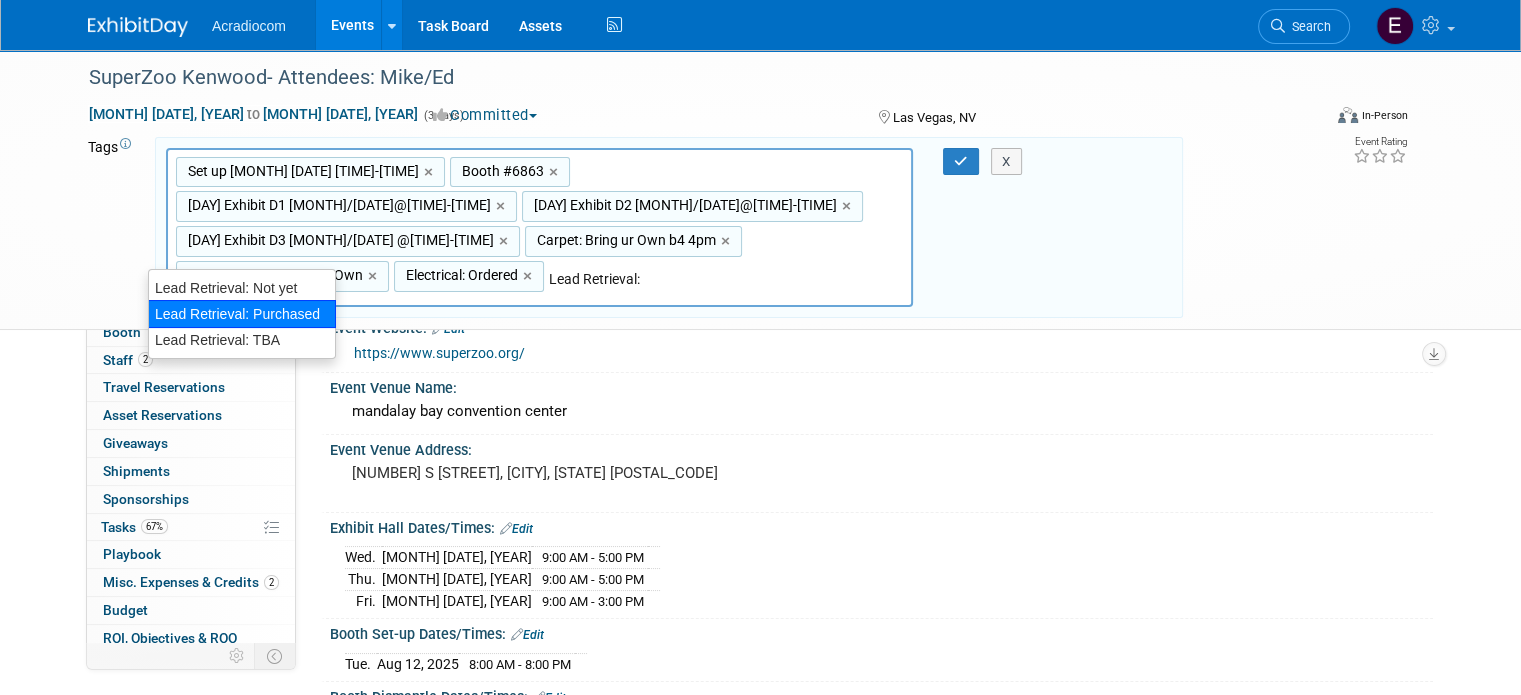 click on "Lead Retrieval: Purchased" at bounding box center (241, 314) 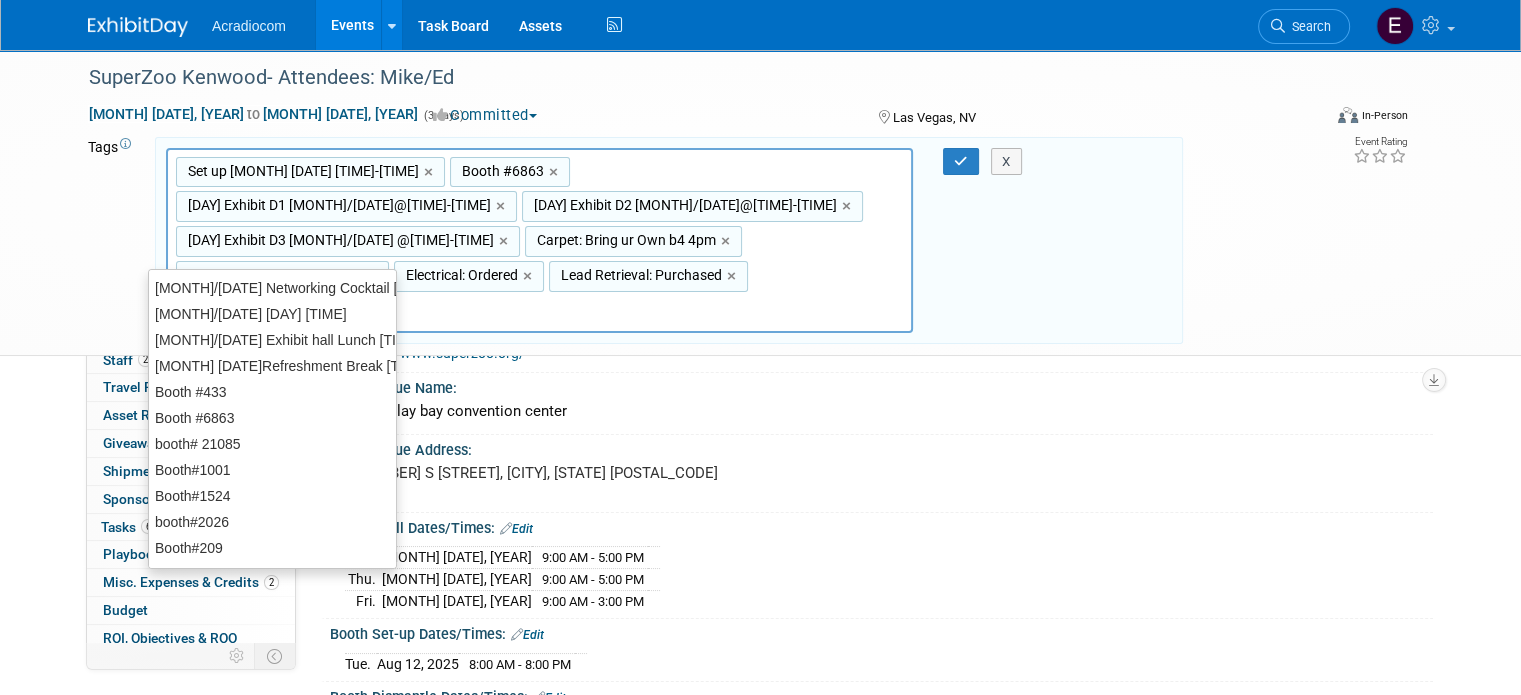 click at bounding box center [261, 307] 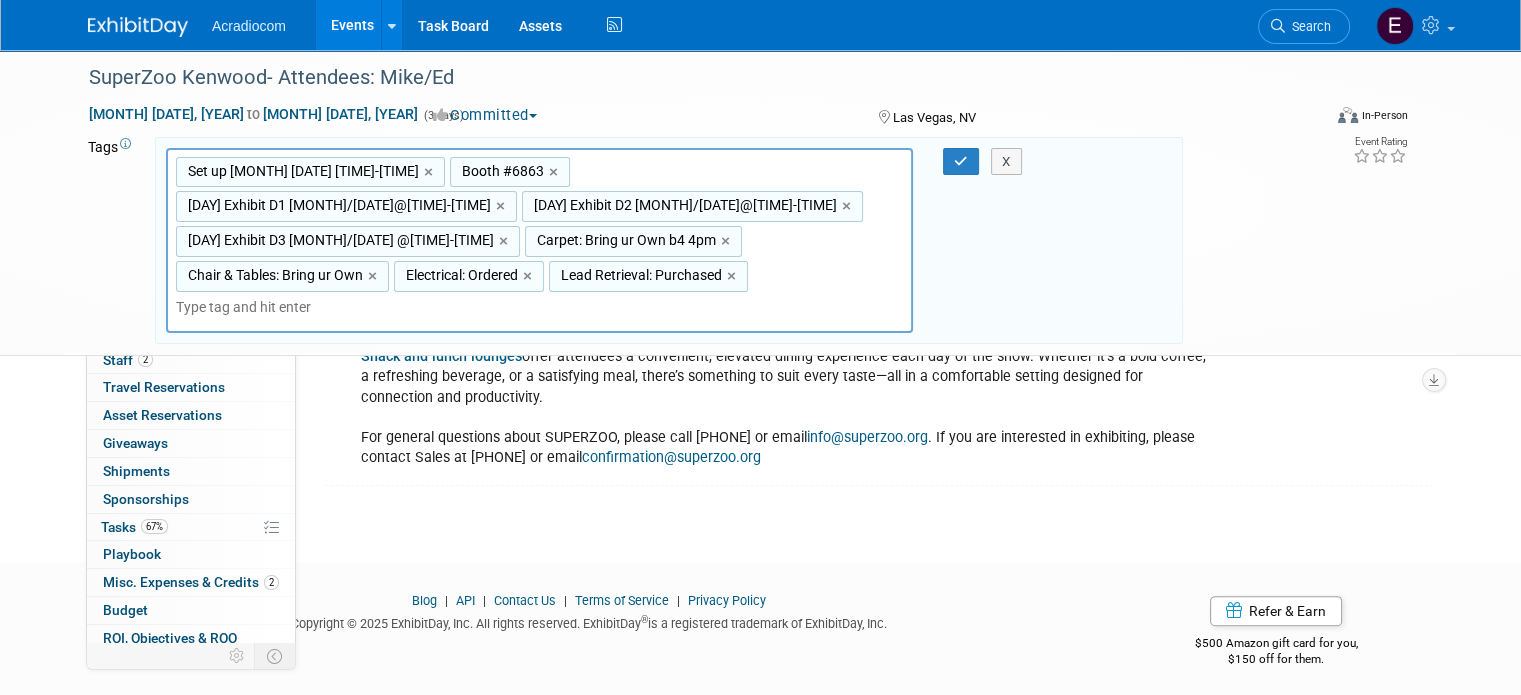 scroll, scrollTop: 192, scrollLeft: 0, axis: vertical 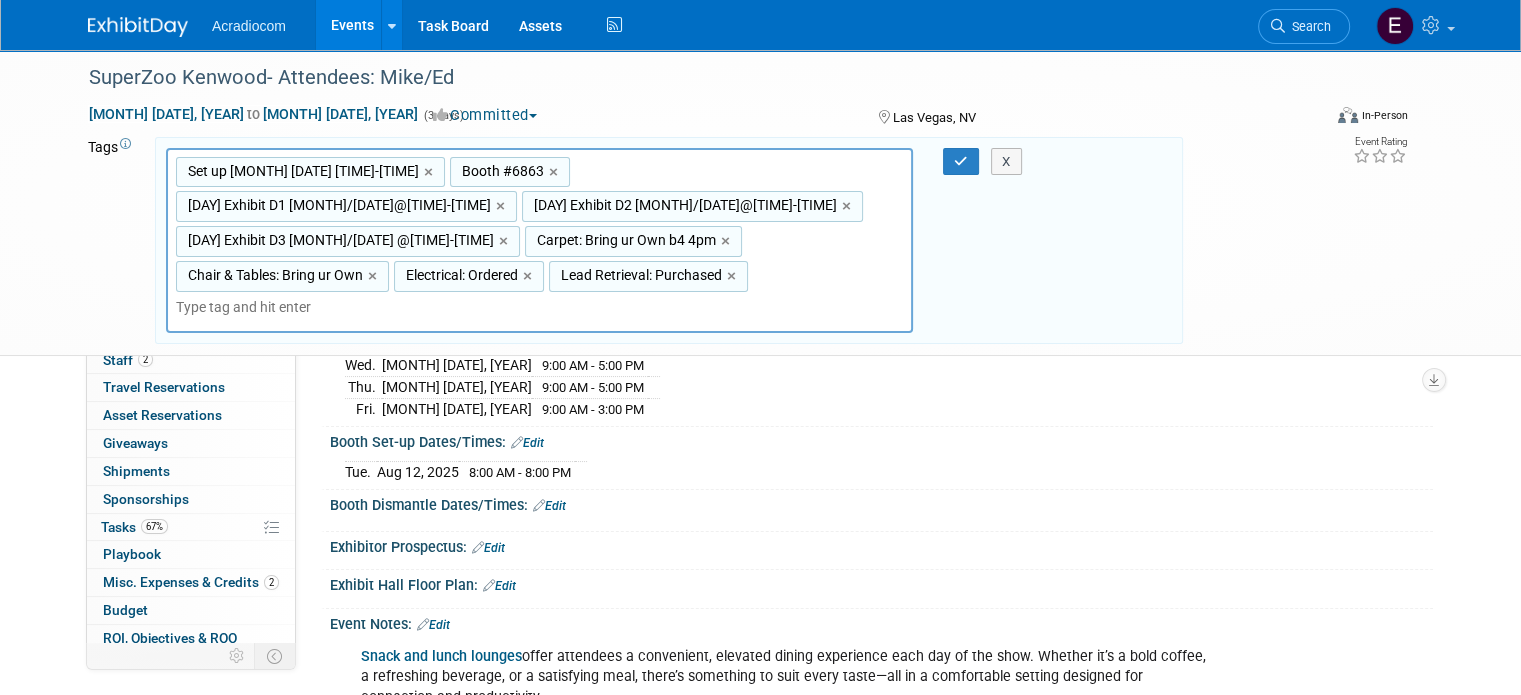 click on "Booth" at bounding box center [191, 332] 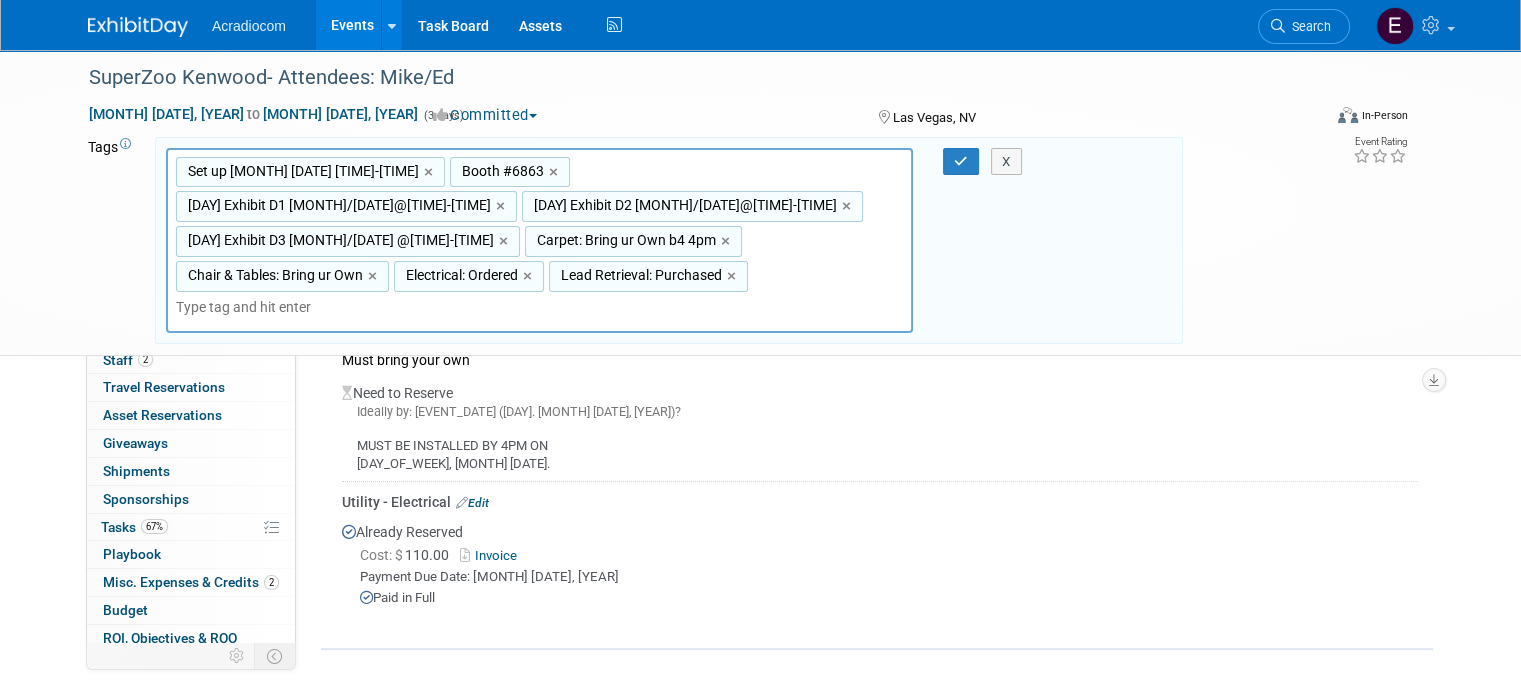 scroll, scrollTop: 400, scrollLeft: 0, axis: vertical 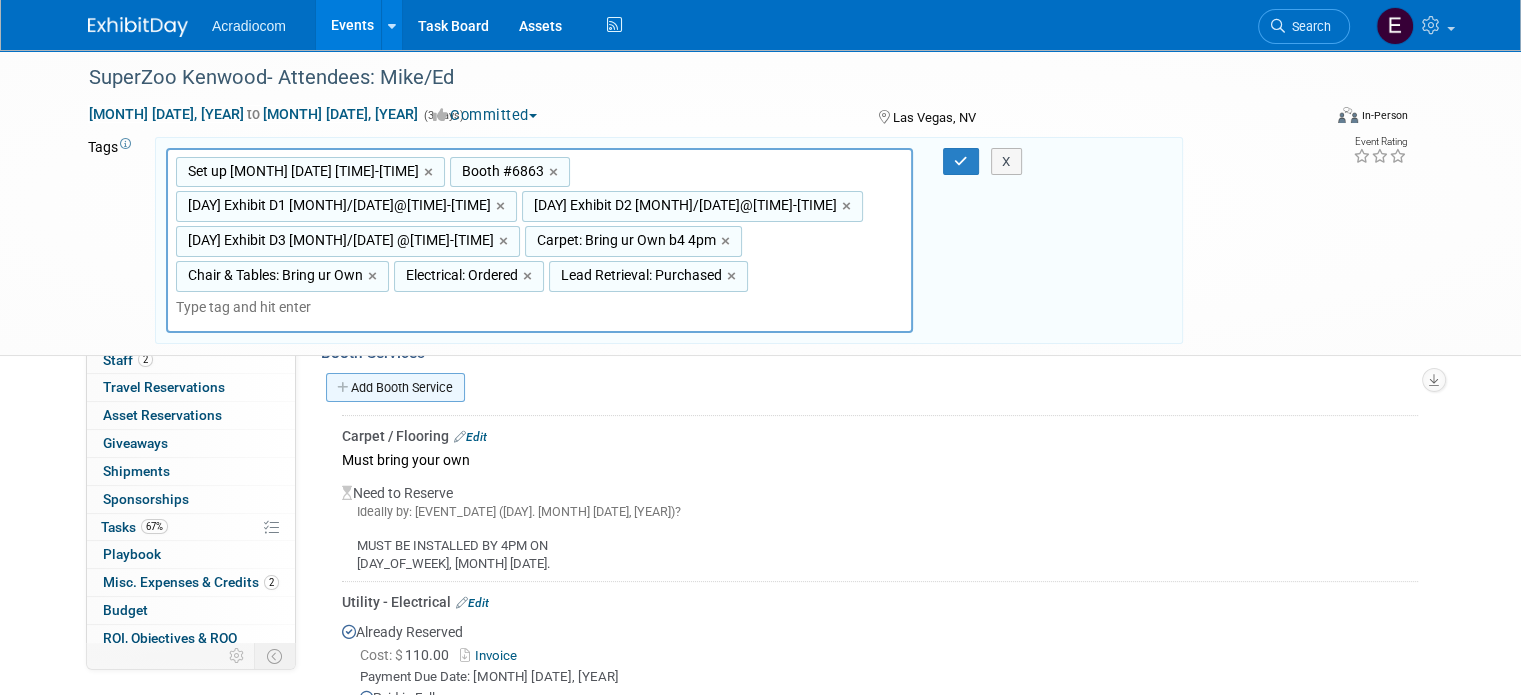 click on "Add Booth Service" at bounding box center [395, 387] 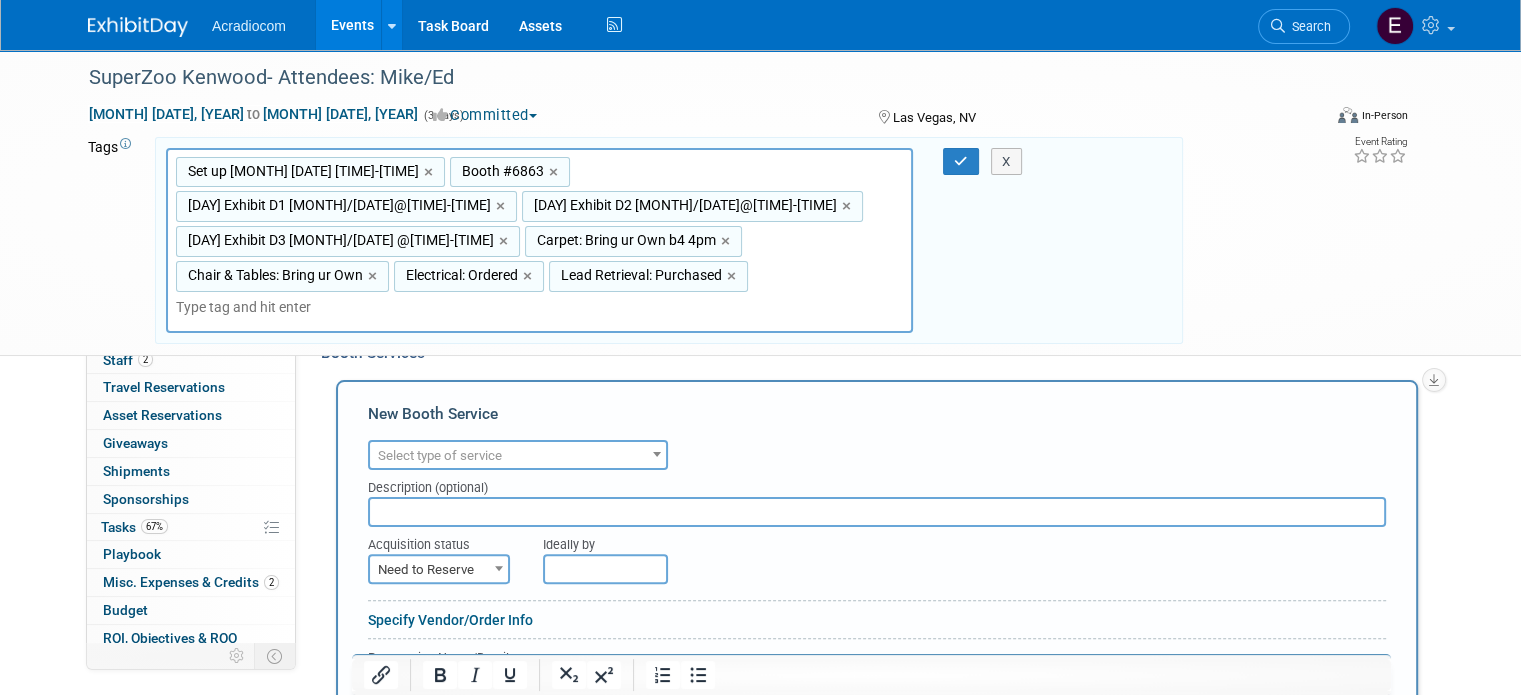 scroll, scrollTop: 0, scrollLeft: 0, axis: both 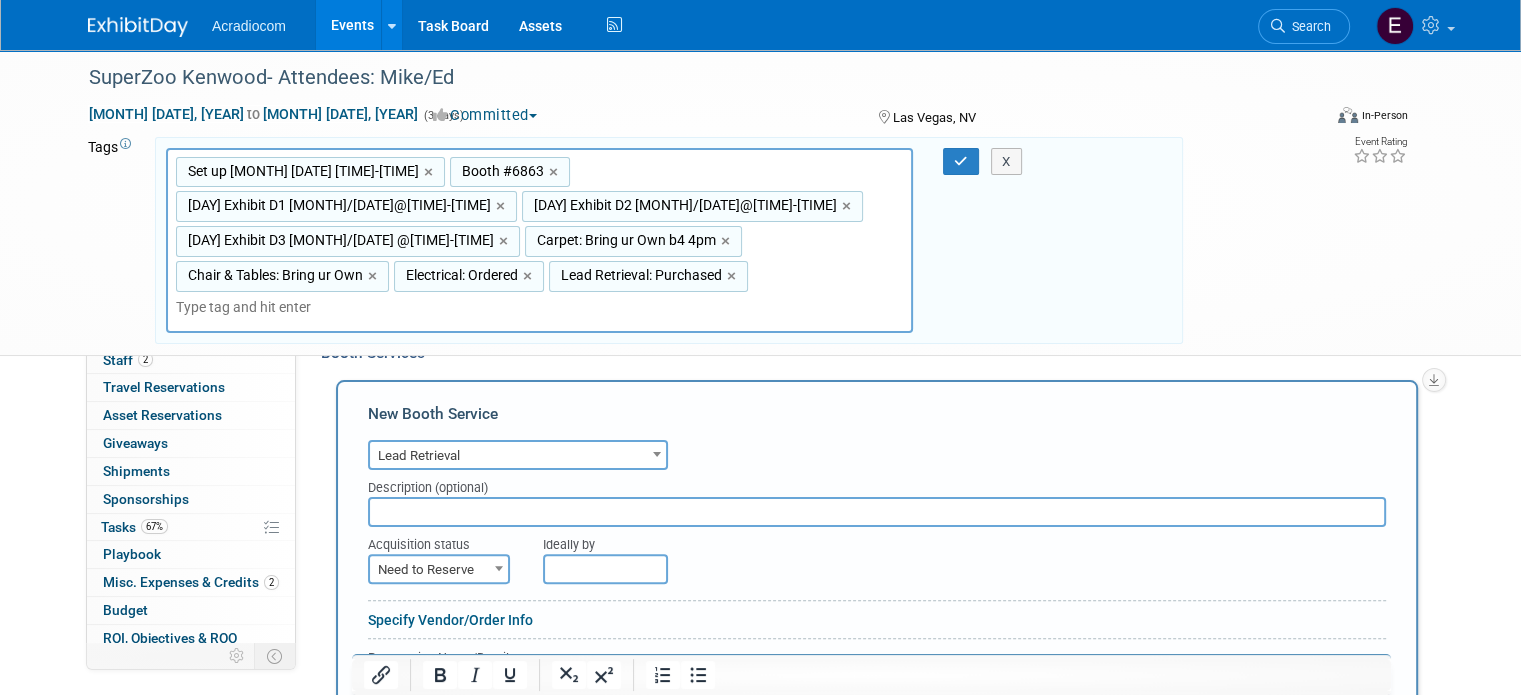 click on "Need to Reserve" at bounding box center (439, 570) 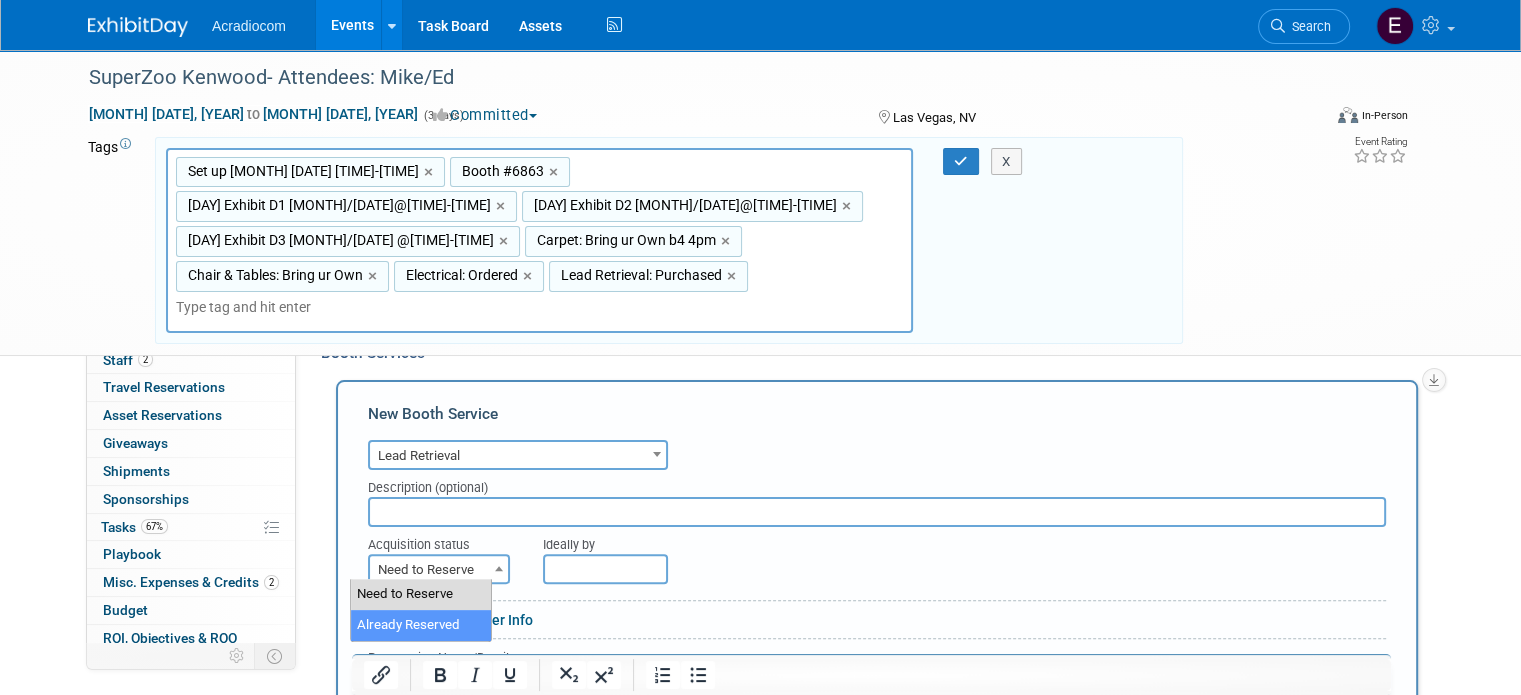 drag, startPoint x: 405, startPoint y: 622, endPoint x: 496, endPoint y: 575, distance: 102.4207 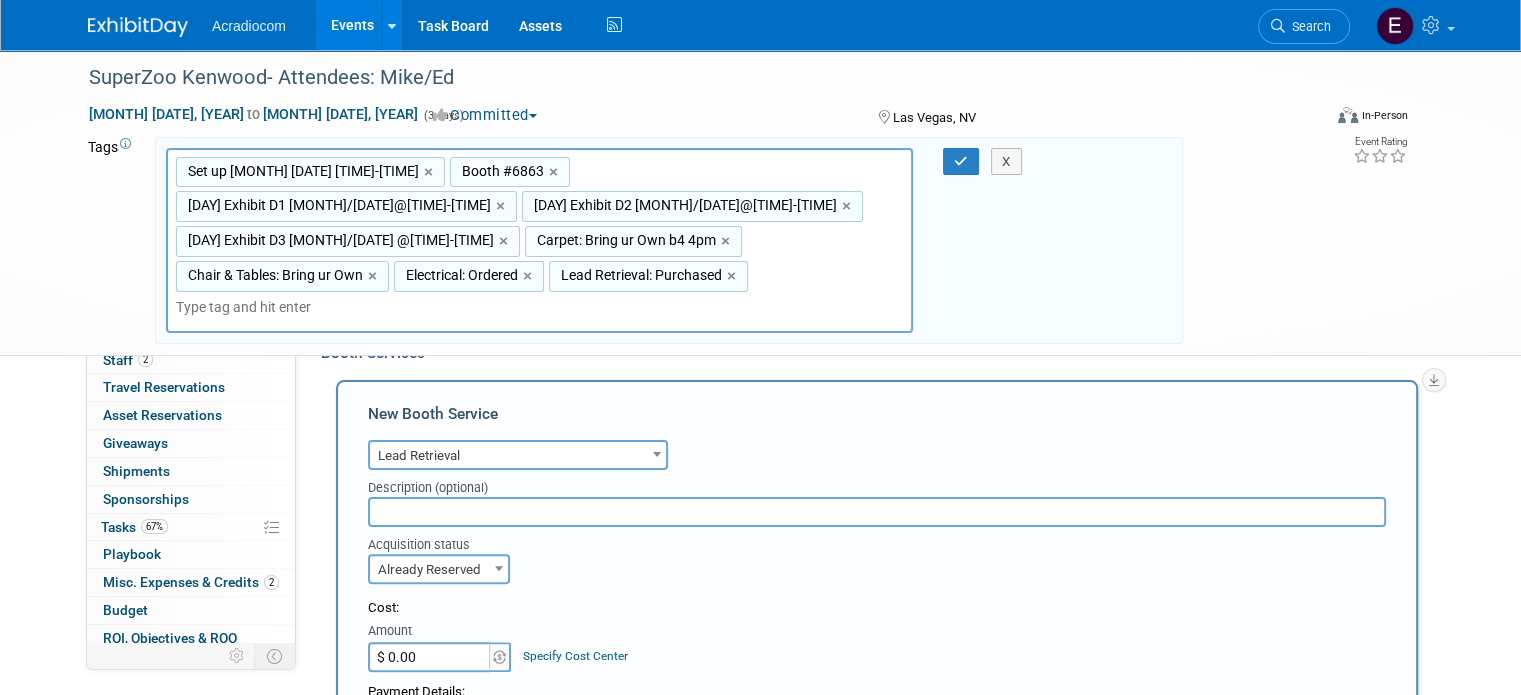 scroll, scrollTop: 600, scrollLeft: 0, axis: vertical 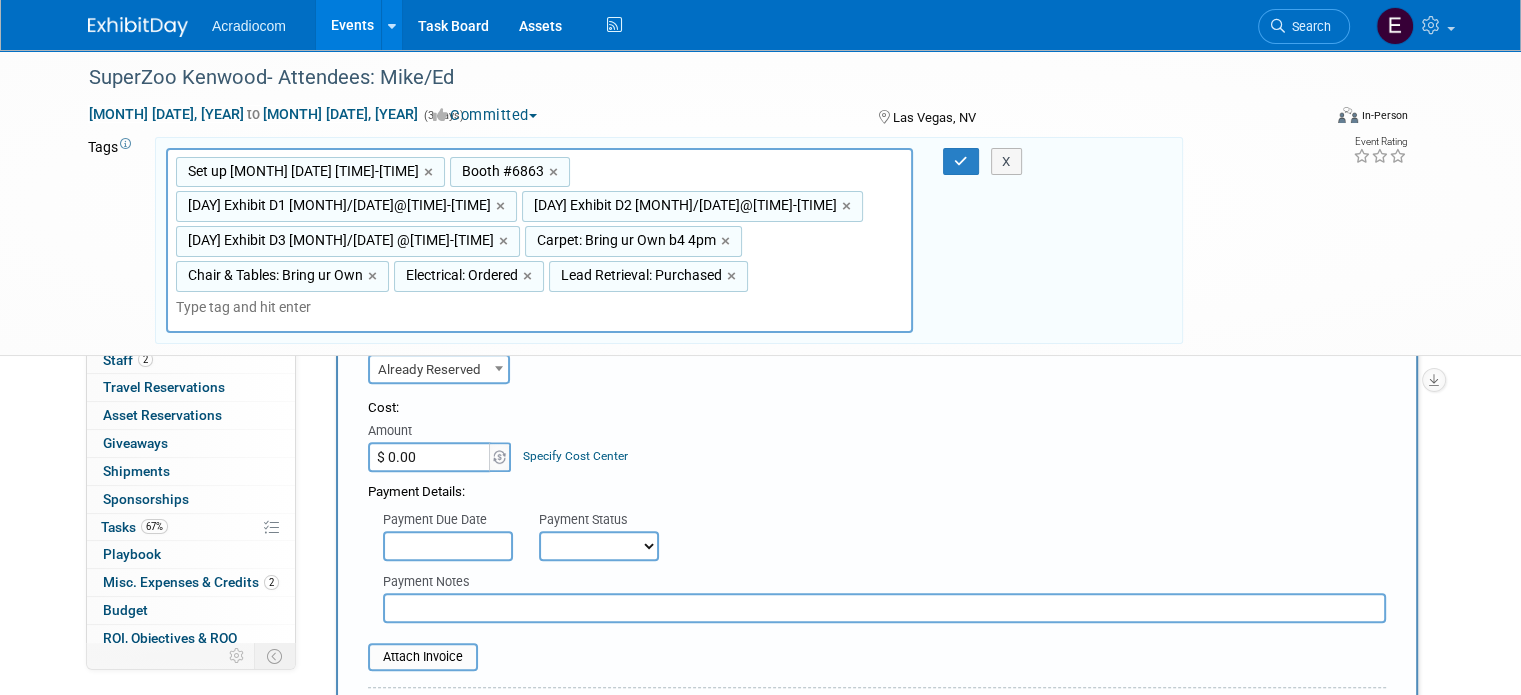click on "Amount" at bounding box center (440, 432) 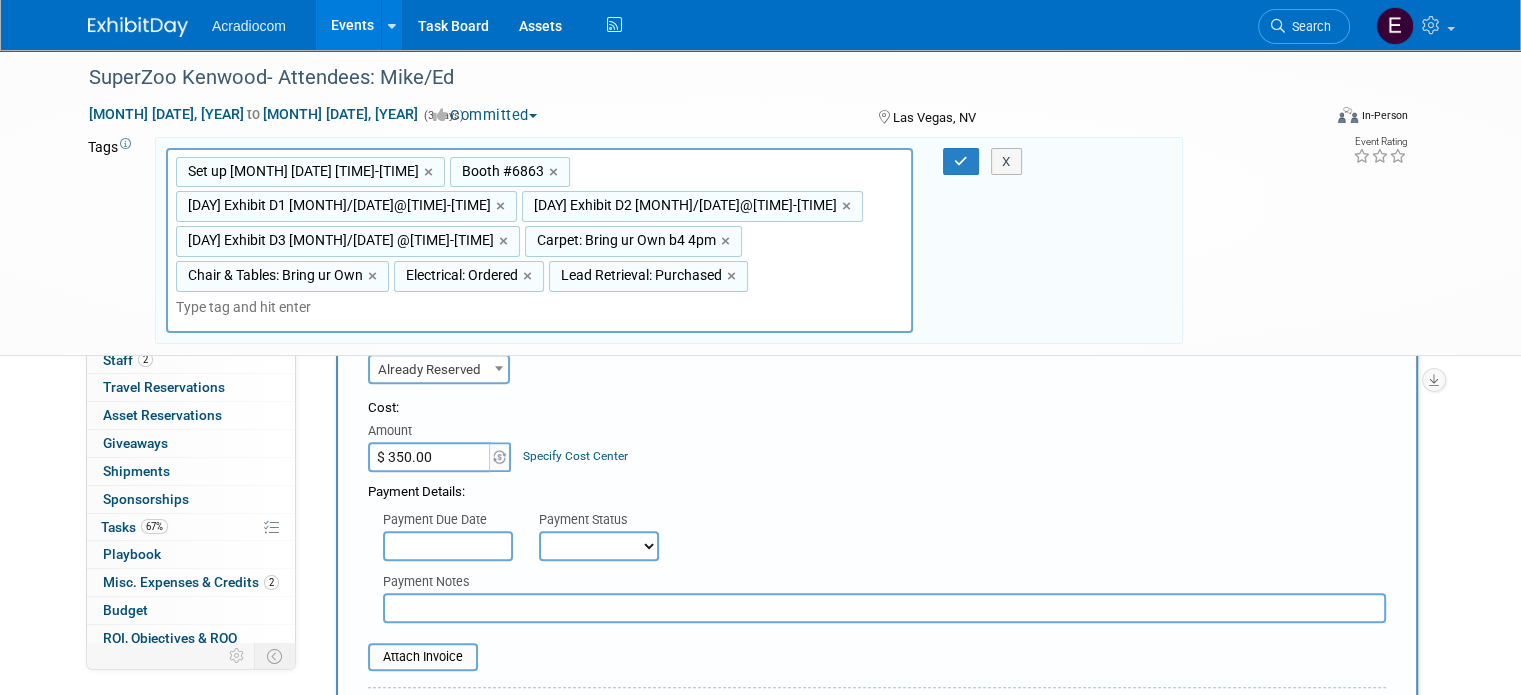 click at bounding box center (448, 546) 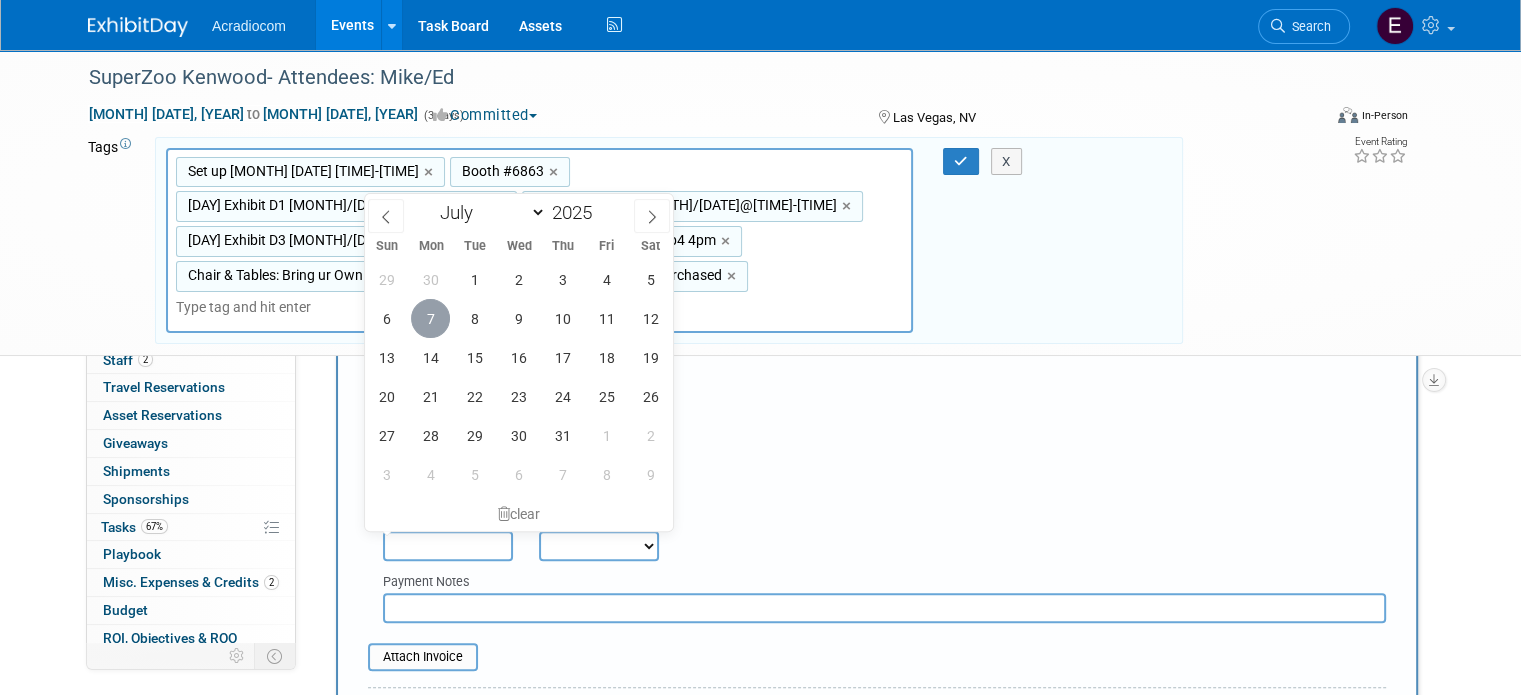 click on "7" at bounding box center [430, 318] 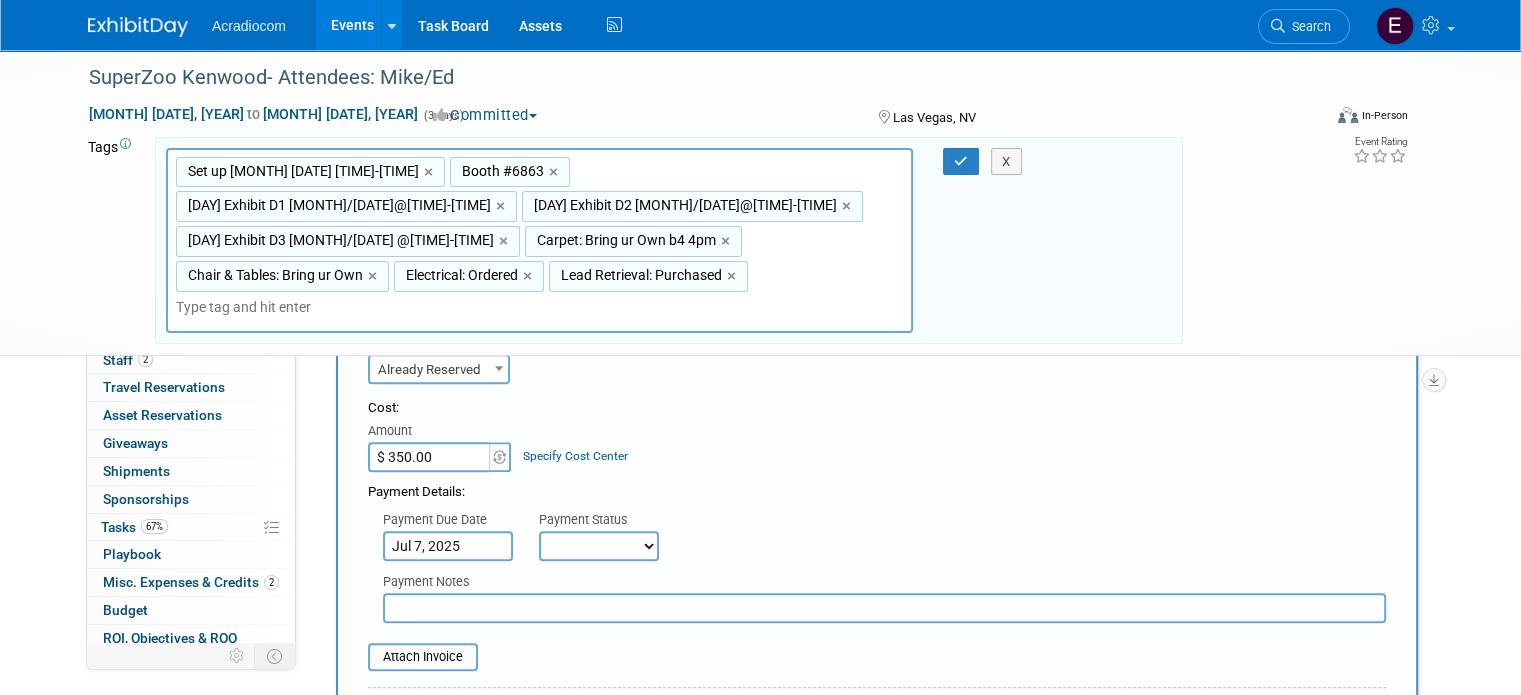 click on "Not Paid Yet
Partially Paid
Paid in Full" at bounding box center (599, 546) 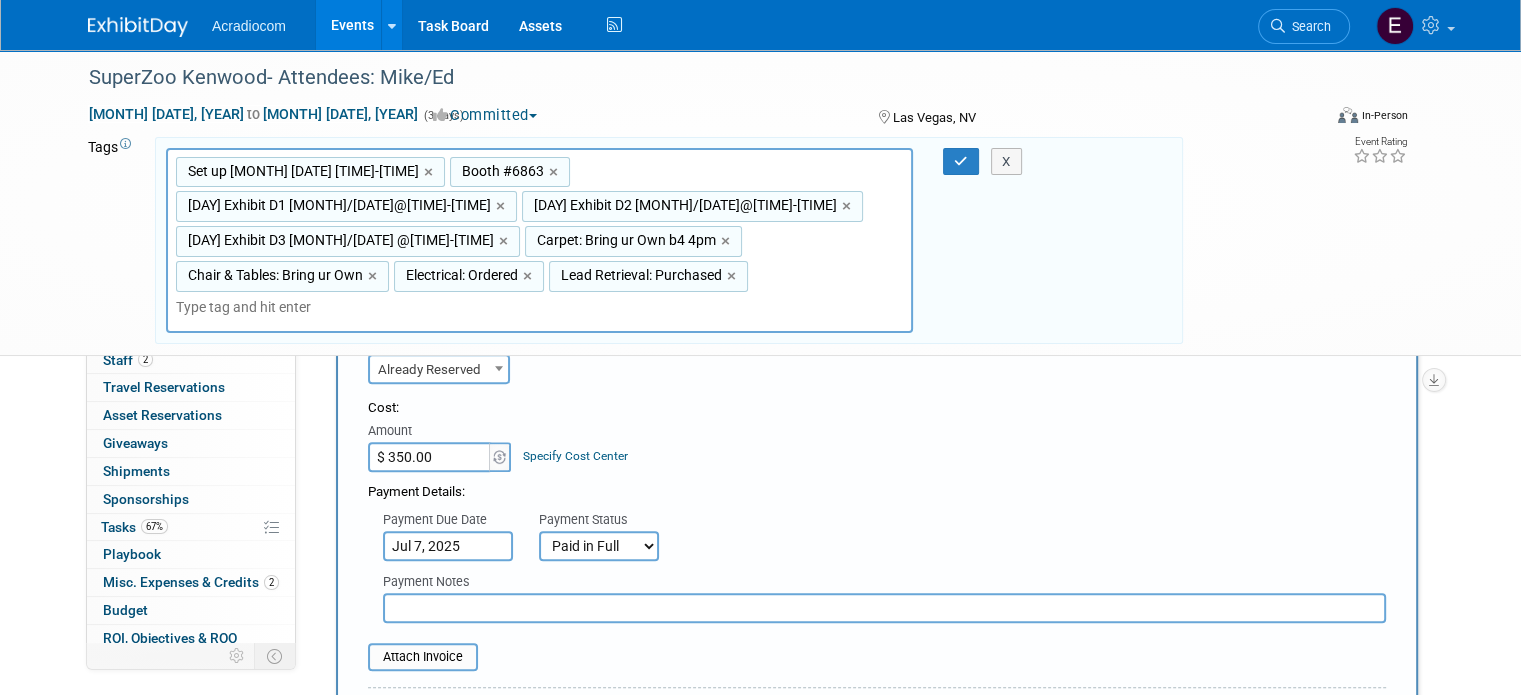 click on "Not Paid Yet
Partially Paid
Paid in Full" at bounding box center (599, 546) 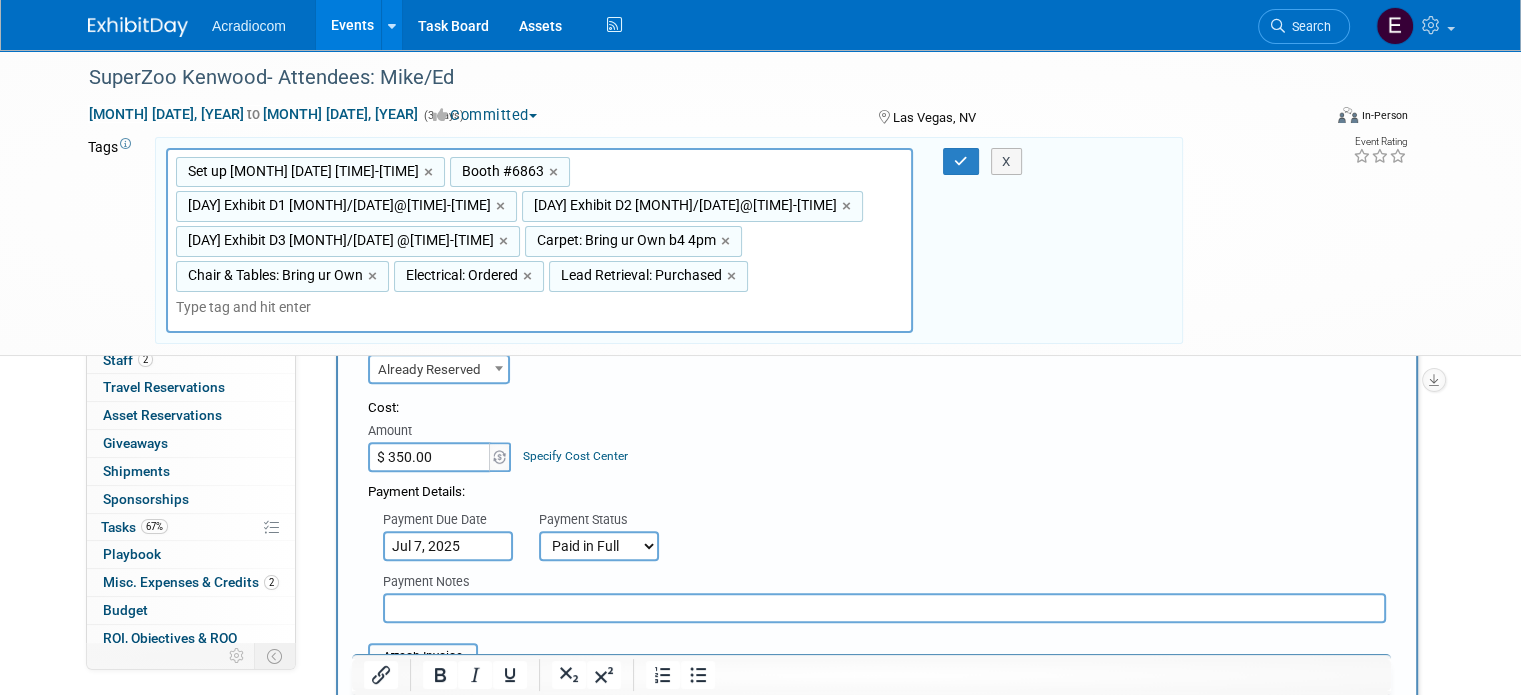 scroll, scrollTop: 700, scrollLeft: 0, axis: vertical 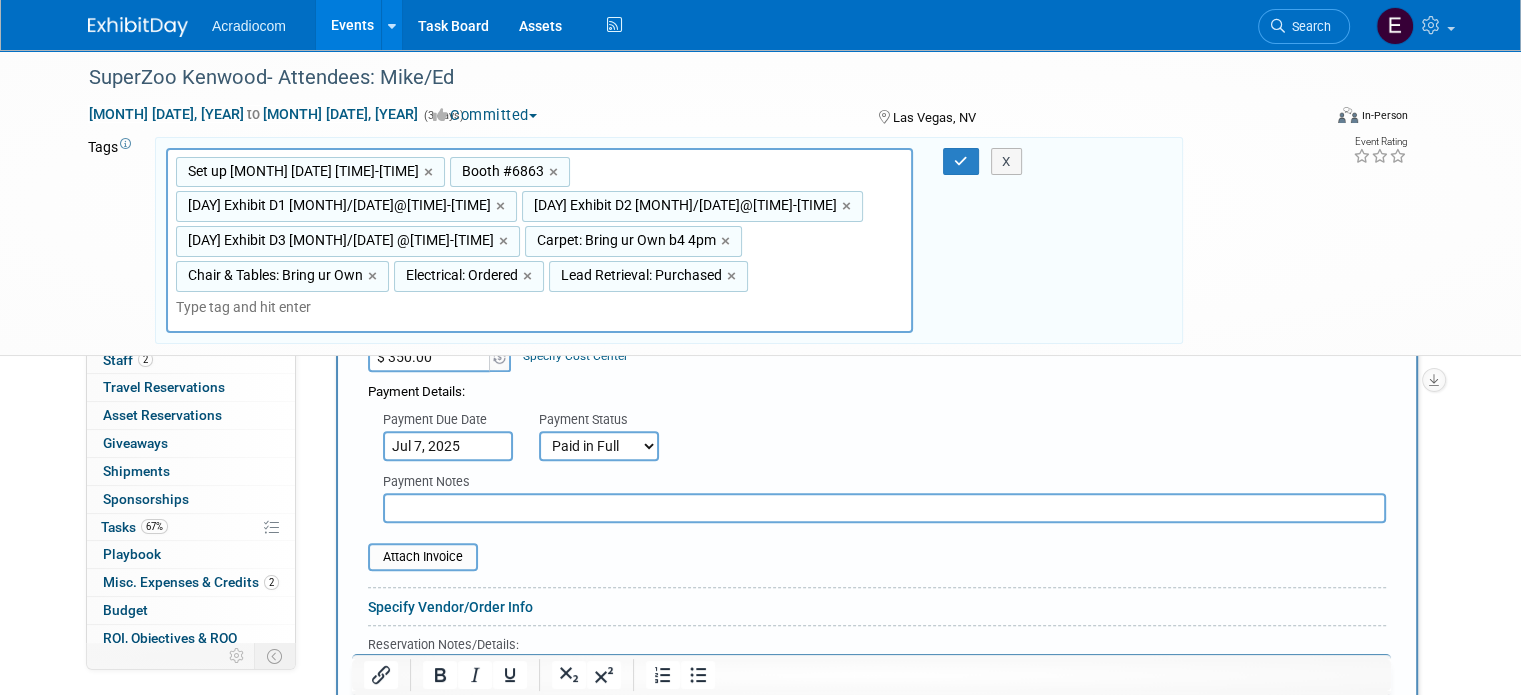 click on "Audio / Video
Carpet / Flooring
Catering / Food / Beverage
Floral / Decorative
Furniture (tables, chairs, etc.)
Labor – Cleaning
Labor - Consultant / Contractor / Specialist
Labor – Forklift
Labor - Installation / Dismantle
Labor - Other / Miscellaneous
Labor - Rigging
Labor - Security
Labor - Temp Staff Labor – Transportation Other" at bounding box center [877, 535] 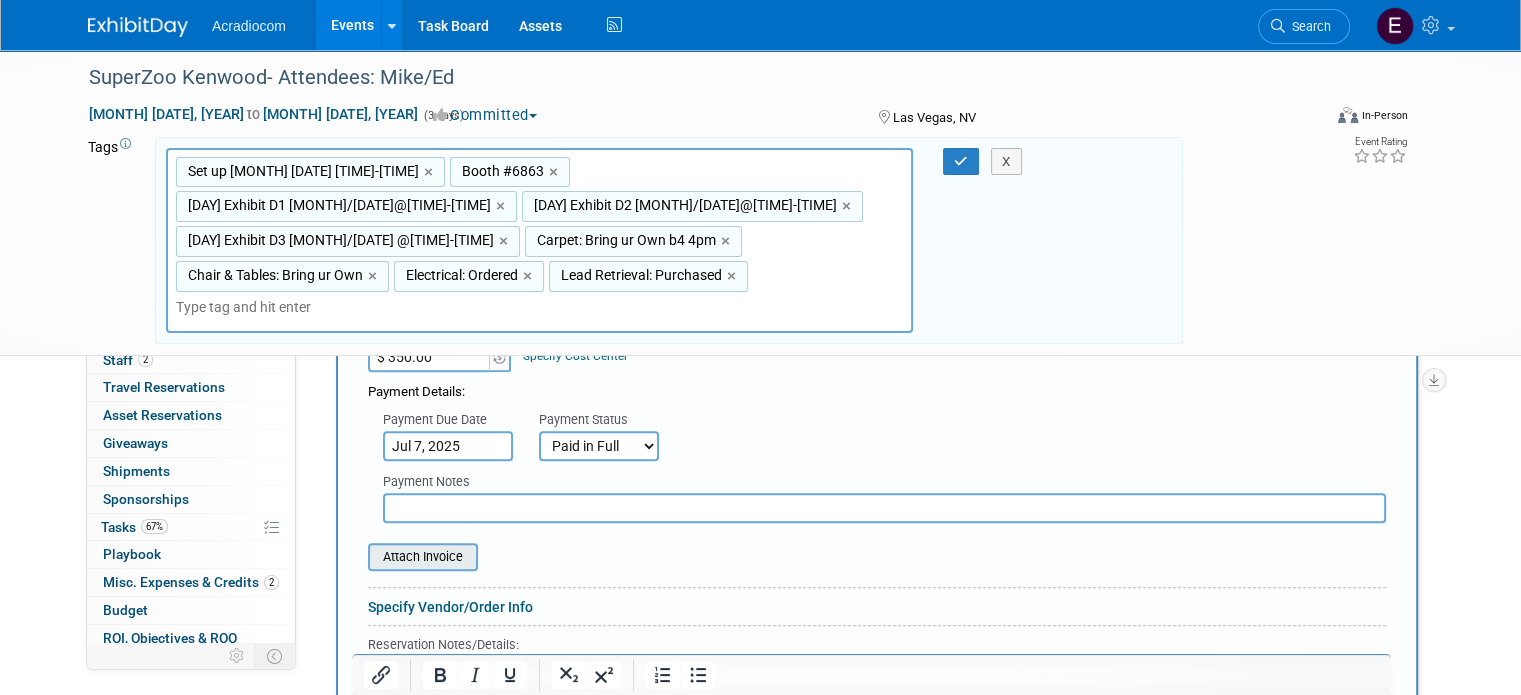click at bounding box center [357, 557] 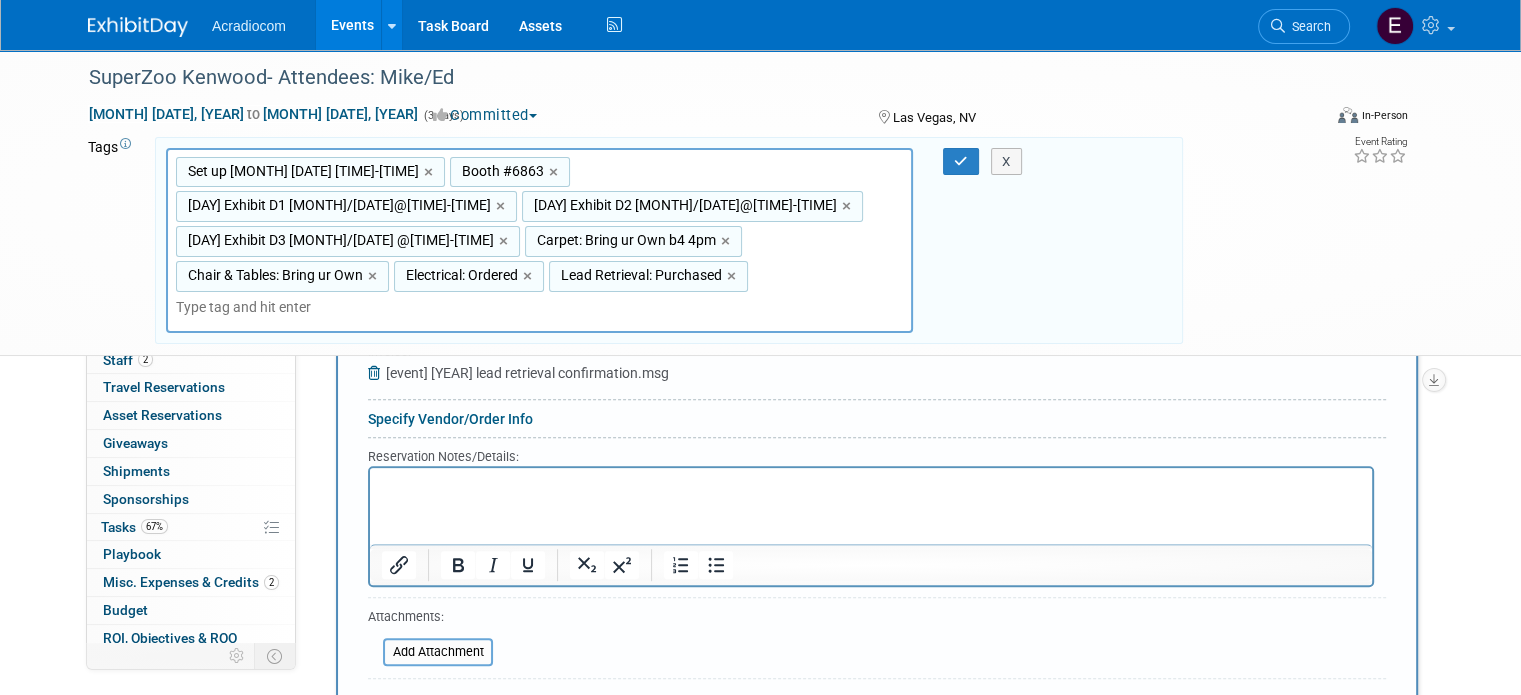 scroll, scrollTop: 1000, scrollLeft: 0, axis: vertical 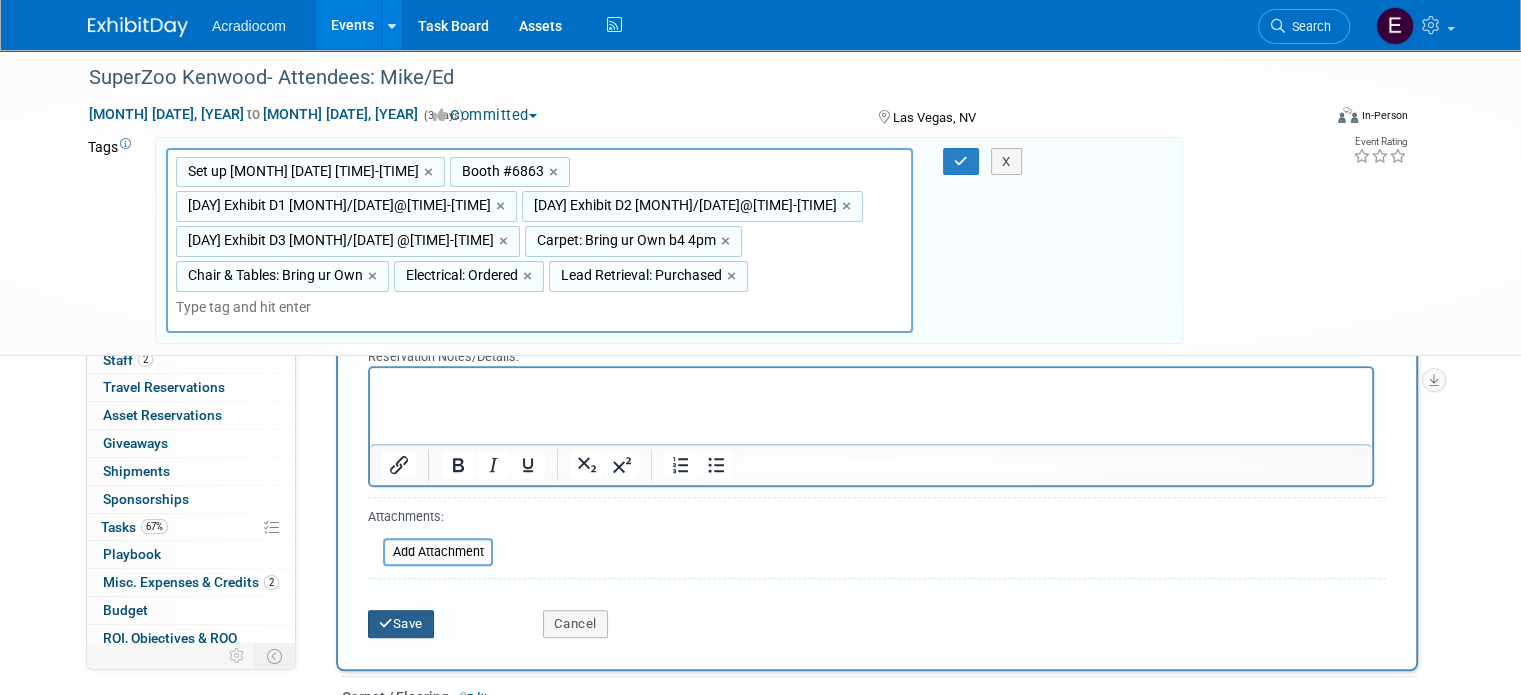 click on "Save" at bounding box center (401, 624) 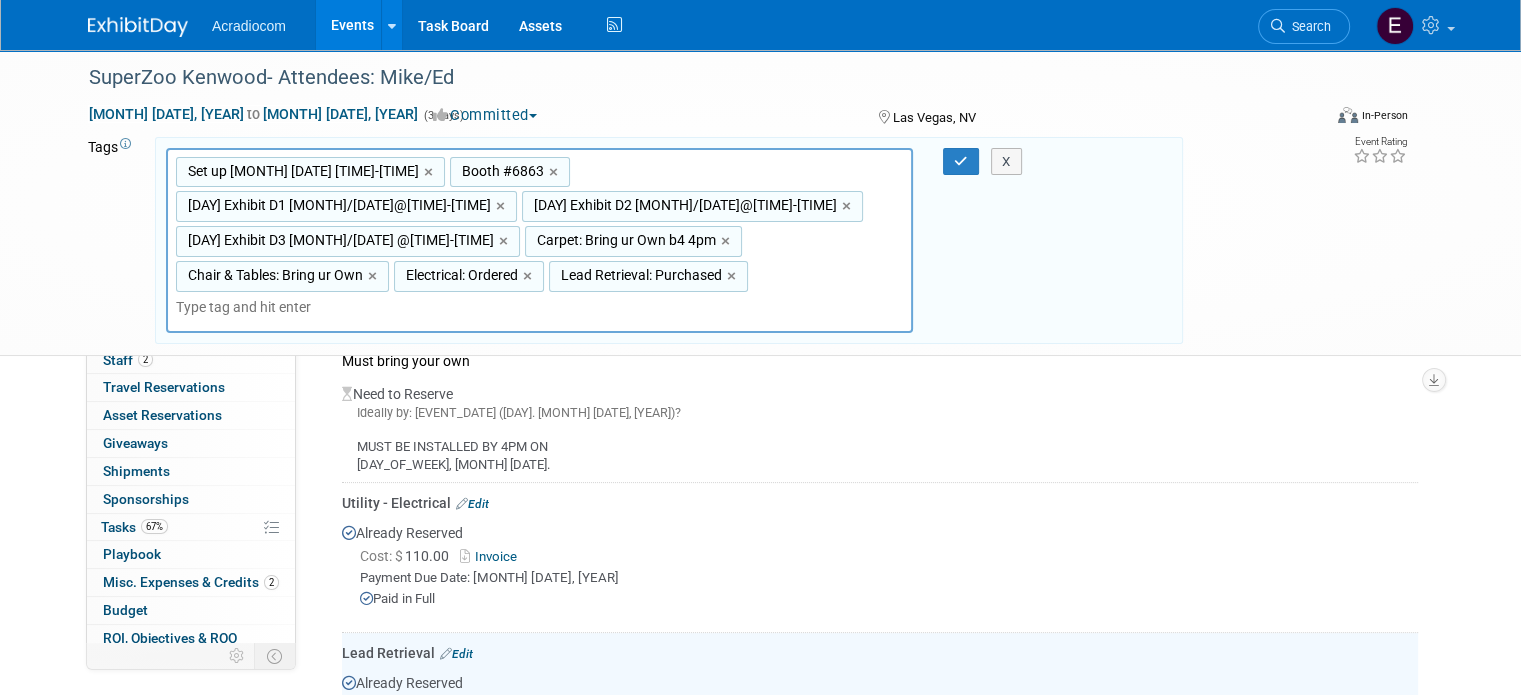 scroll, scrollTop: 799, scrollLeft: 0, axis: vertical 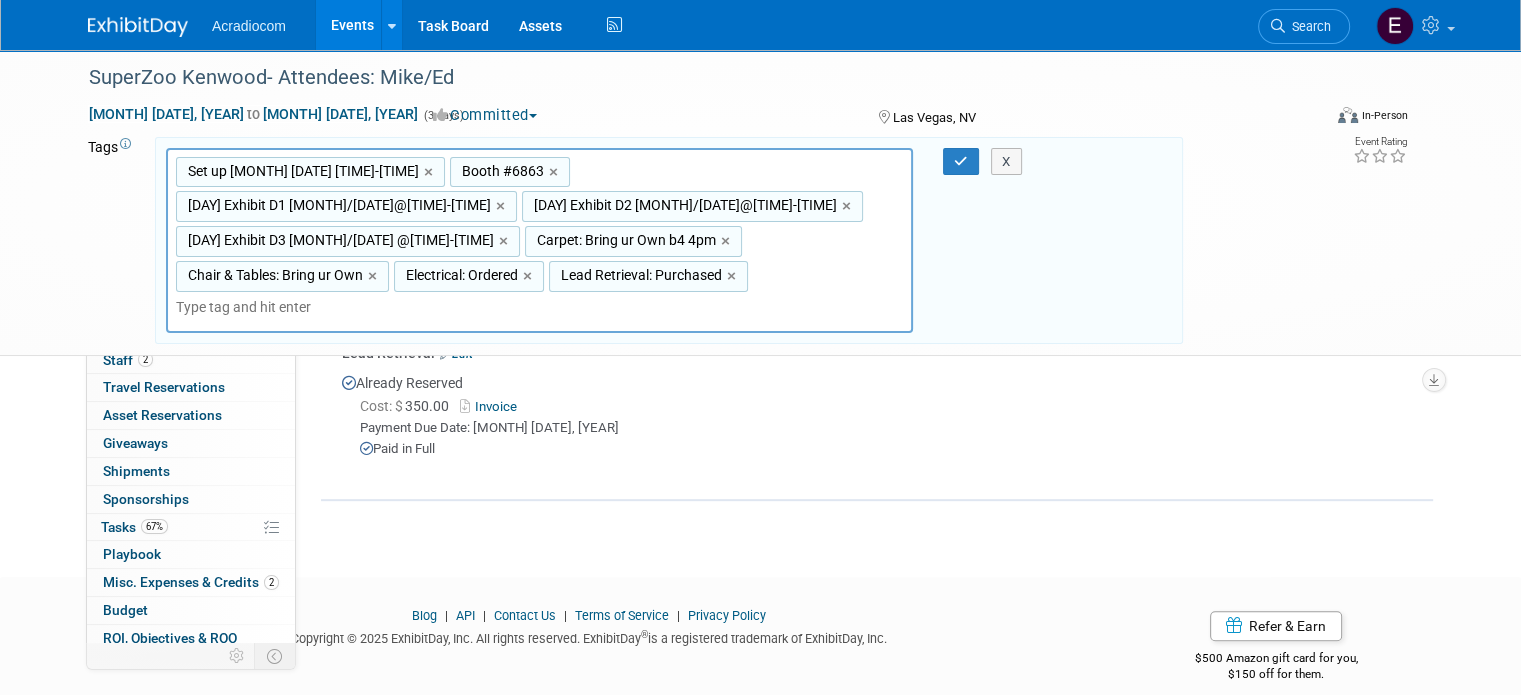 click on "Invoice" at bounding box center (492, 406) 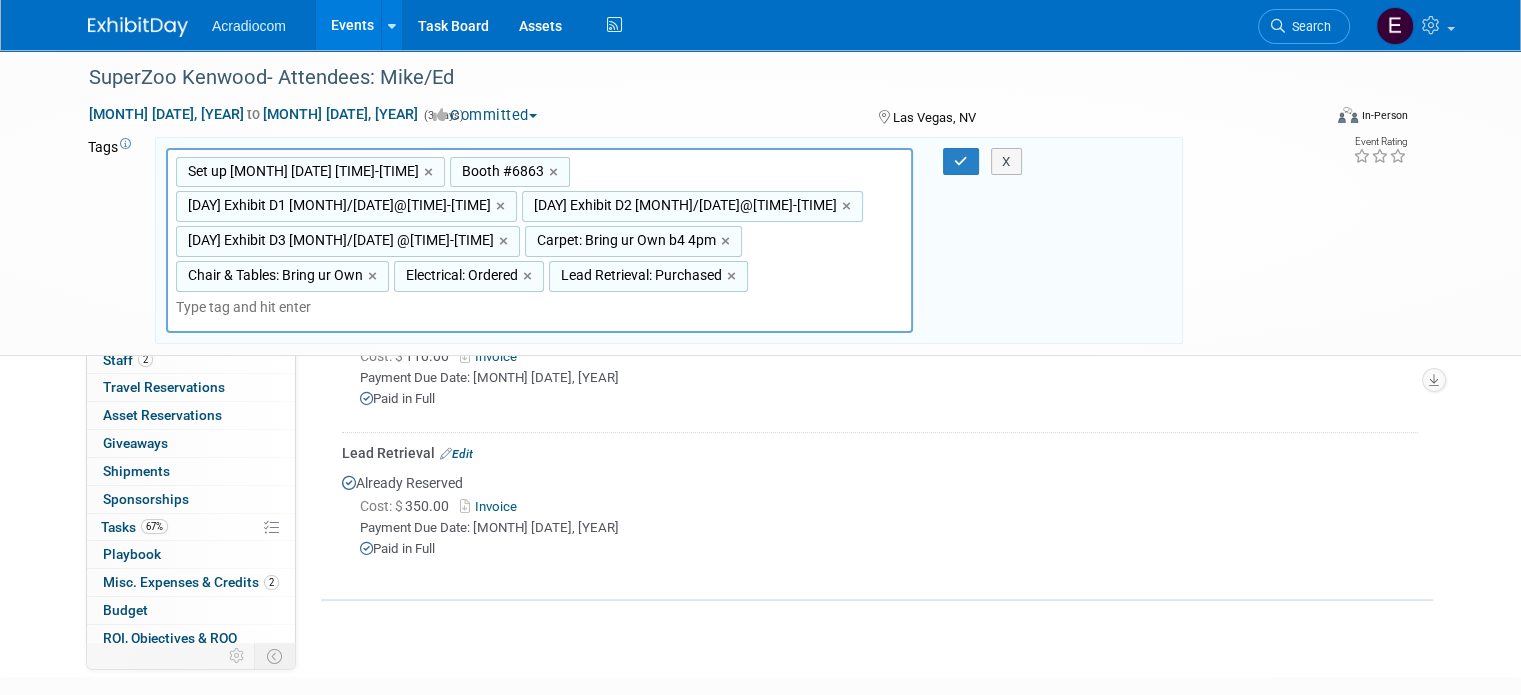 scroll, scrollTop: 599, scrollLeft: 0, axis: vertical 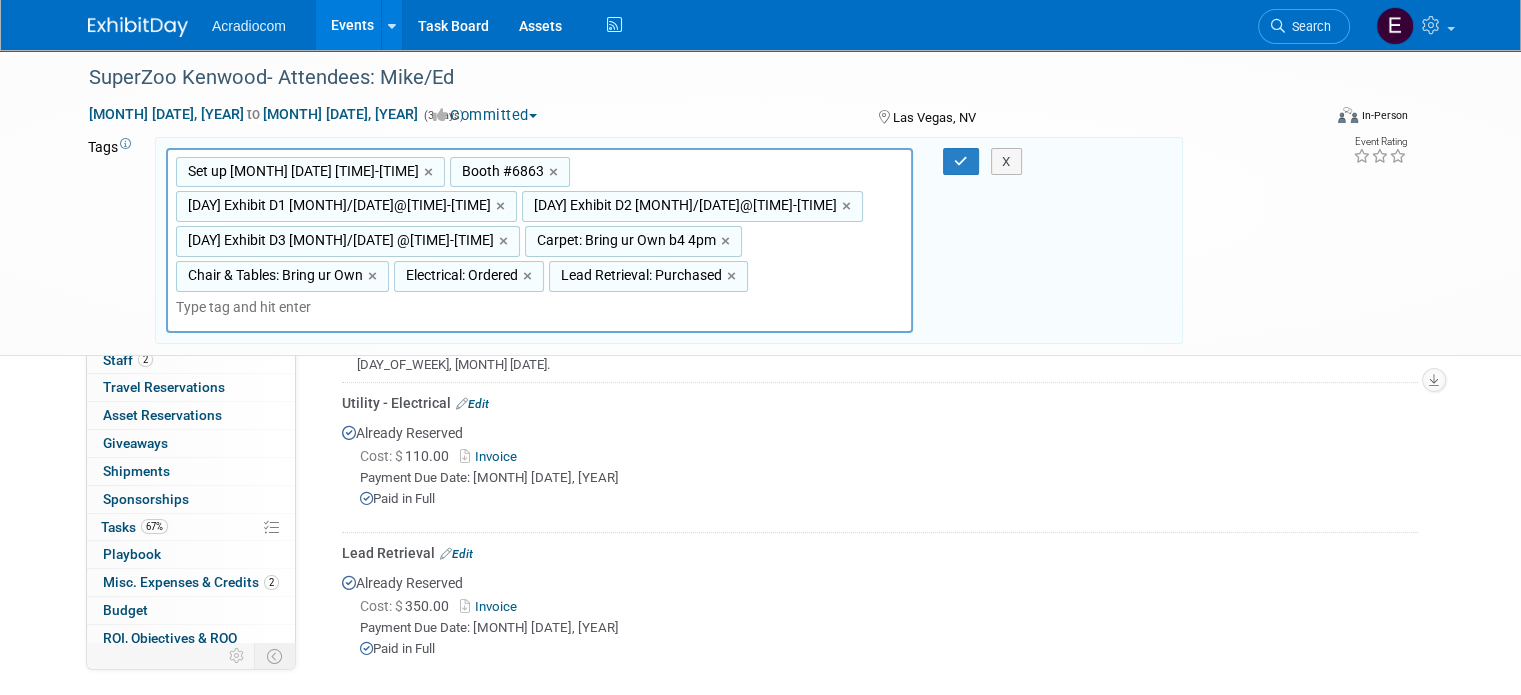click on "Edit" at bounding box center (456, 554) 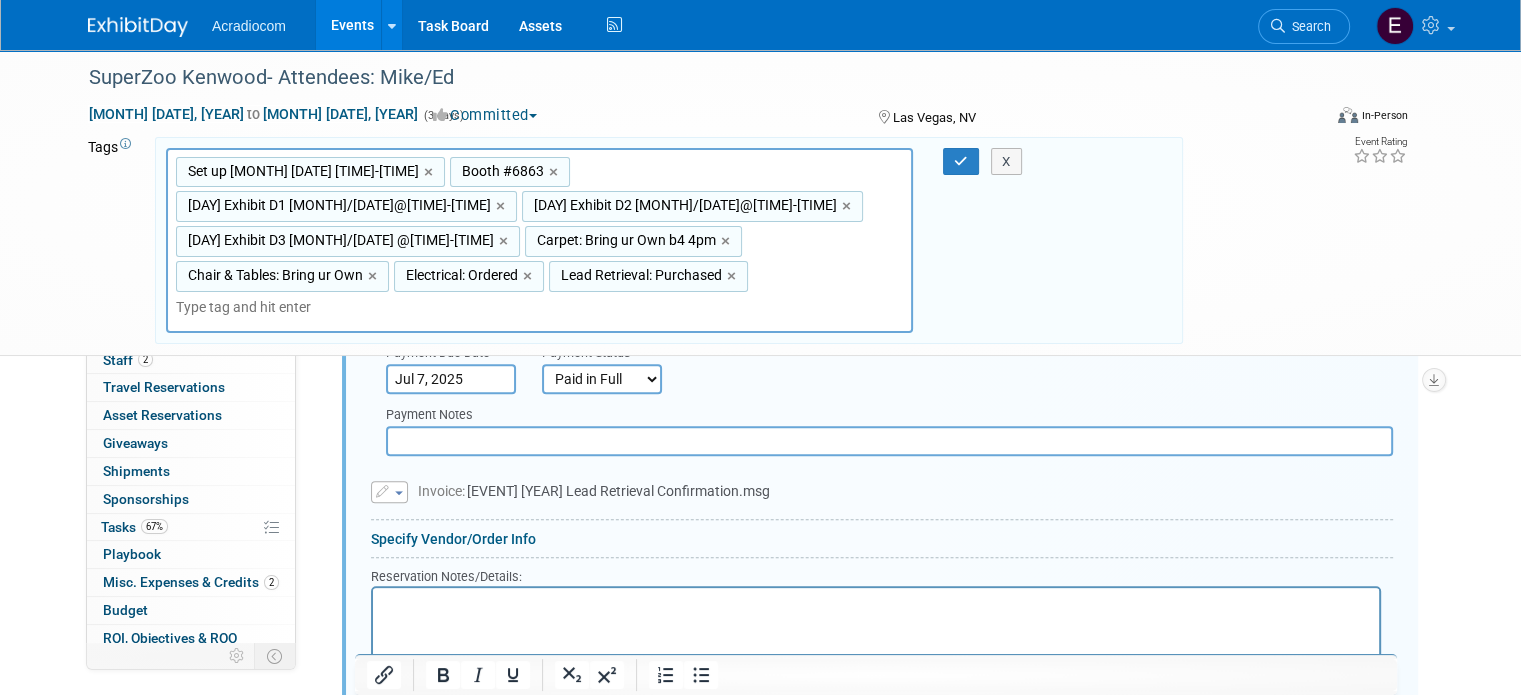scroll, scrollTop: 1284, scrollLeft: 0, axis: vertical 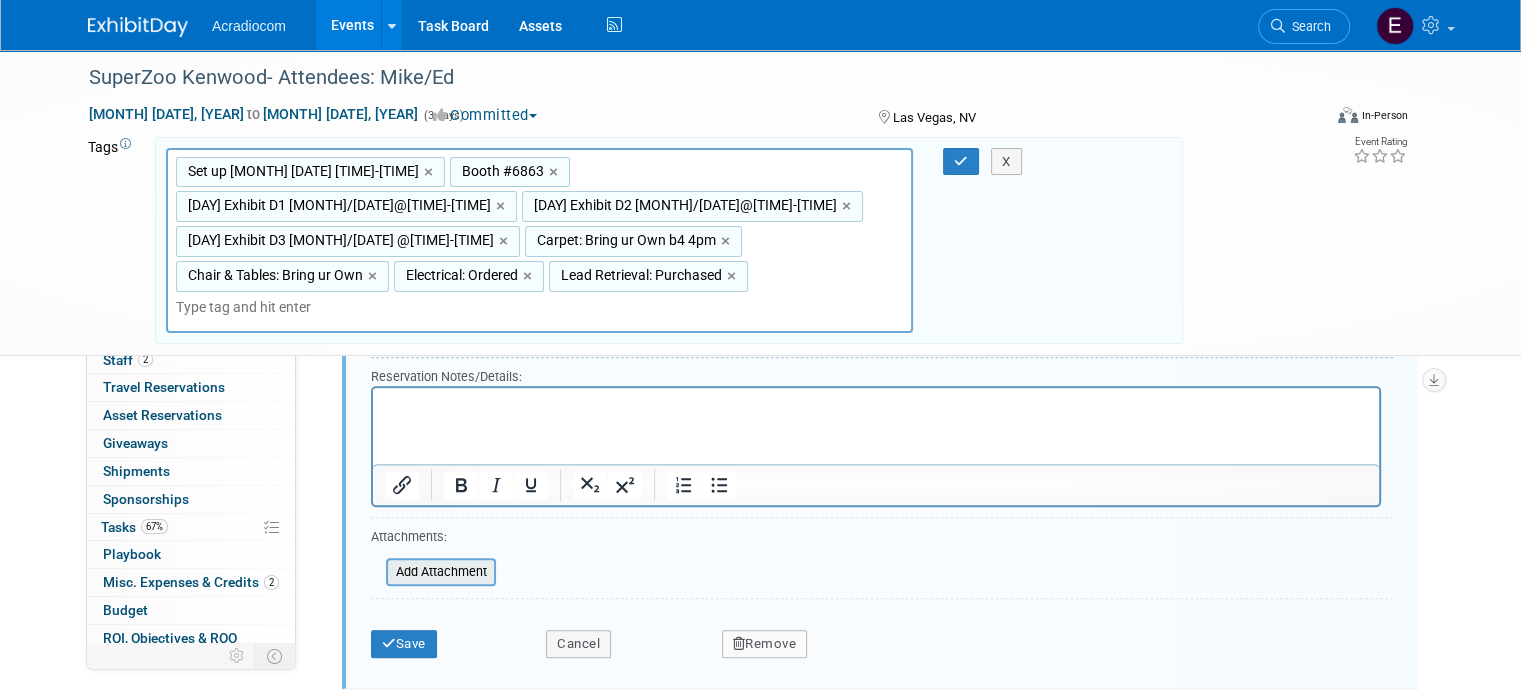 click at bounding box center [375, 572] 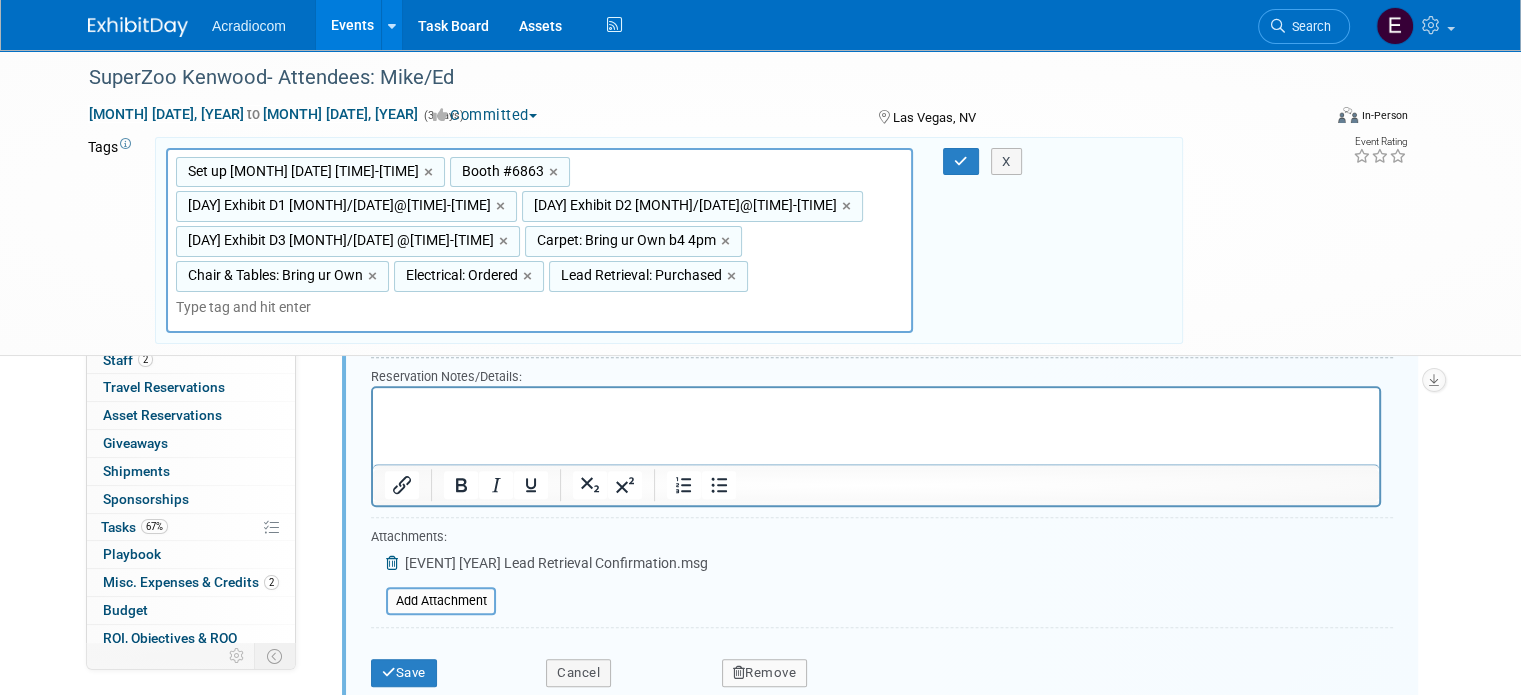 click on "SUPERZOO 2025 Lead Retrieval Confirmation.msg" at bounding box center [556, 563] 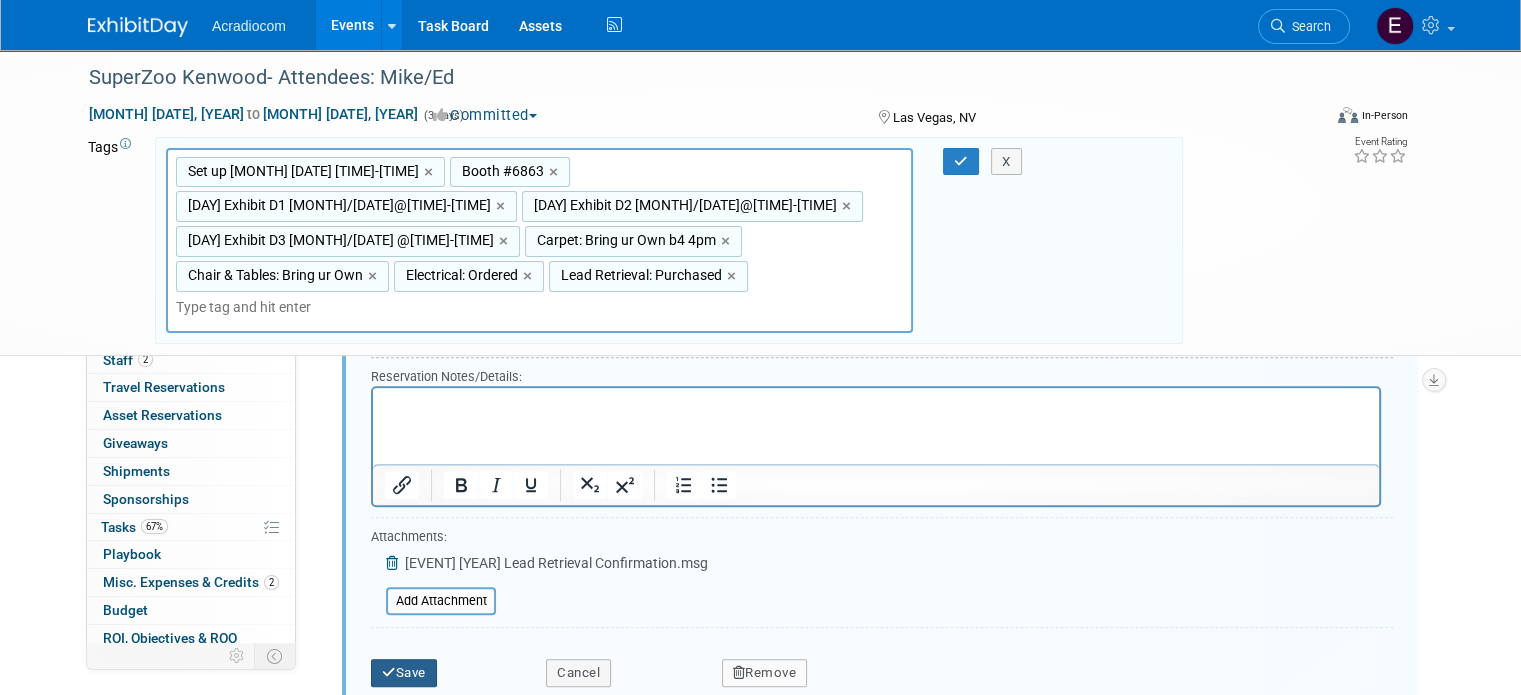 click on "Save" at bounding box center [404, 673] 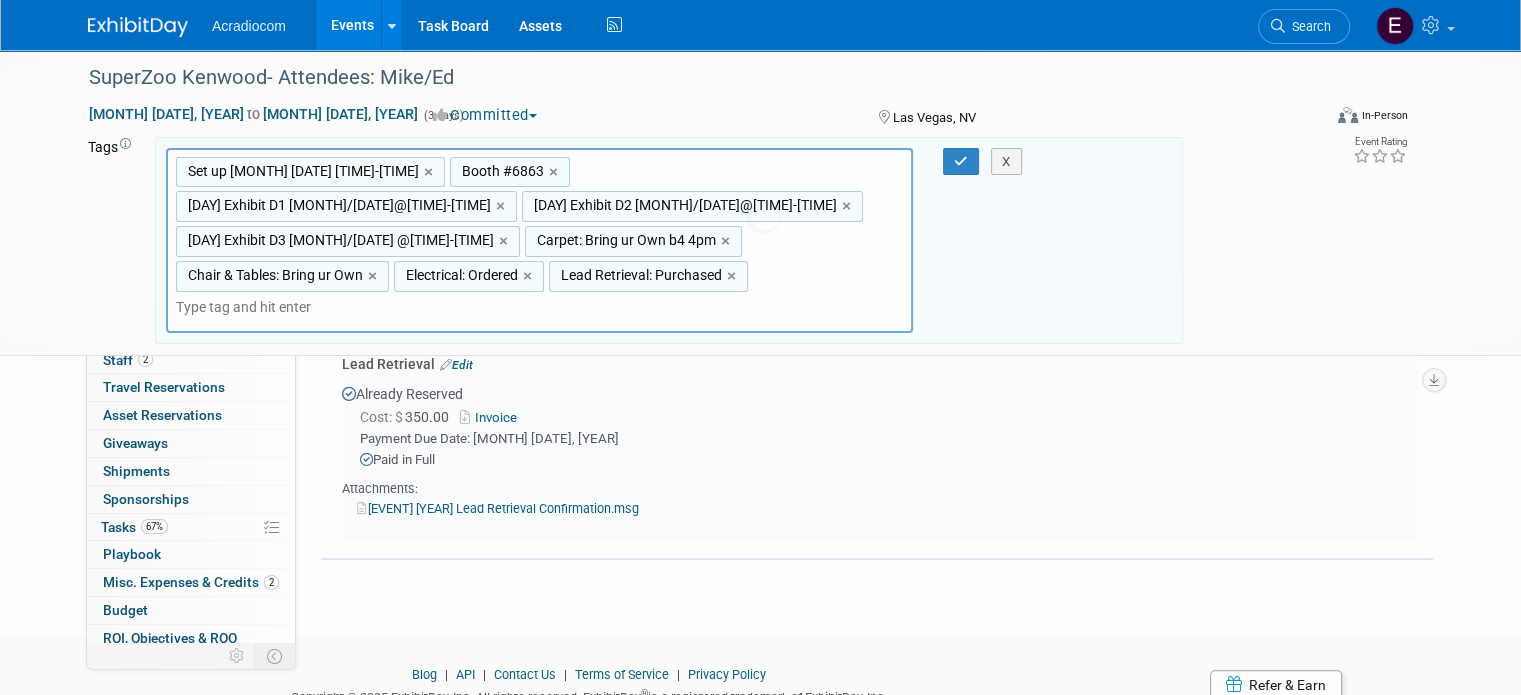 scroll, scrollTop: 784, scrollLeft: 0, axis: vertical 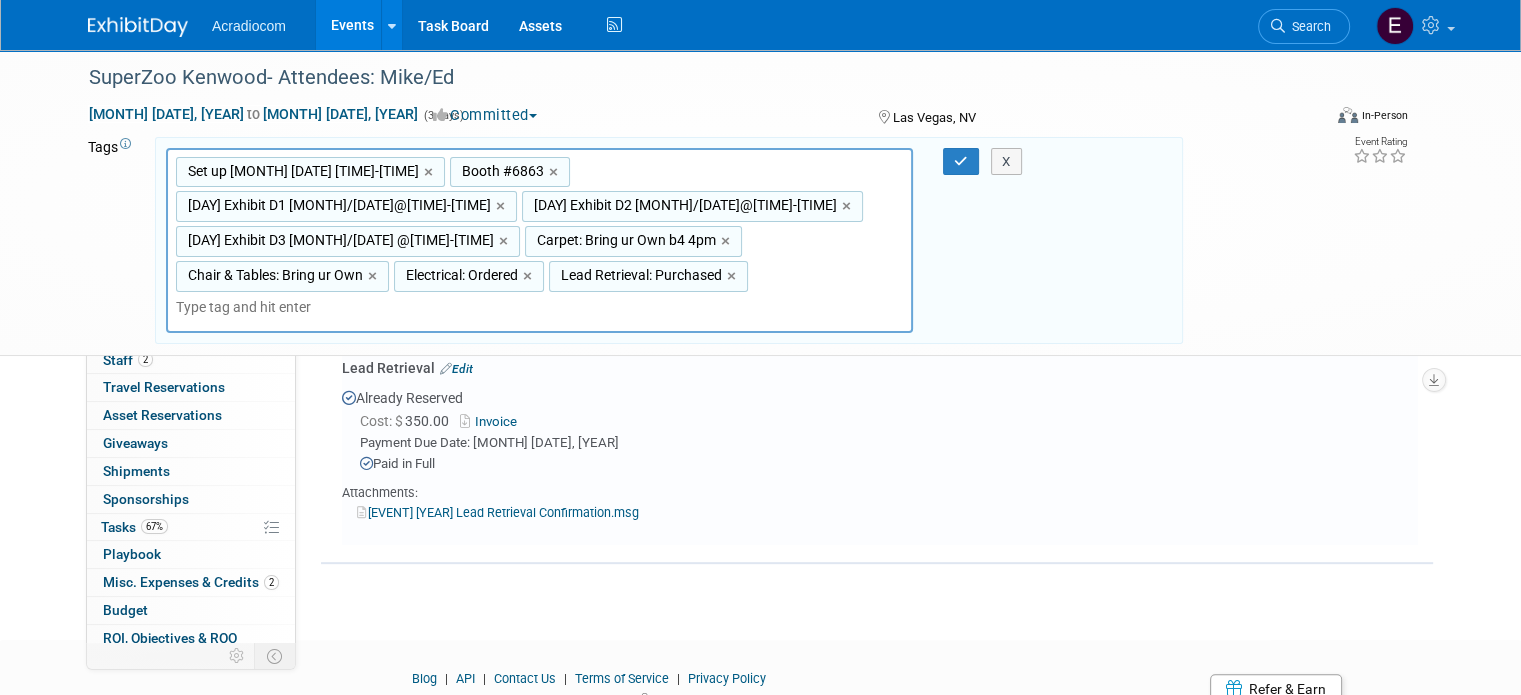 click on "SUPERZOO 2025 Lead Retrieval Confirmation.msg" at bounding box center [498, 512] 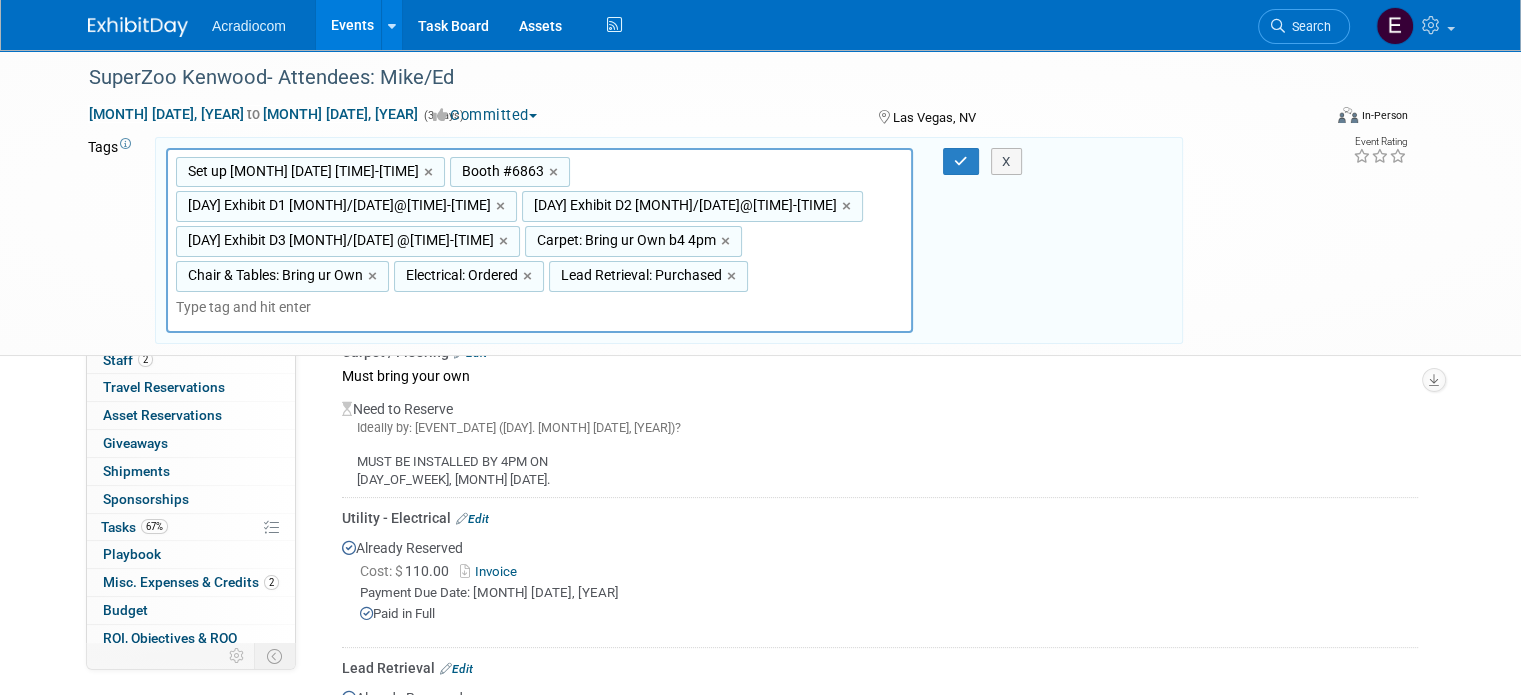 scroll, scrollTop: 284, scrollLeft: 0, axis: vertical 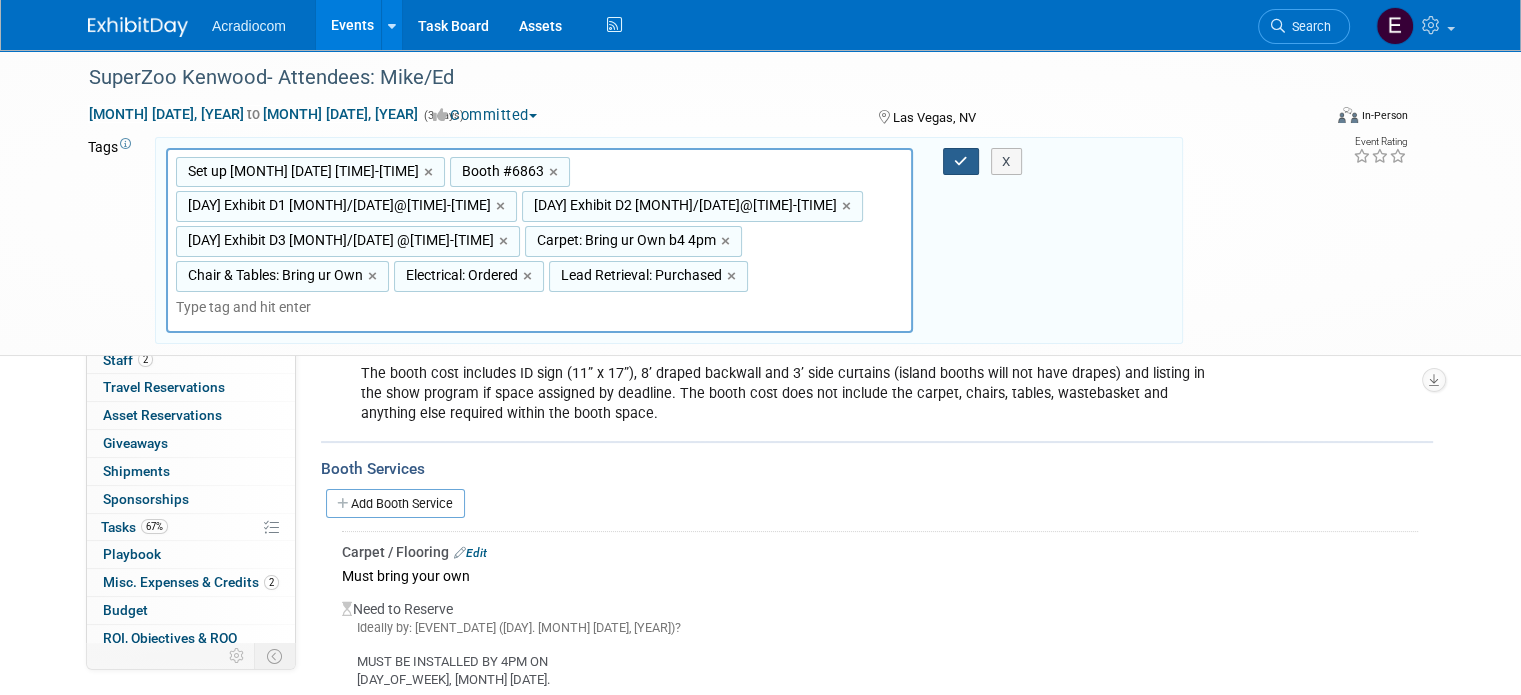 click at bounding box center (961, 161) 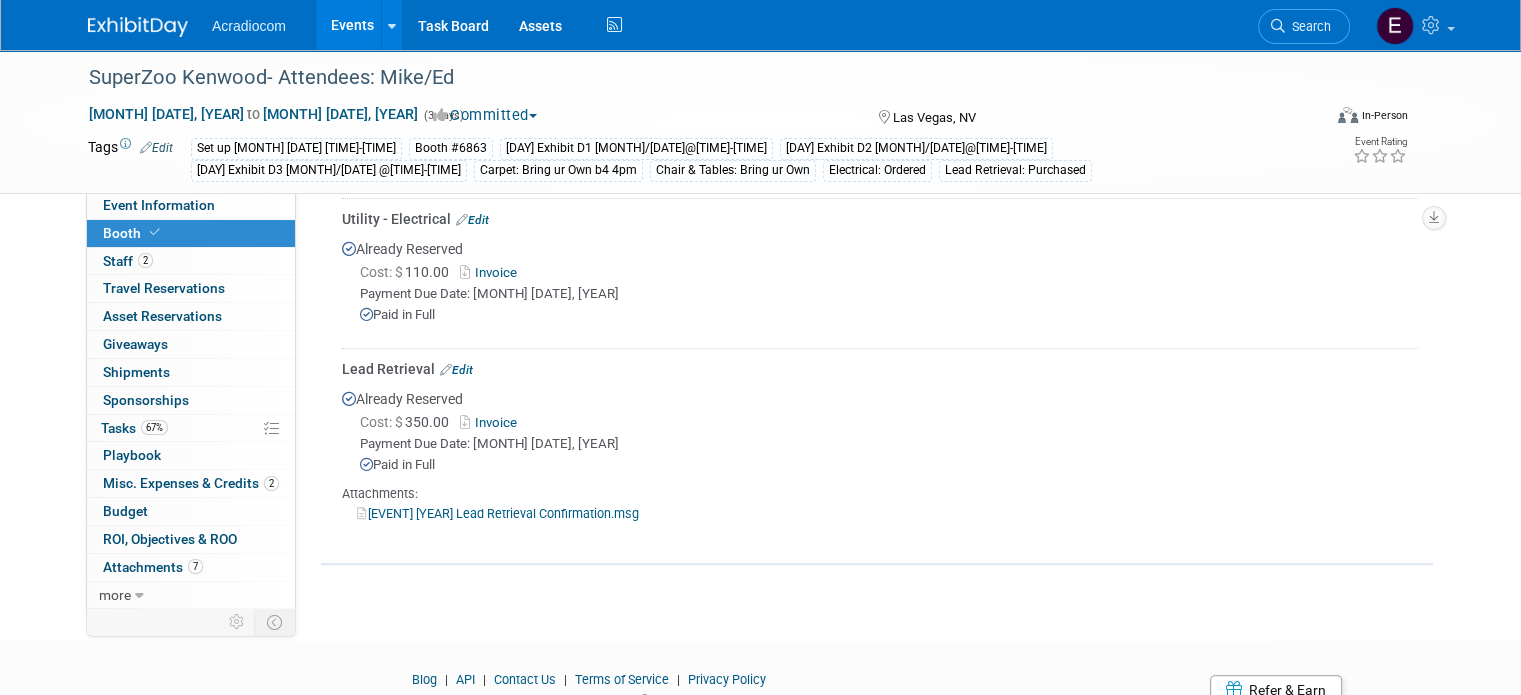 scroll, scrollTop: 765, scrollLeft: 0, axis: vertical 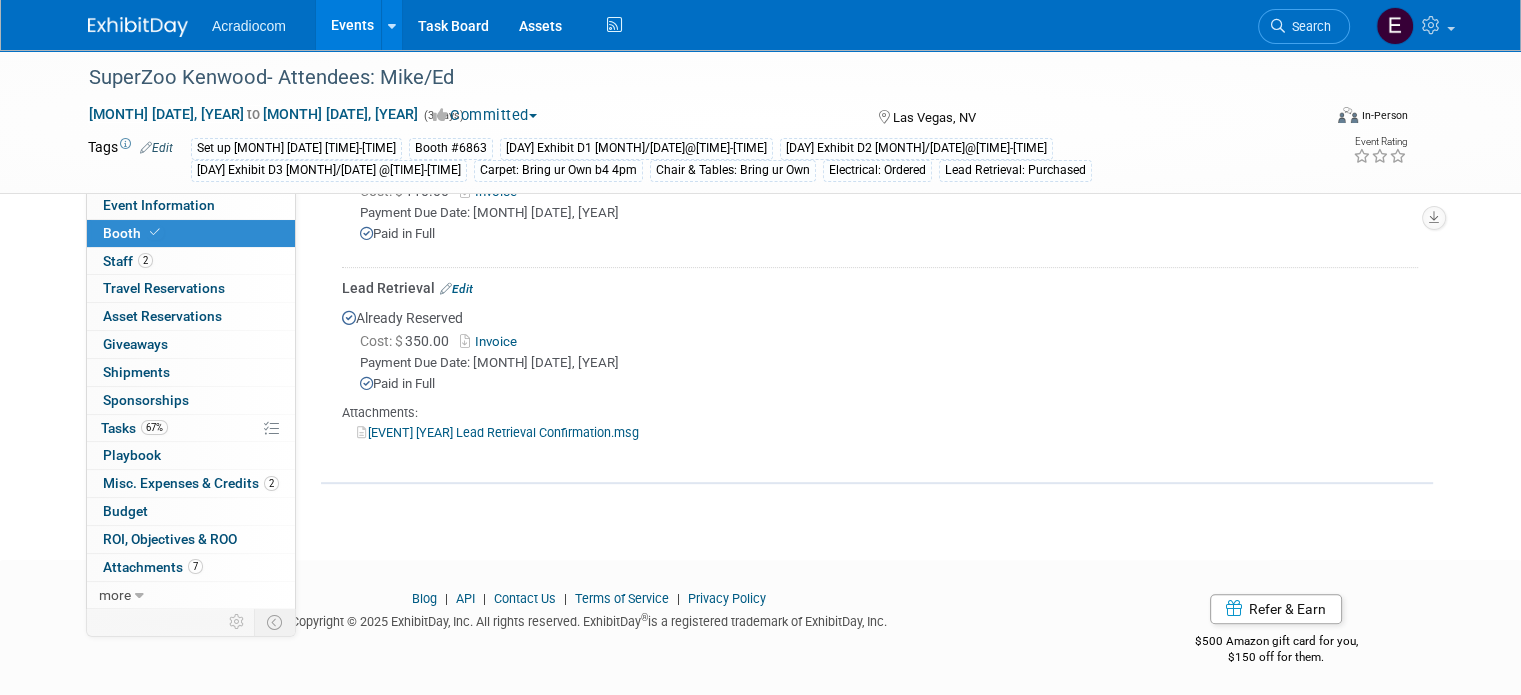 click at bounding box center (150, 17) 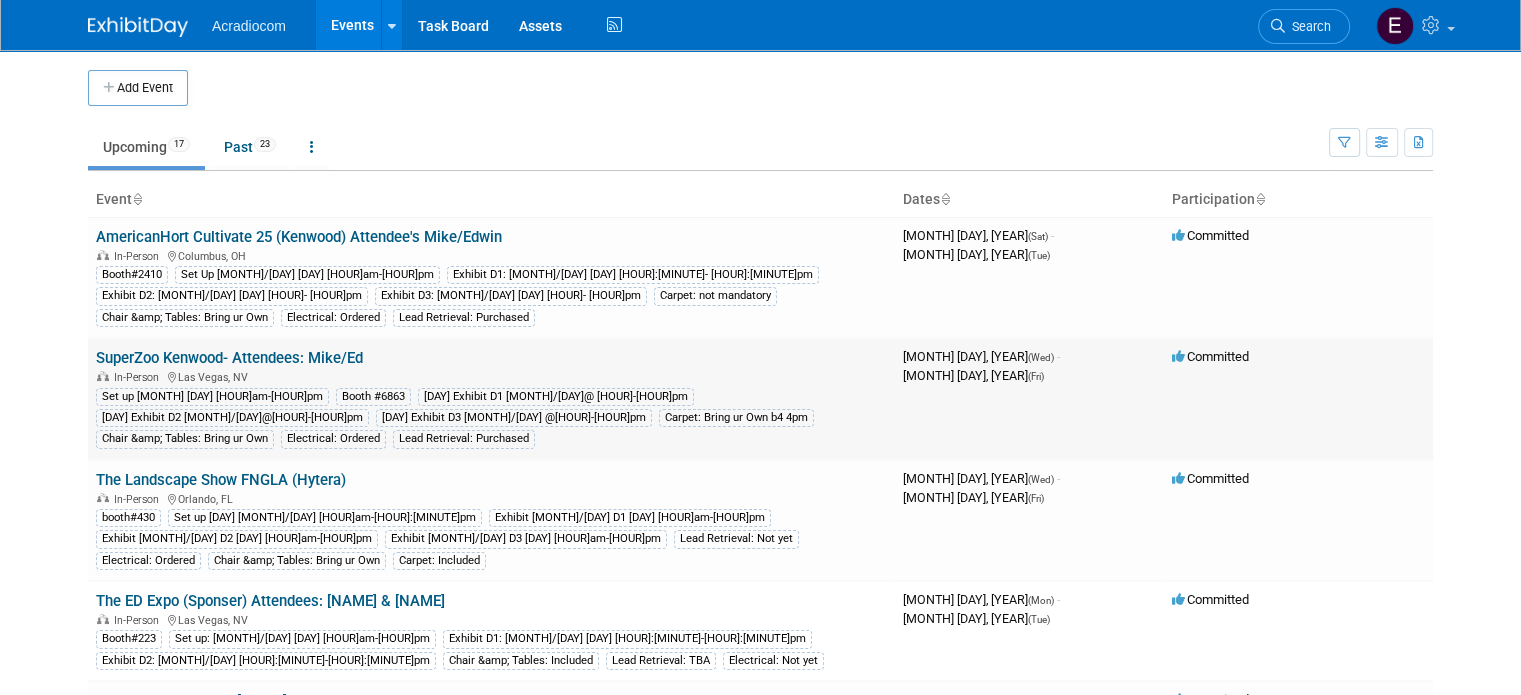 scroll, scrollTop: 100, scrollLeft: 0, axis: vertical 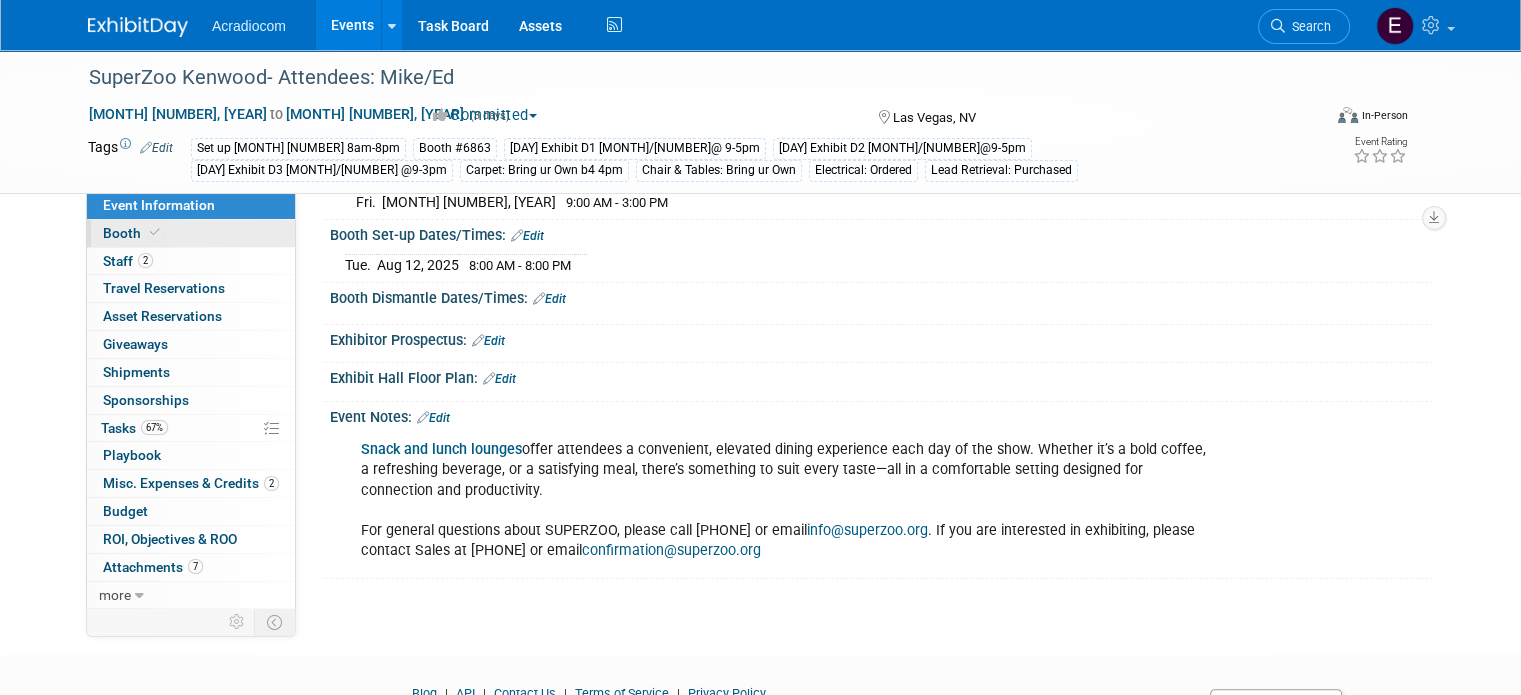 click on "Booth" at bounding box center (191, 233) 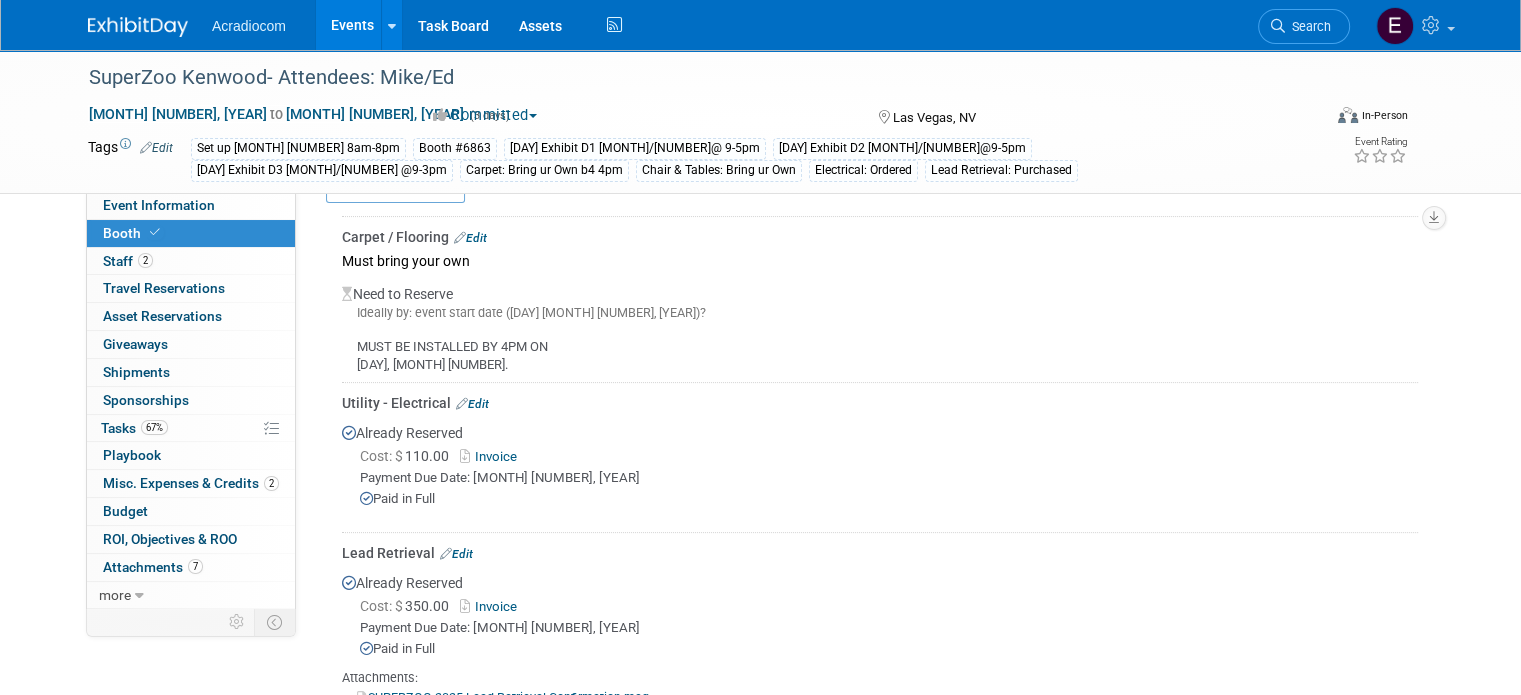 scroll, scrollTop: 765, scrollLeft: 0, axis: vertical 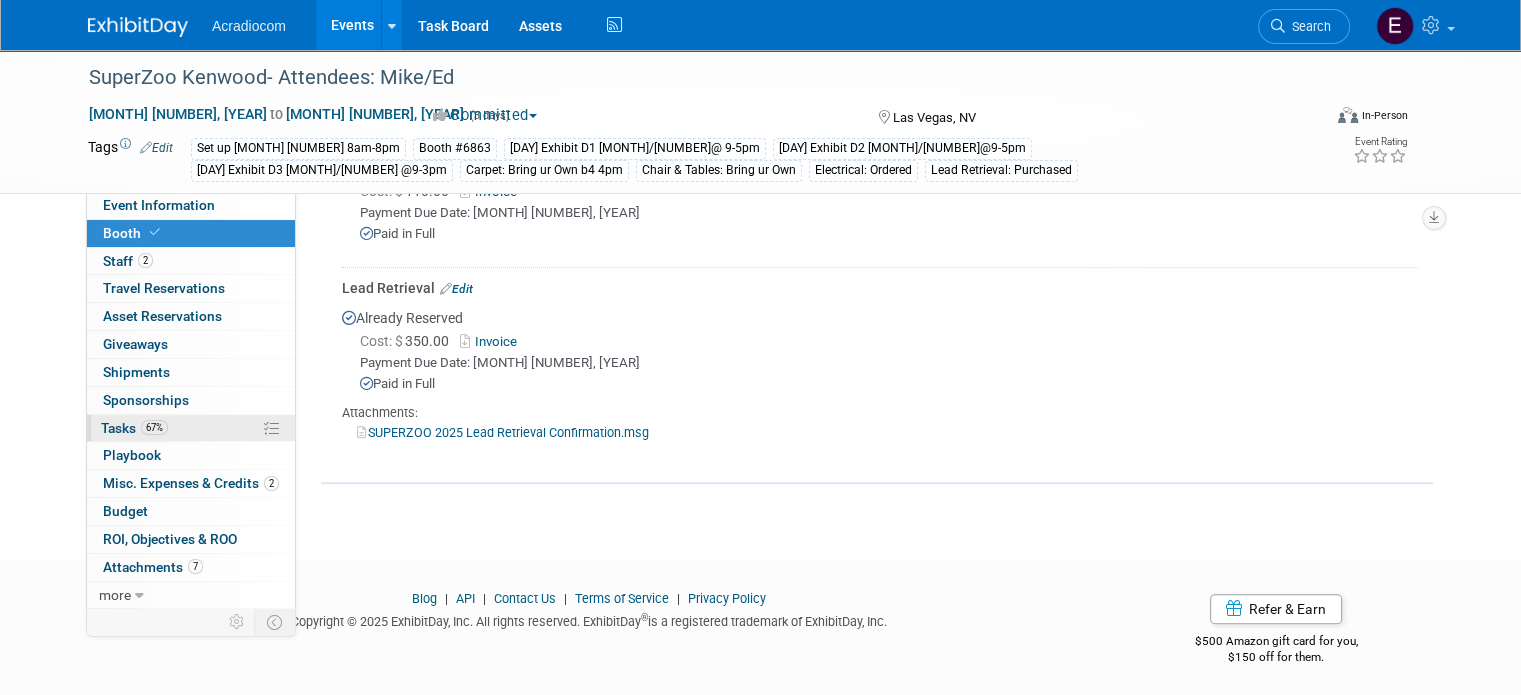 click on "67%
Tasks 67%" at bounding box center [191, 428] 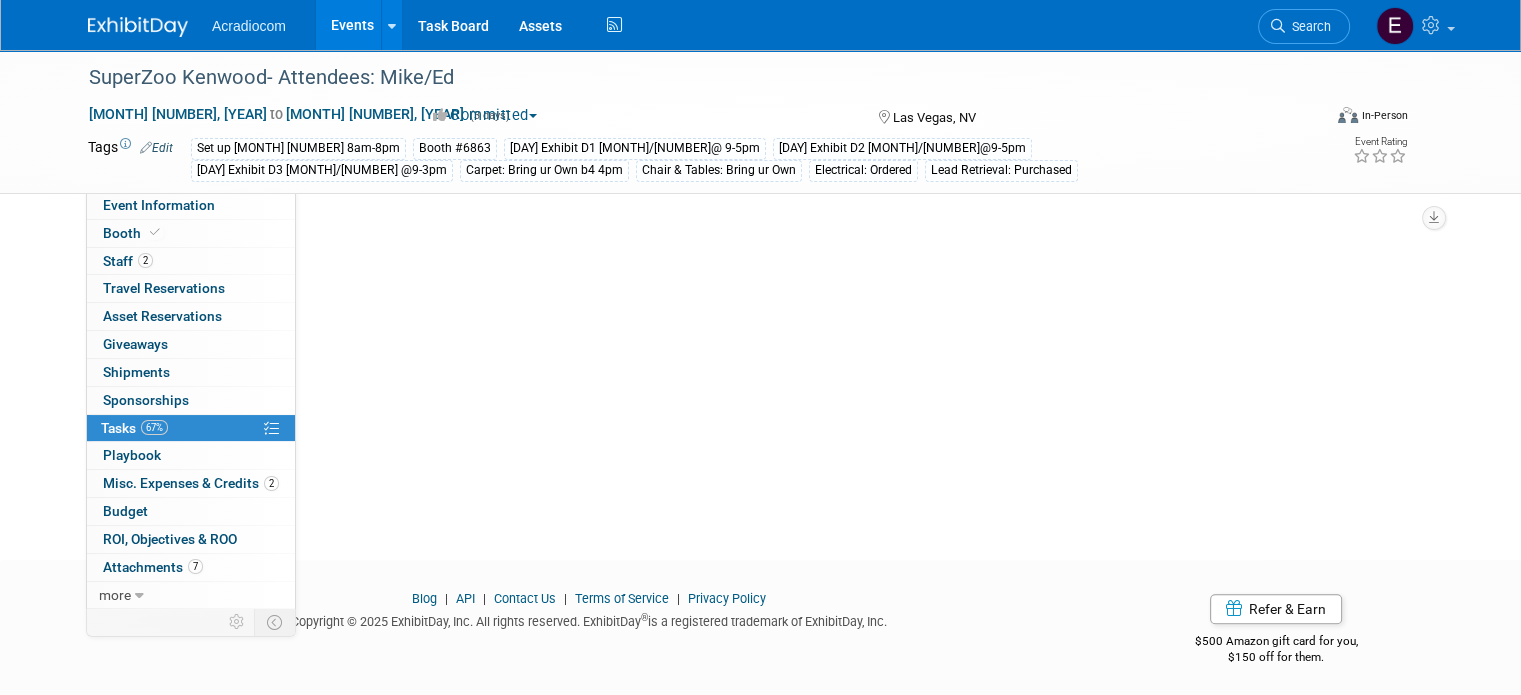 scroll, scrollTop: 0, scrollLeft: 0, axis: both 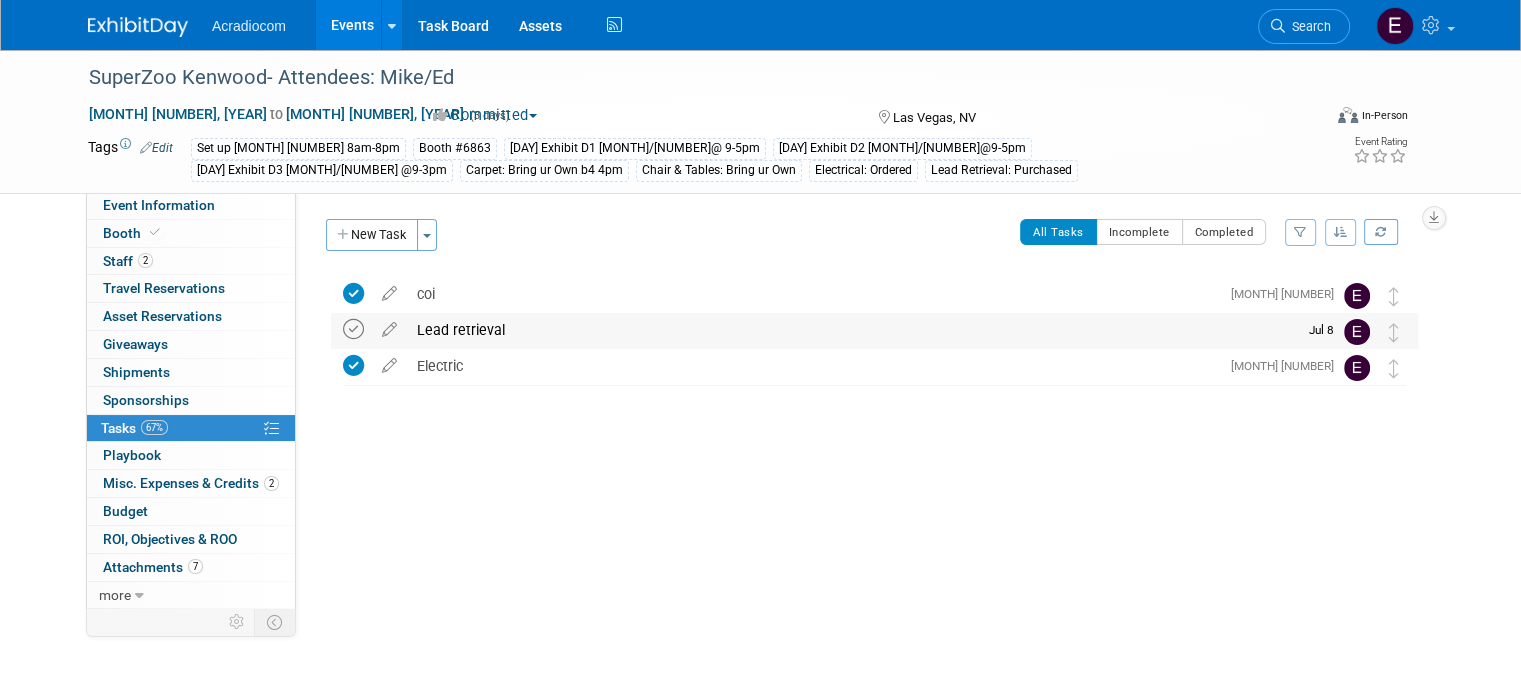click at bounding box center [353, 329] 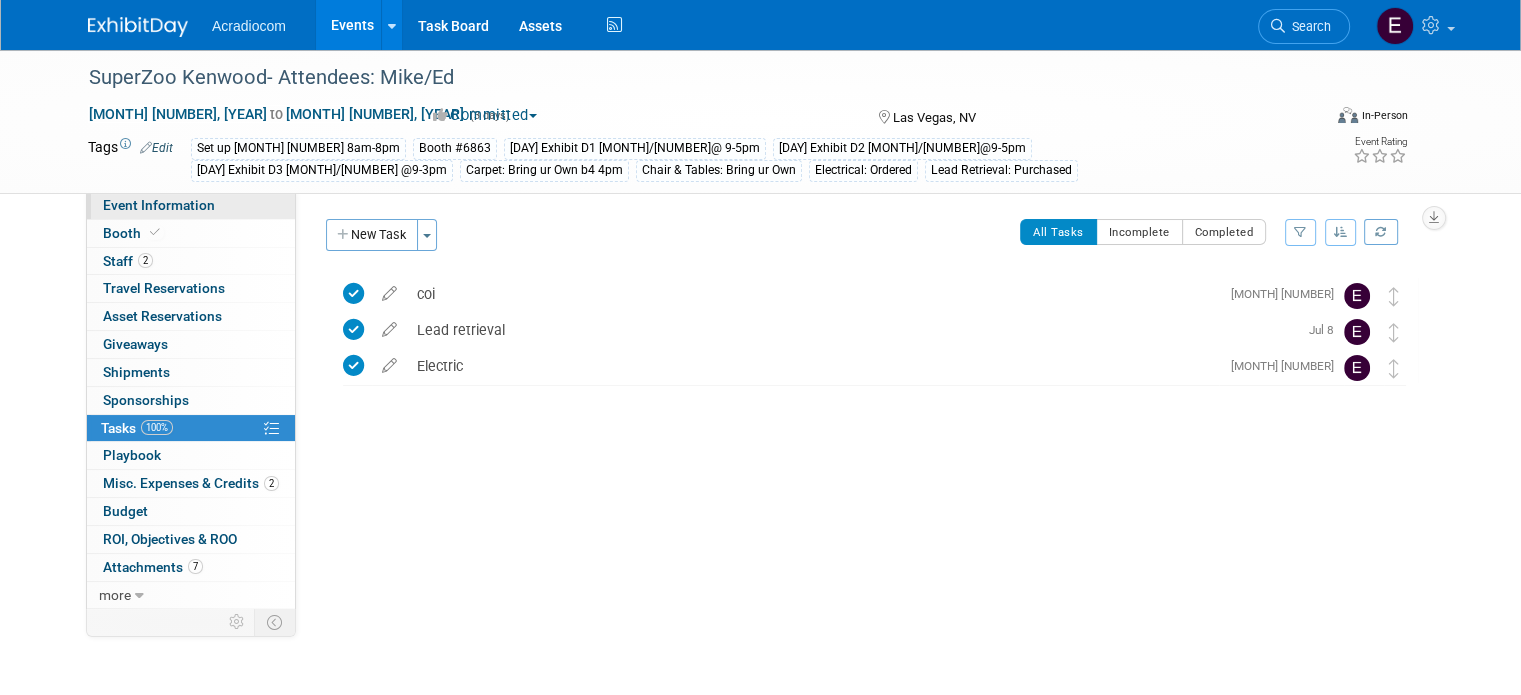 click on "Event Information" at bounding box center (191, 205) 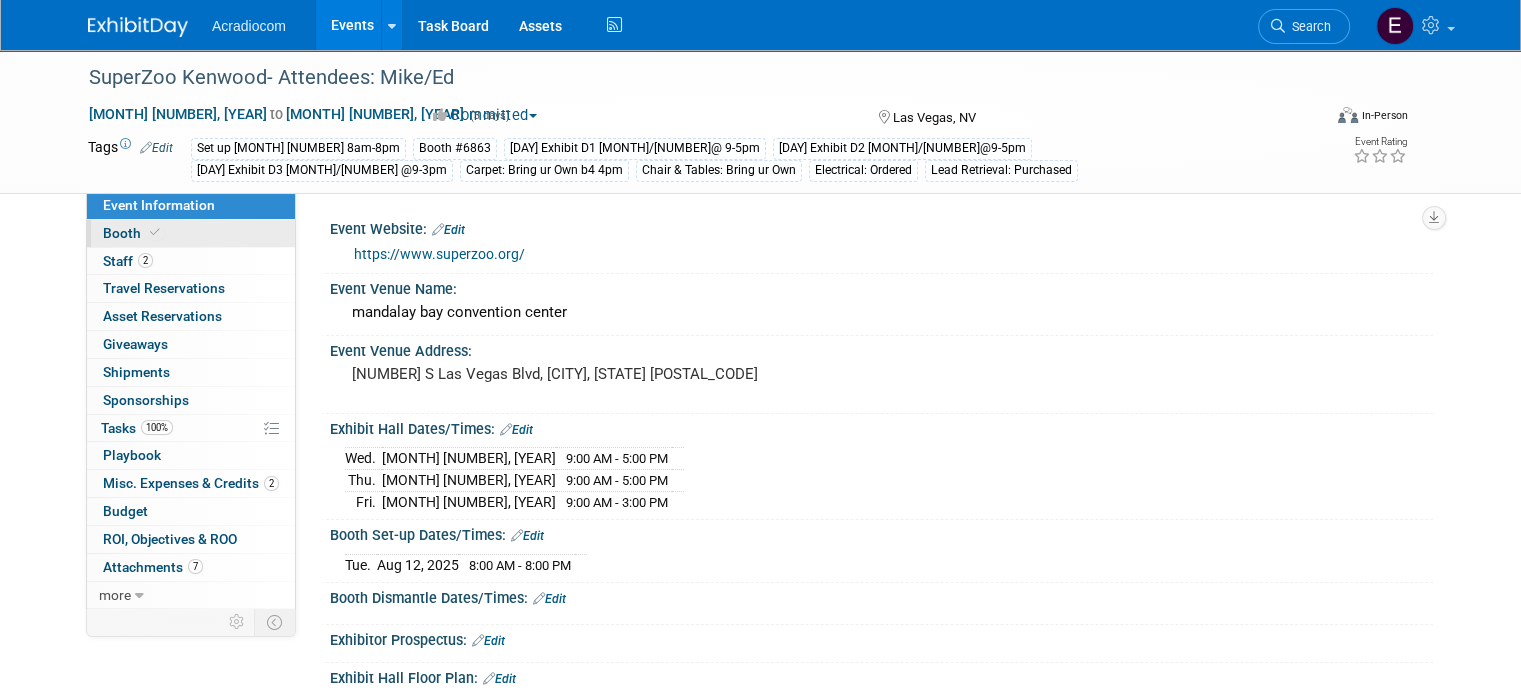 click on "Booth" at bounding box center (191, 233) 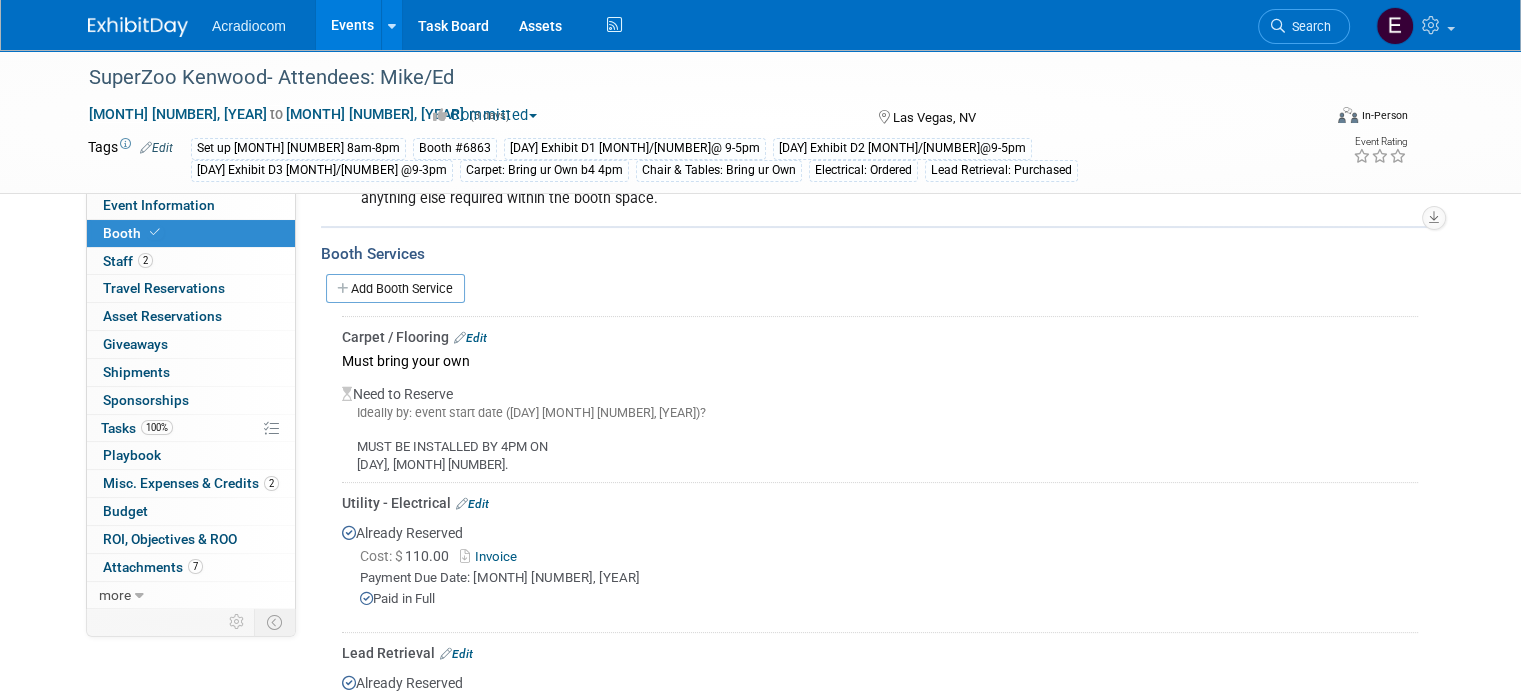 scroll, scrollTop: 589, scrollLeft: 0, axis: vertical 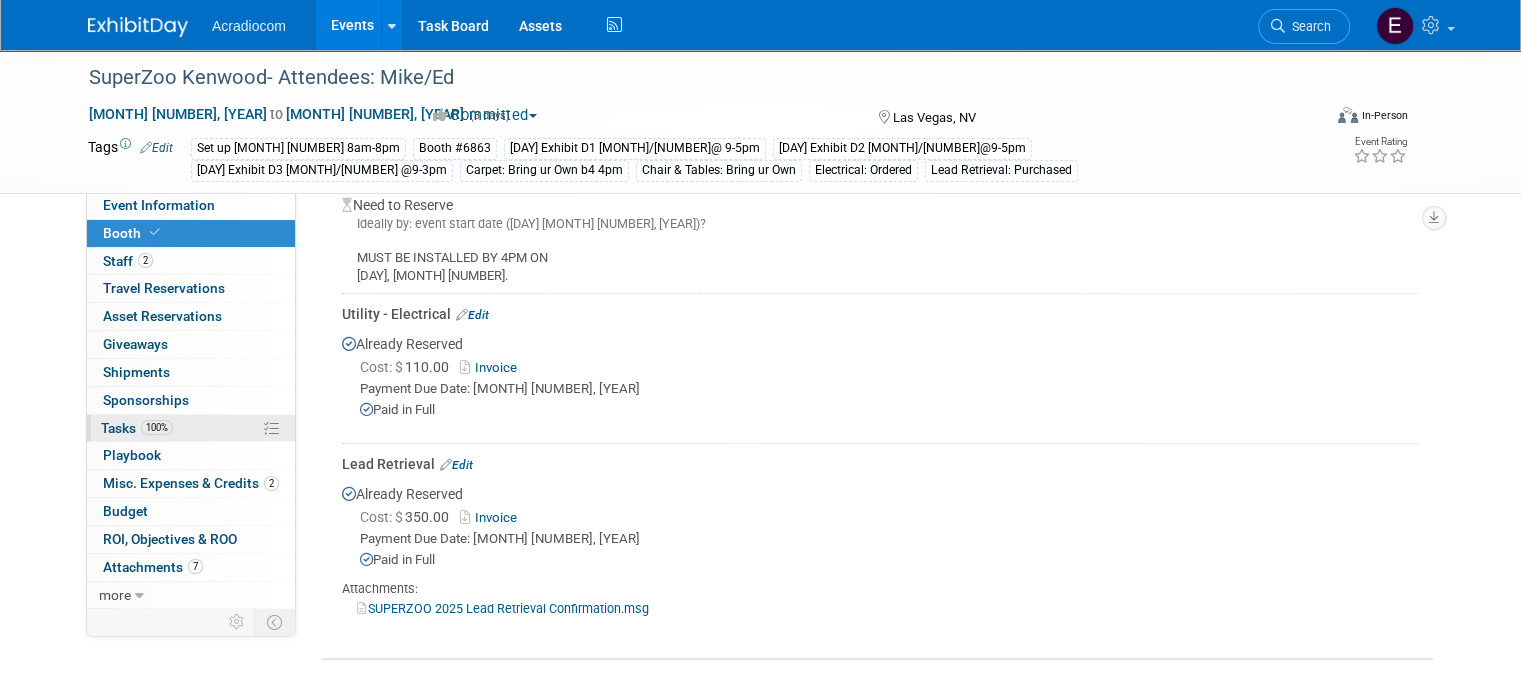 click on "100%
Tasks 100%" at bounding box center (191, 428) 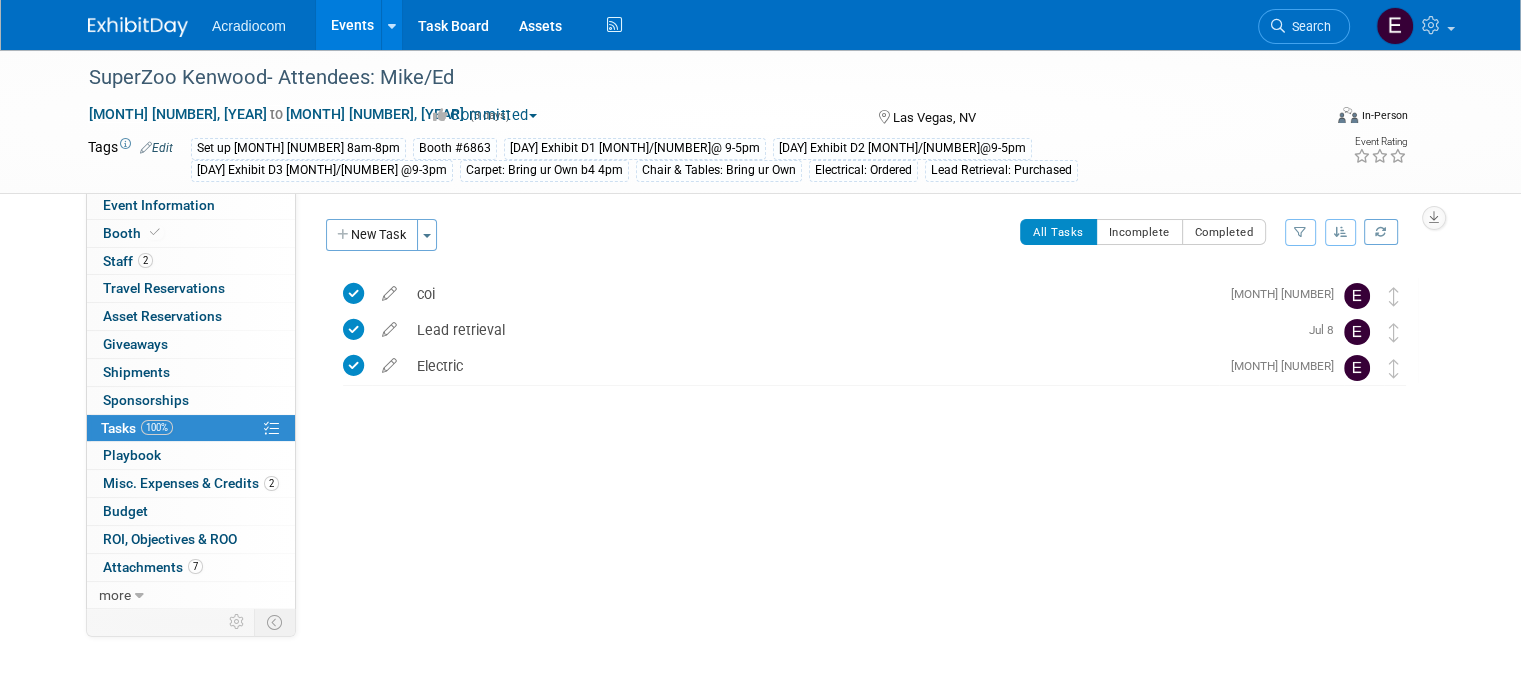 click at bounding box center (138, 27) 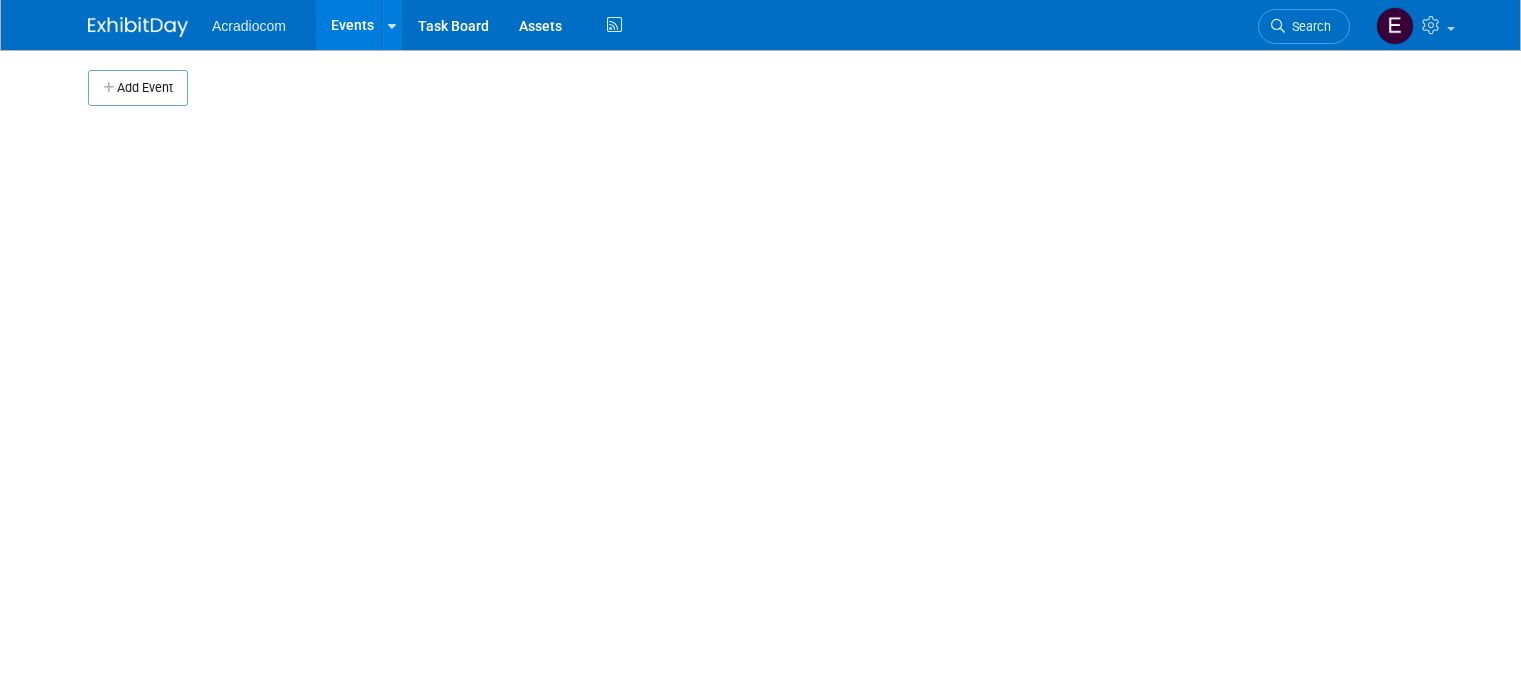 scroll, scrollTop: 0, scrollLeft: 0, axis: both 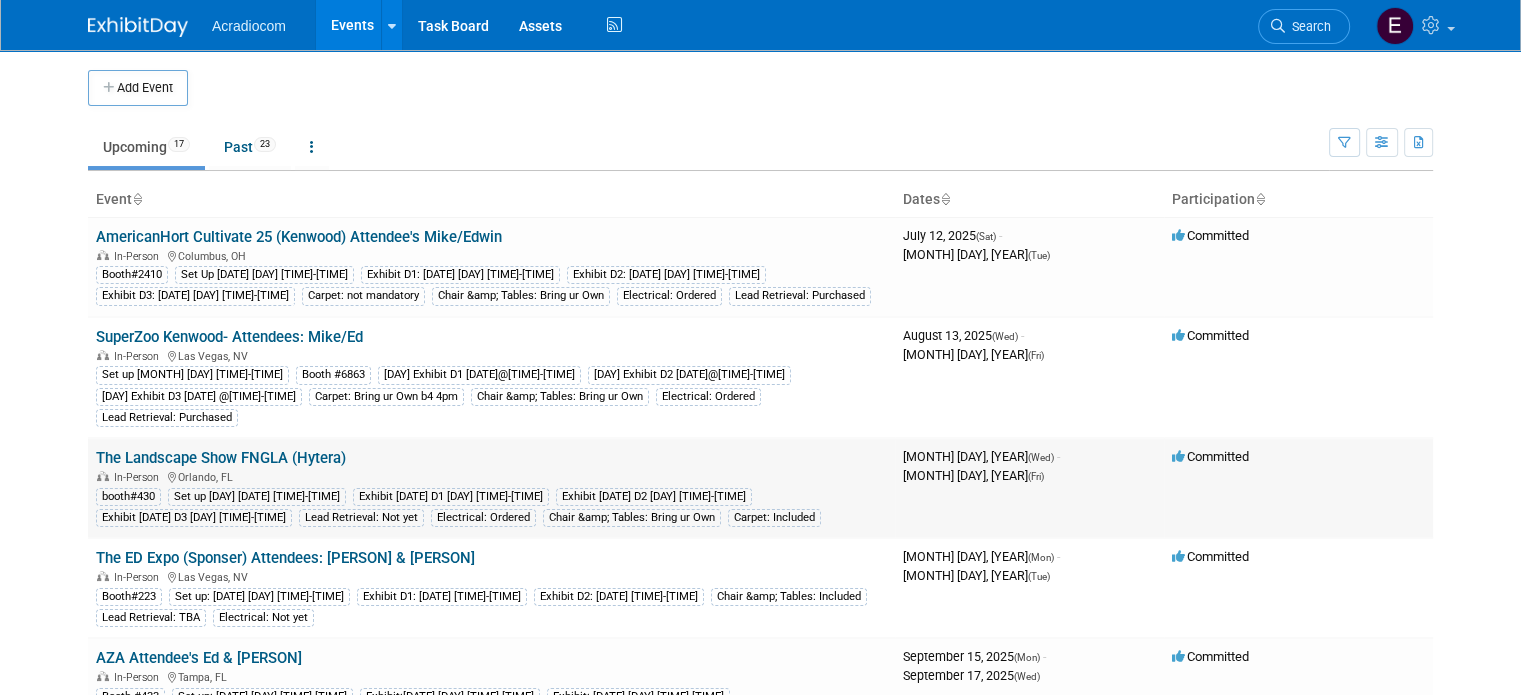 click on "The Landscape Show FNGLA (Hytera)" at bounding box center [221, 458] 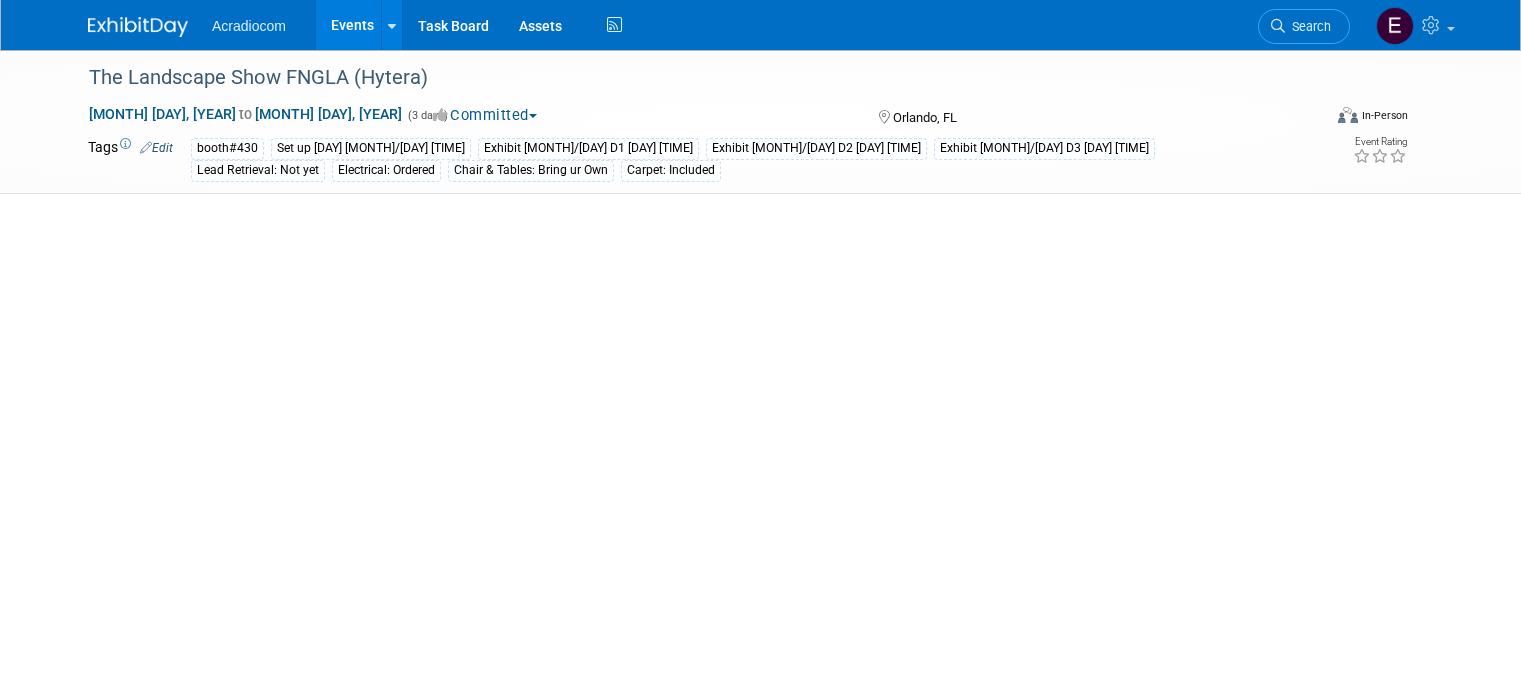 scroll, scrollTop: 0, scrollLeft: 0, axis: both 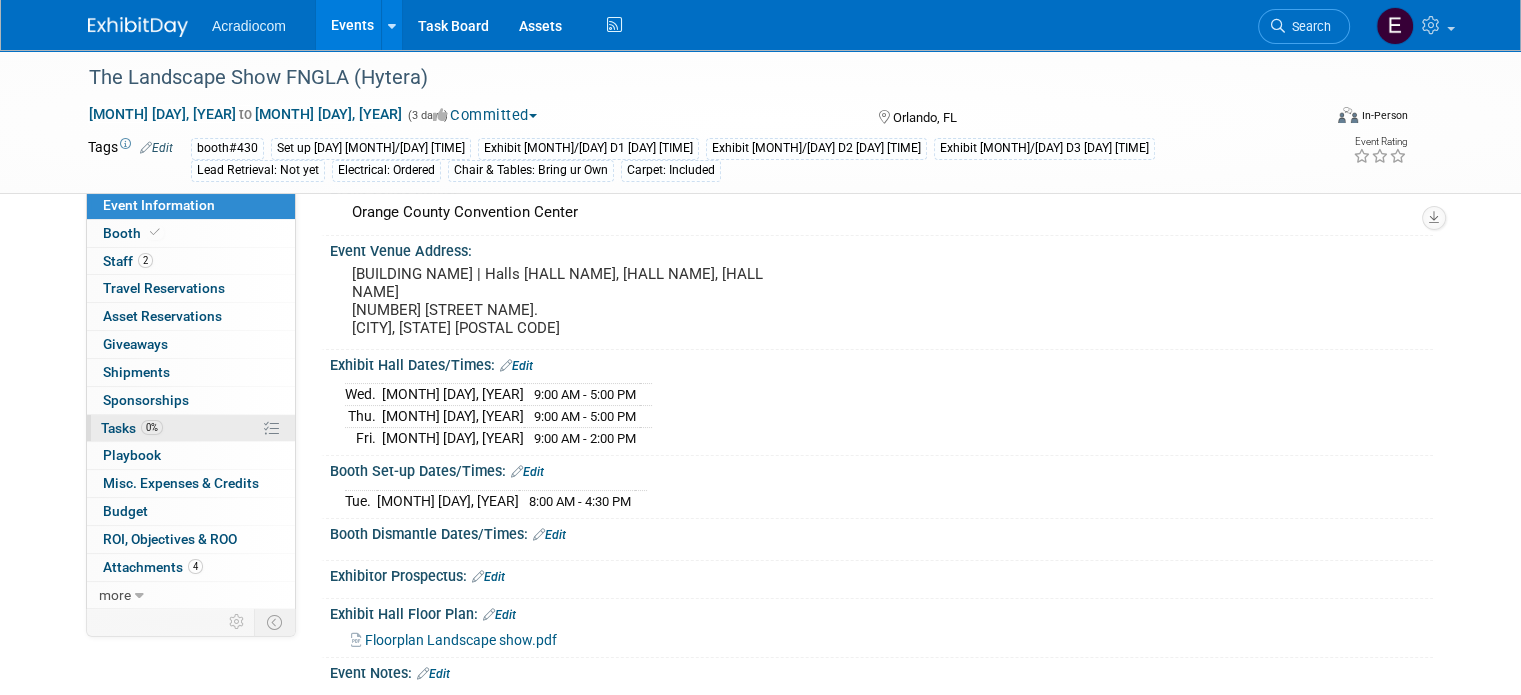 click on "0%" at bounding box center (152, 427) 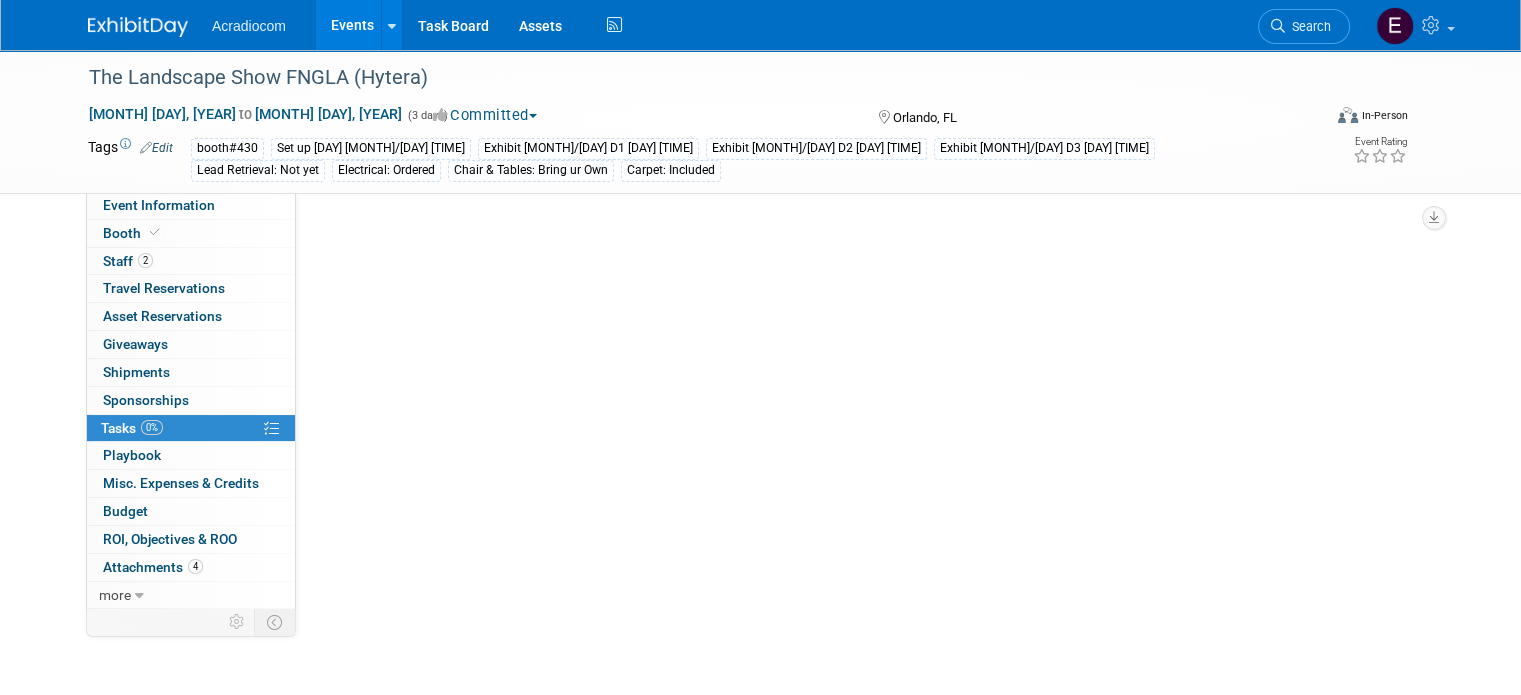 scroll, scrollTop: 0, scrollLeft: 0, axis: both 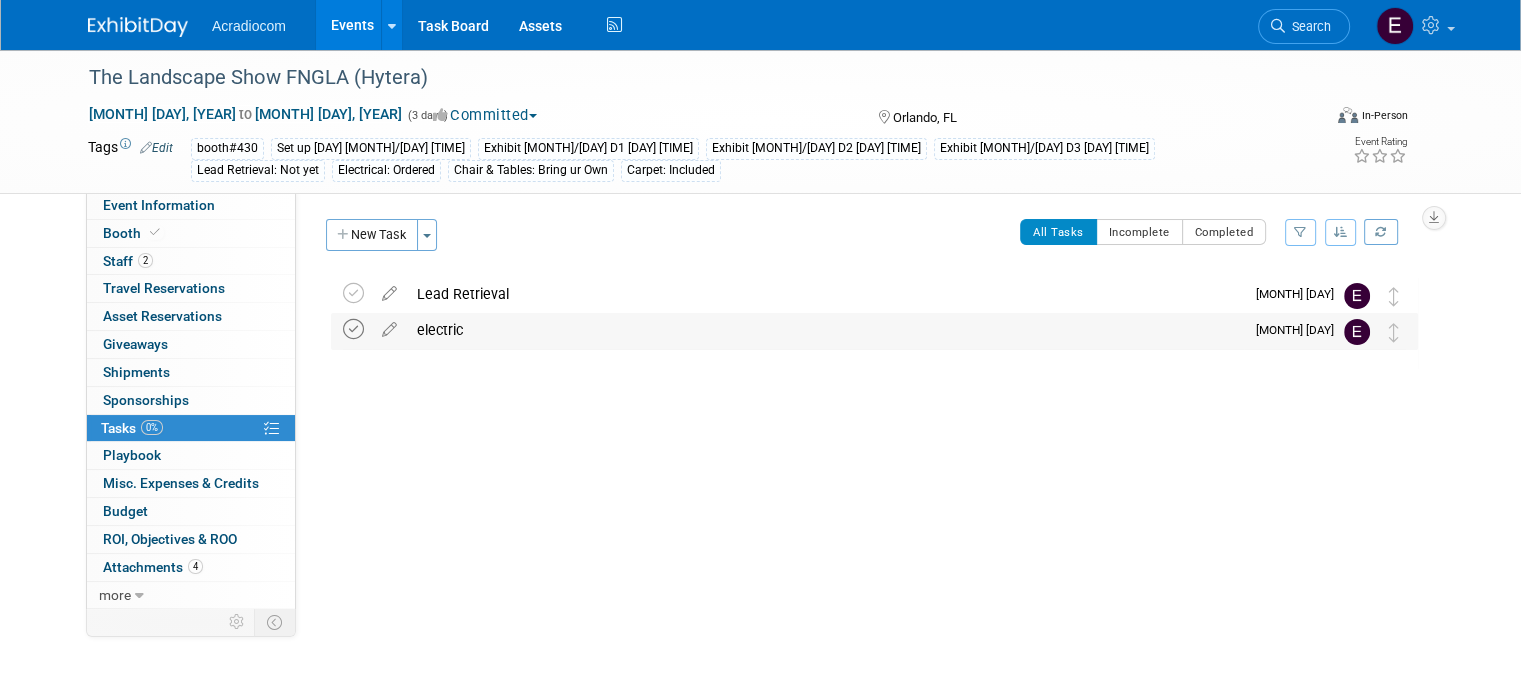 click at bounding box center [353, 329] 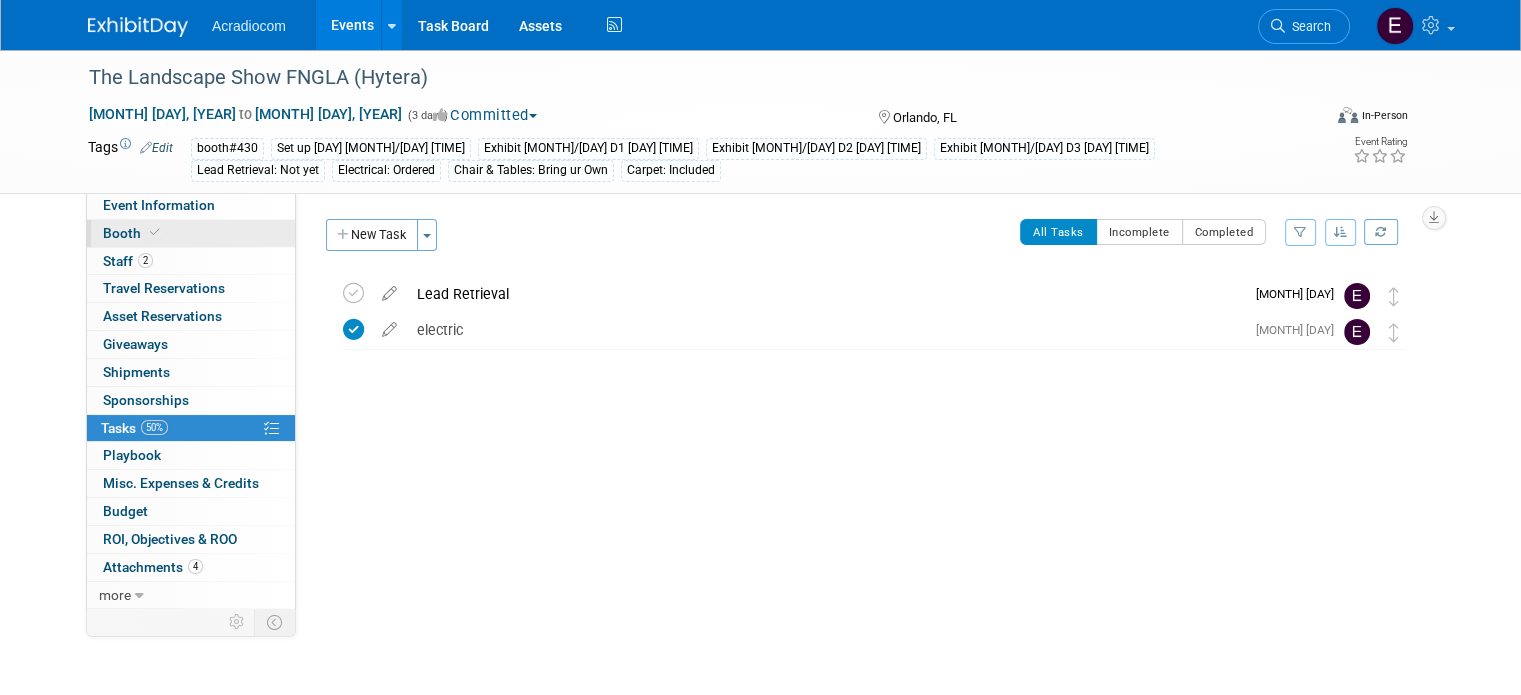 click on "Booth" at bounding box center (191, 233) 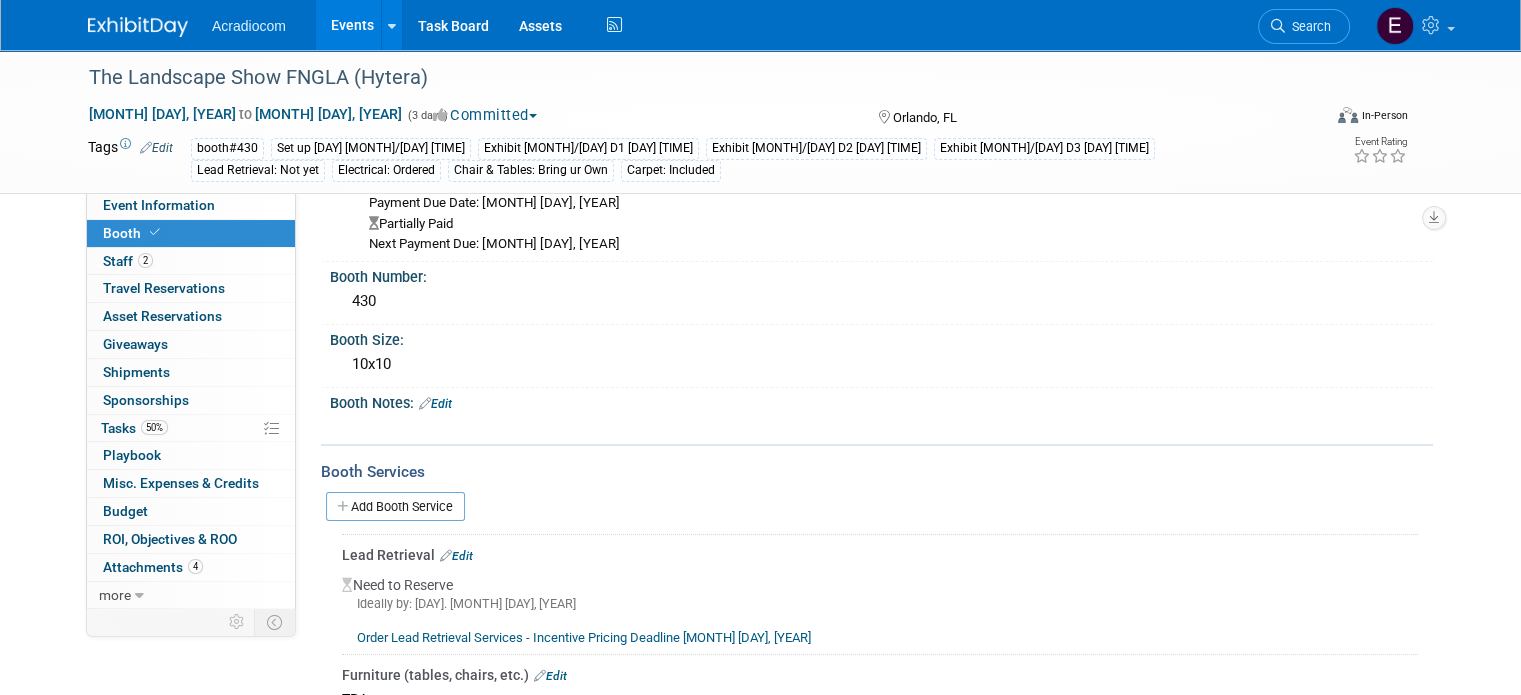 scroll, scrollTop: 0, scrollLeft: 0, axis: both 